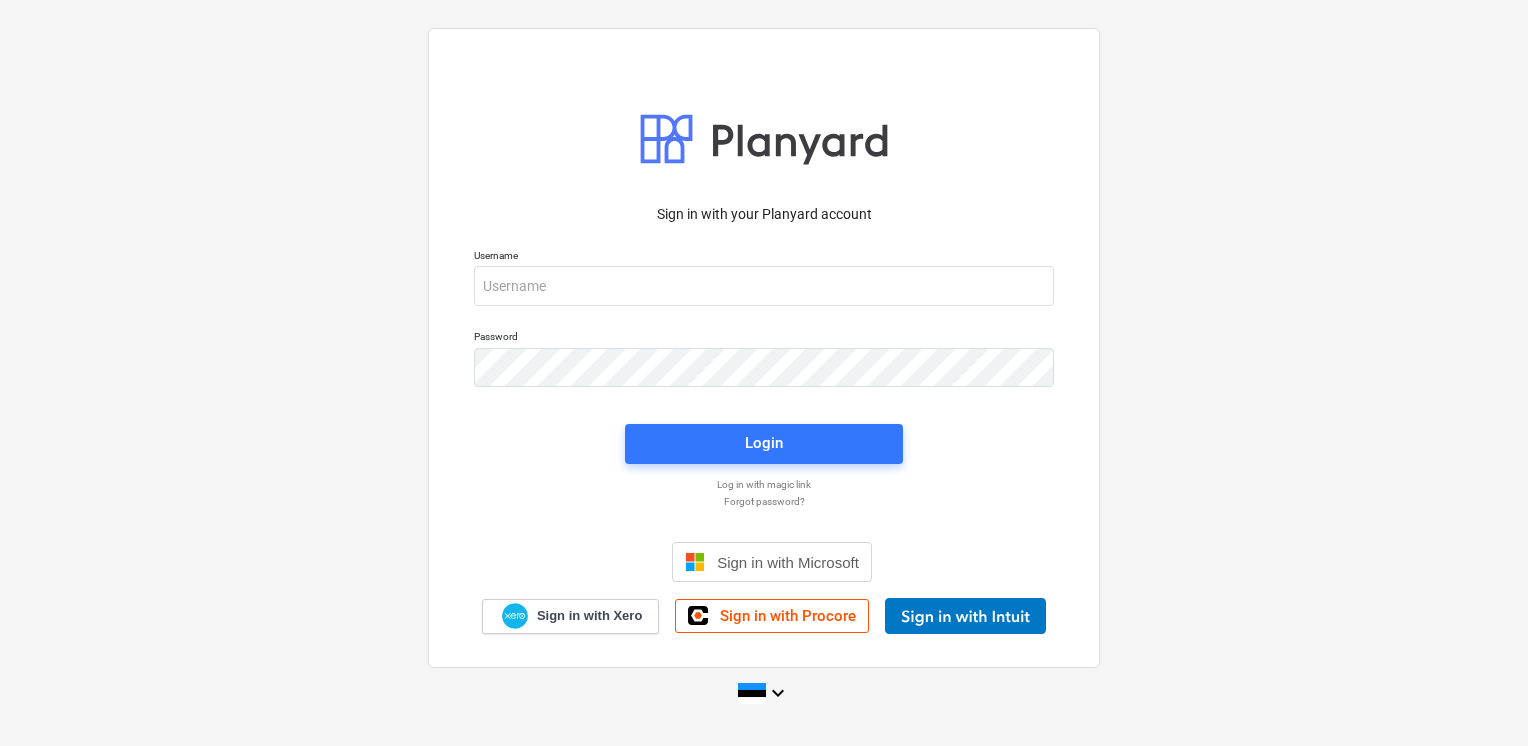 scroll, scrollTop: 0, scrollLeft: 0, axis: both 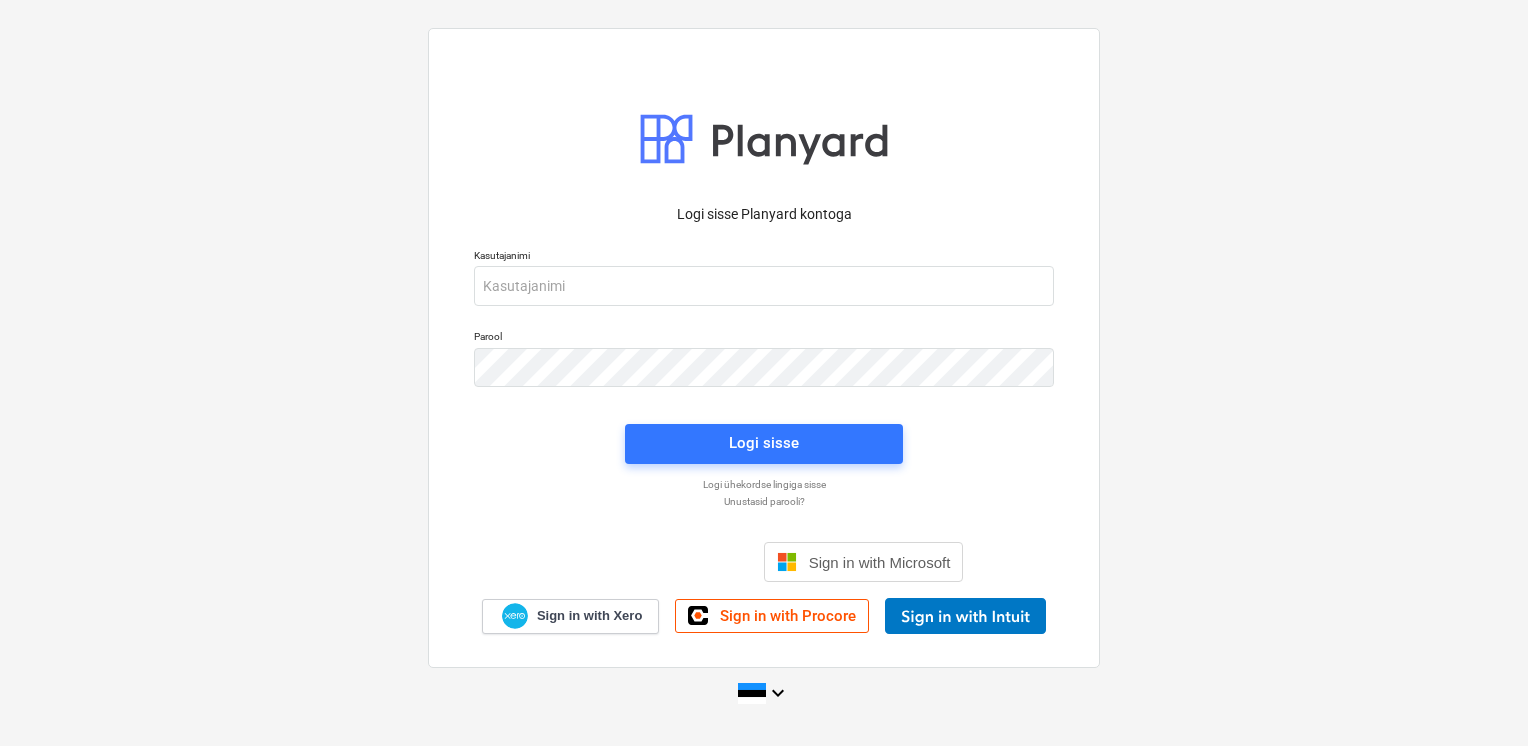 click on "Kasutajanimi" at bounding box center [764, 277] 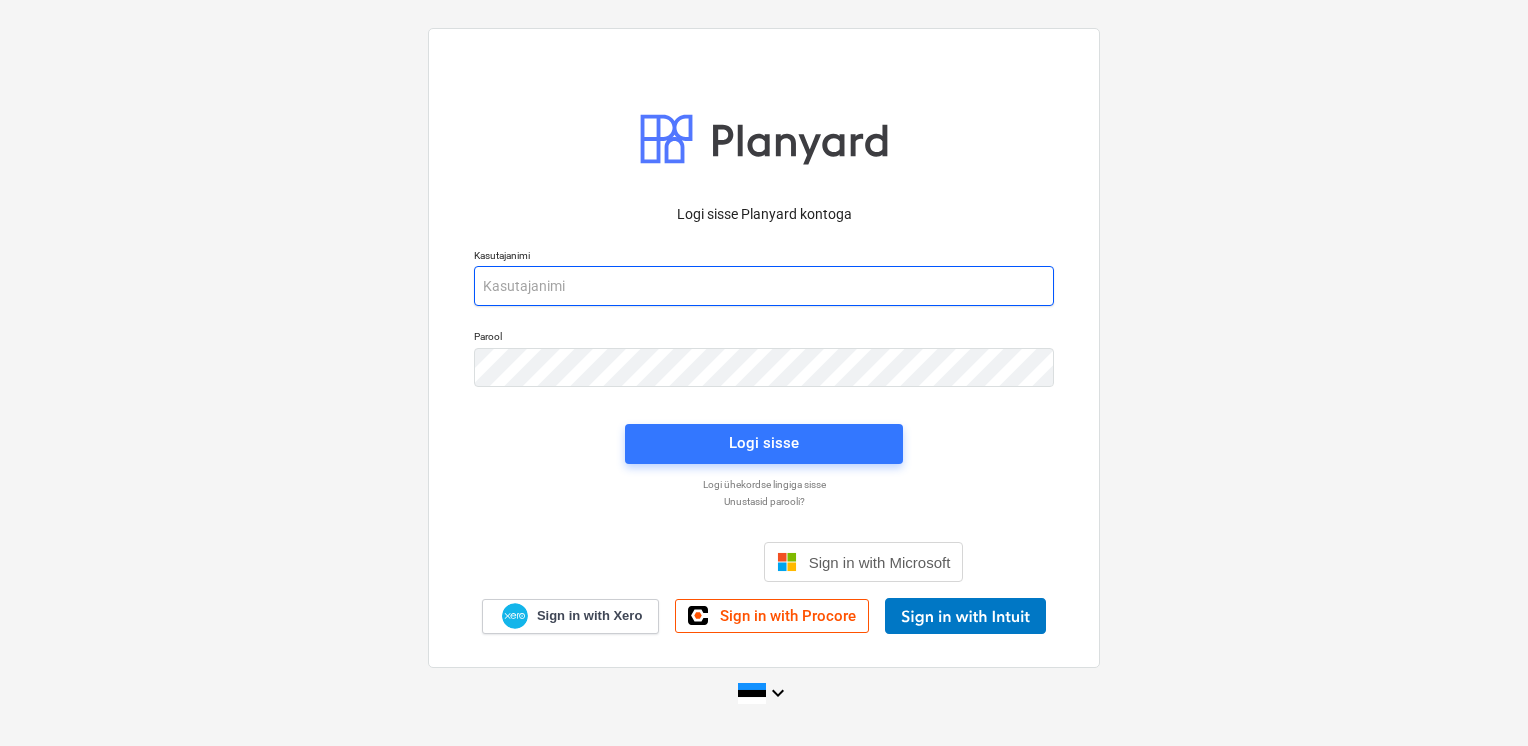 click at bounding box center (764, 286) 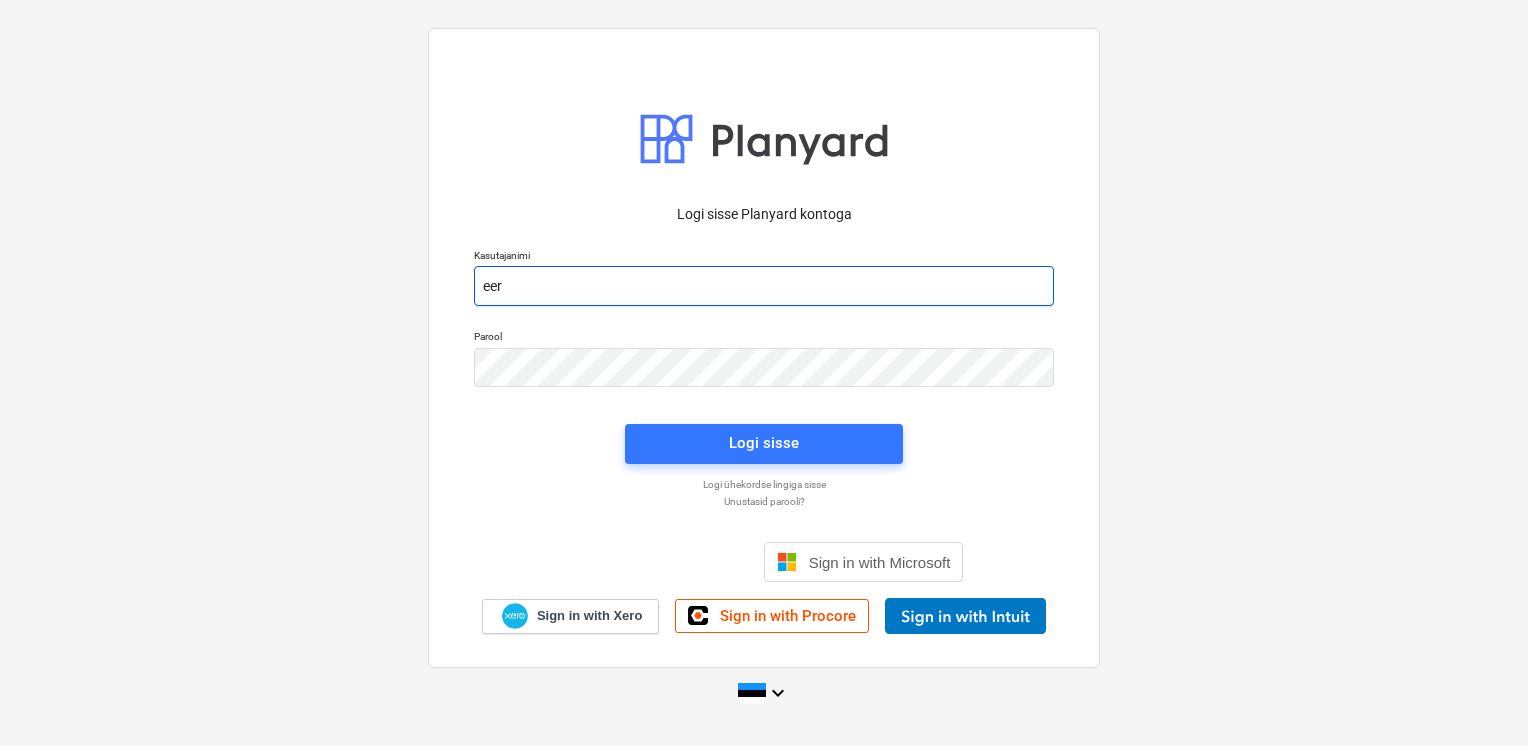 type on "[EMAIL_ADDRESS][DOMAIN_NAME]" 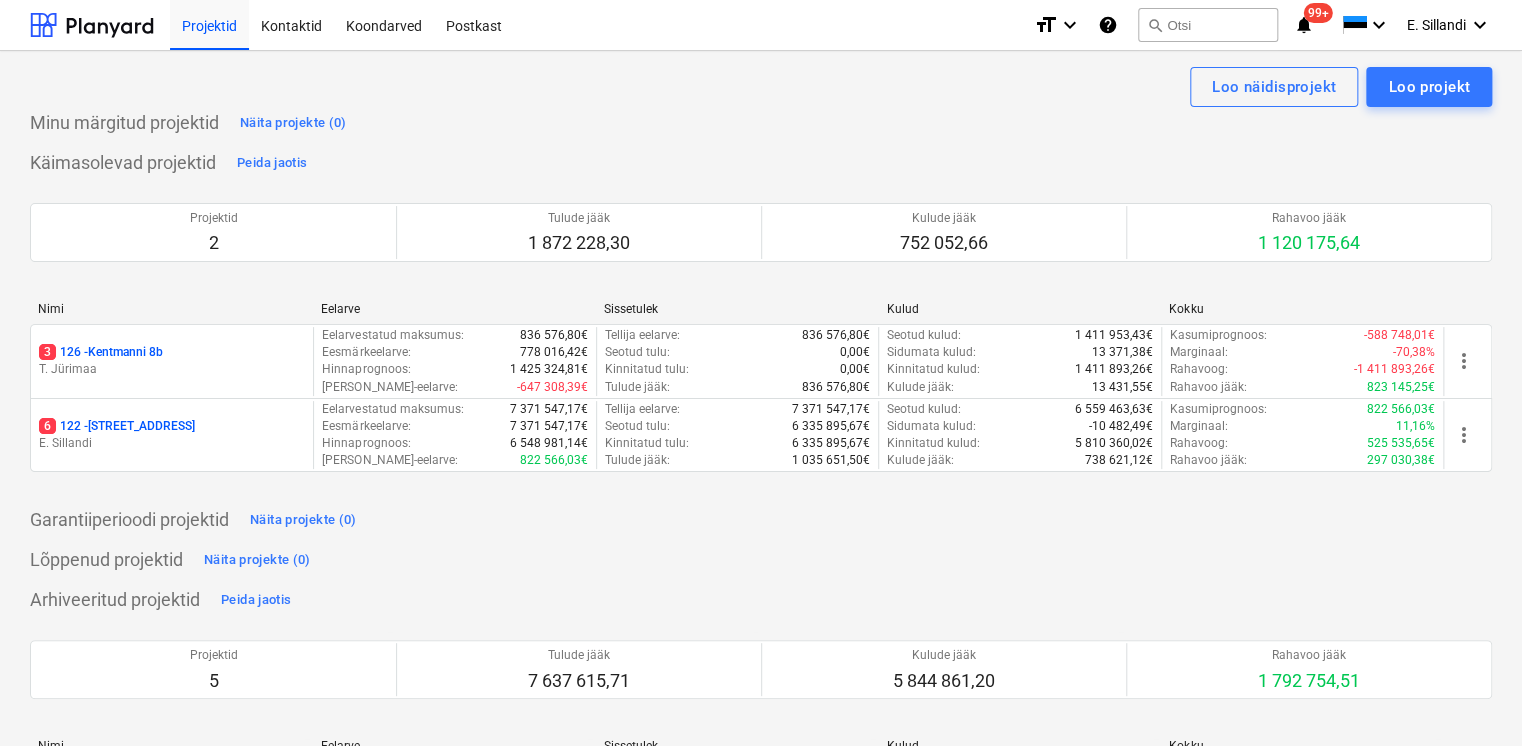 click on "6  122 -  [STREET_ADDRESS]" at bounding box center (117, 426) 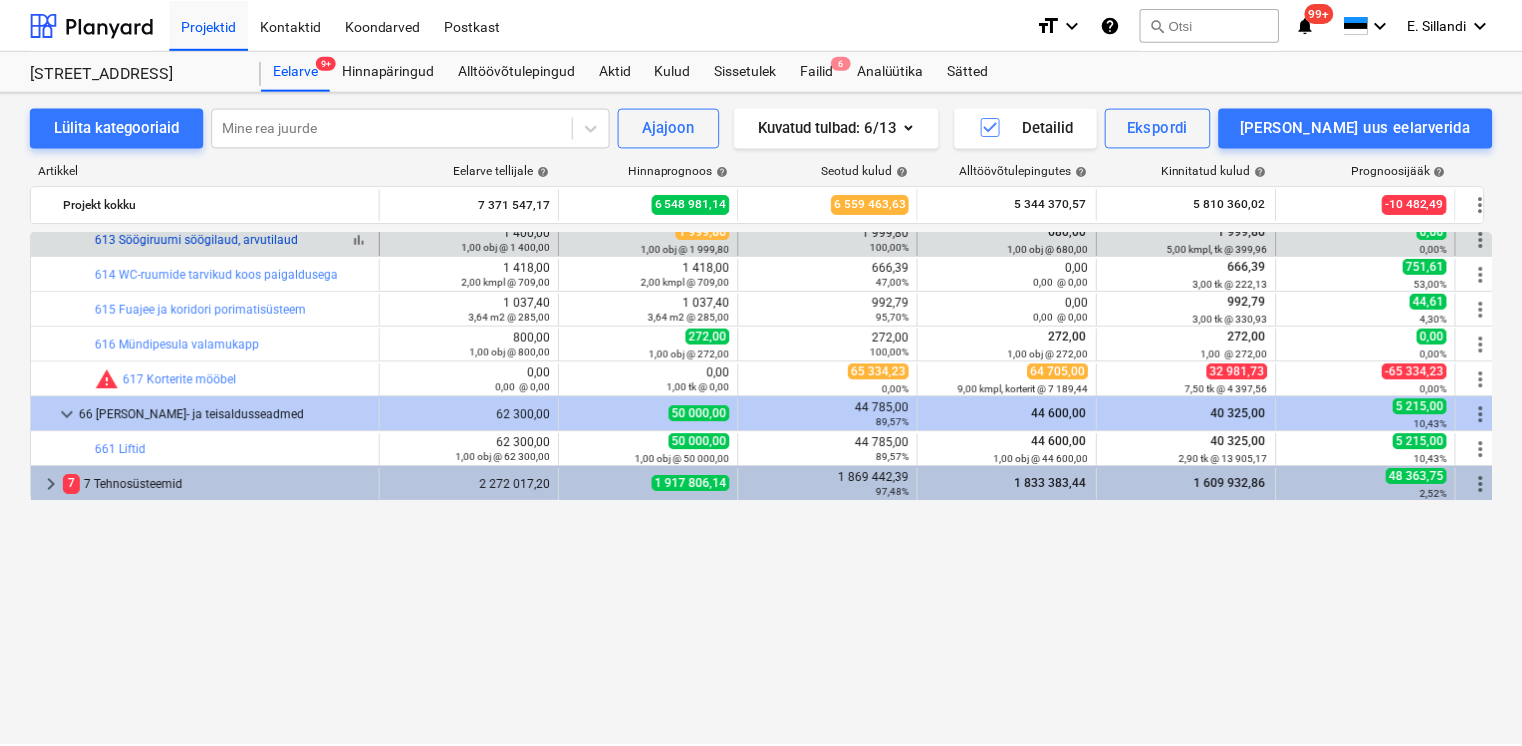 scroll, scrollTop: 2333, scrollLeft: 0, axis: vertical 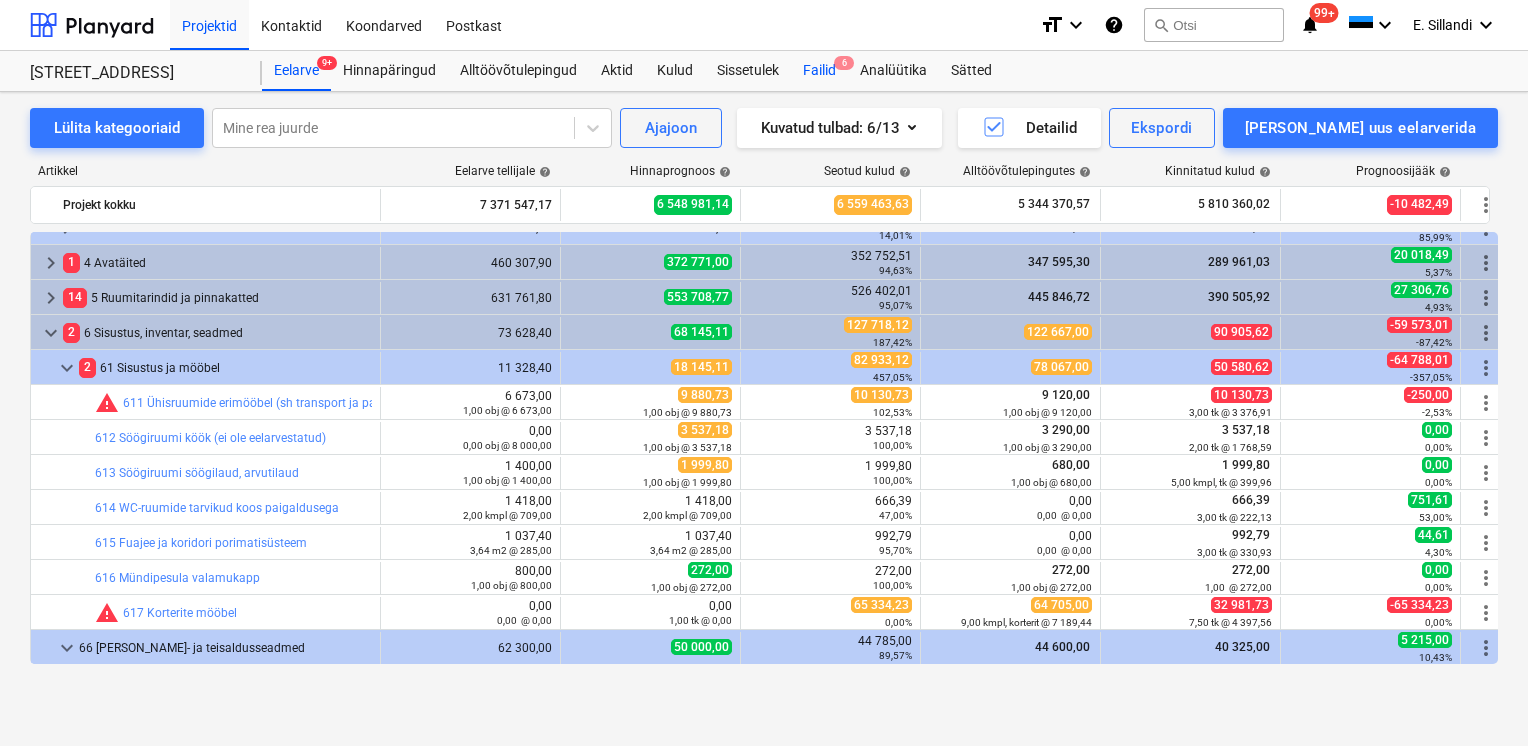 click on "Failid 6" at bounding box center [819, 71] 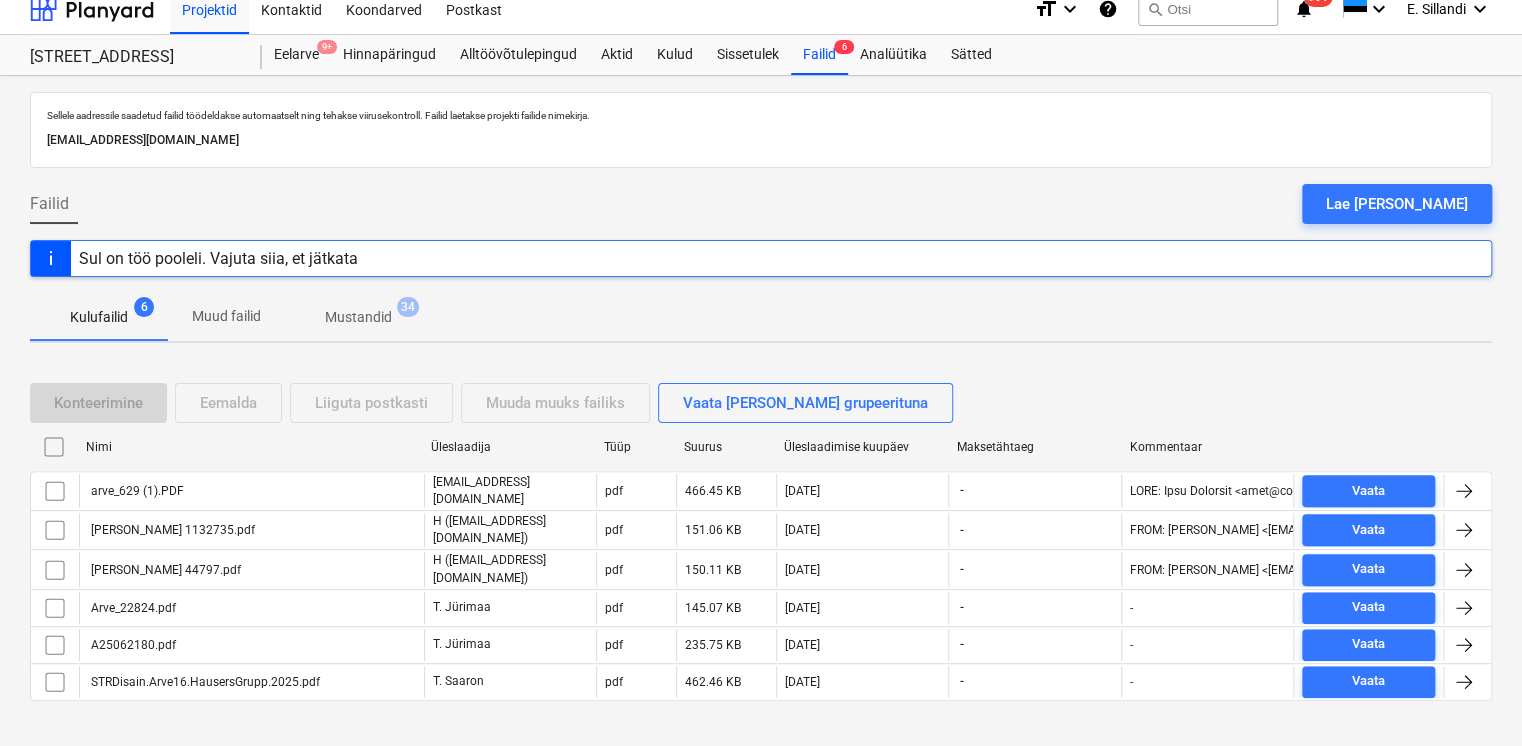 scroll, scrollTop: 32, scrollLeft: 0, axis: vertical 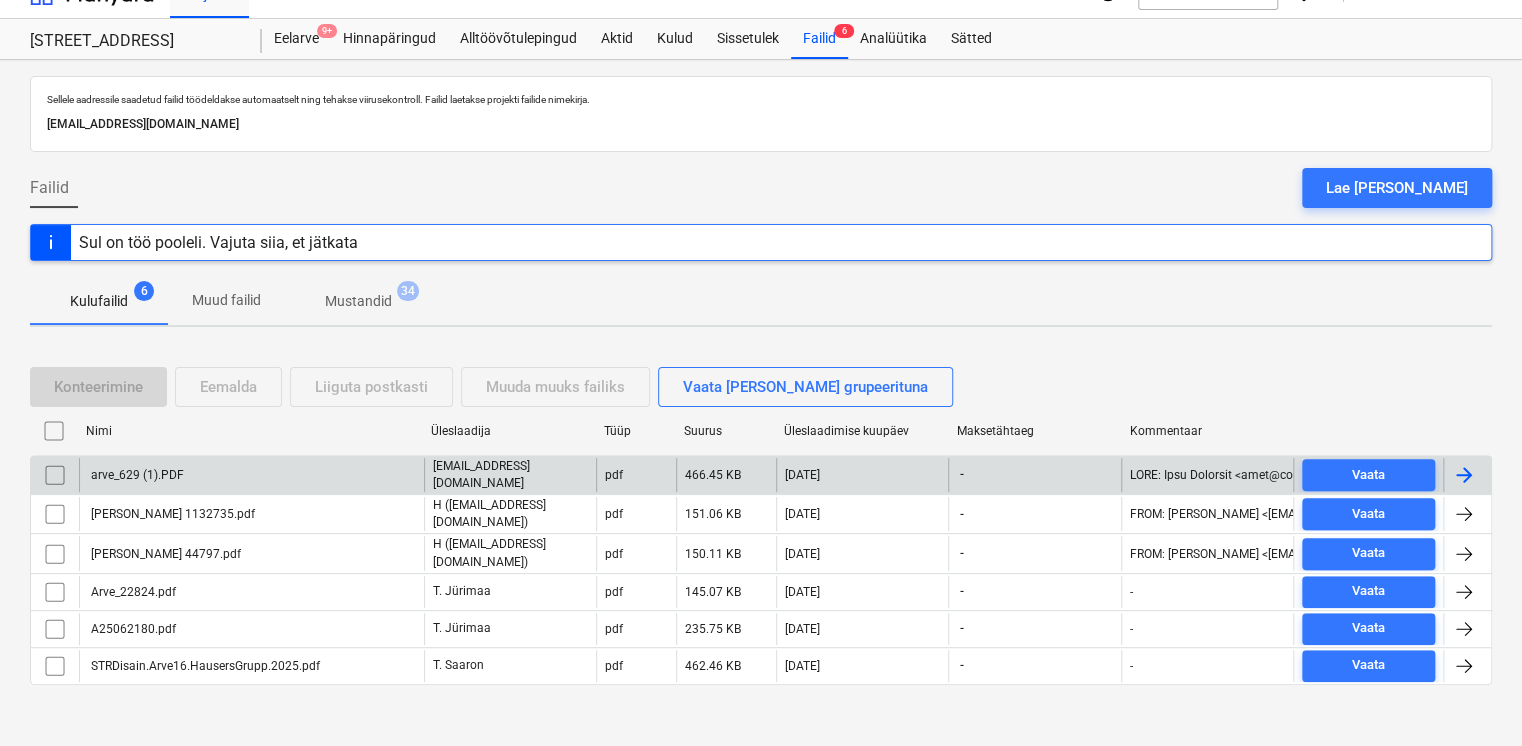 click on "arve_629 (1).PDF" at bounding box center [251, 475] 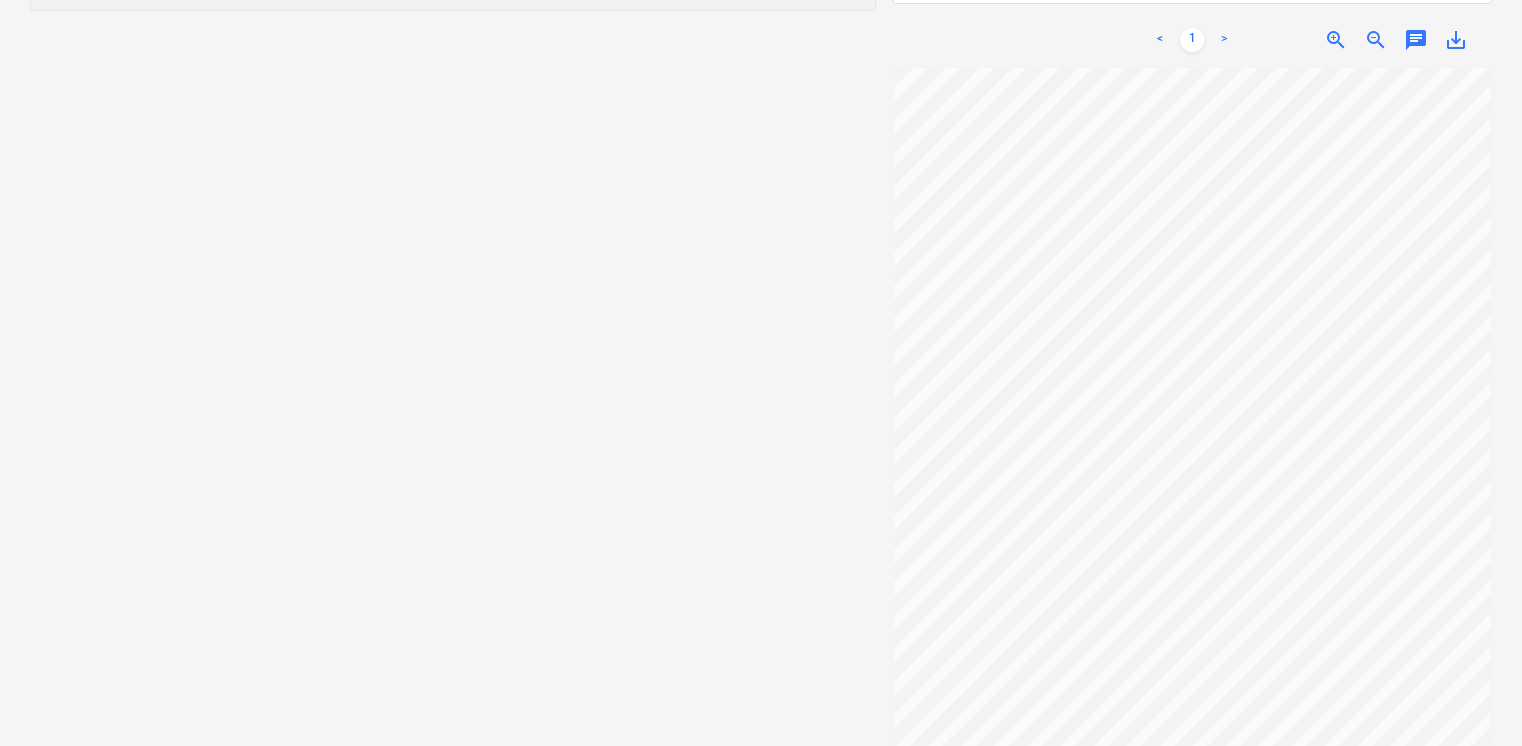 scroll, scrollTop: 0, scrollLeft: 0, axis: both 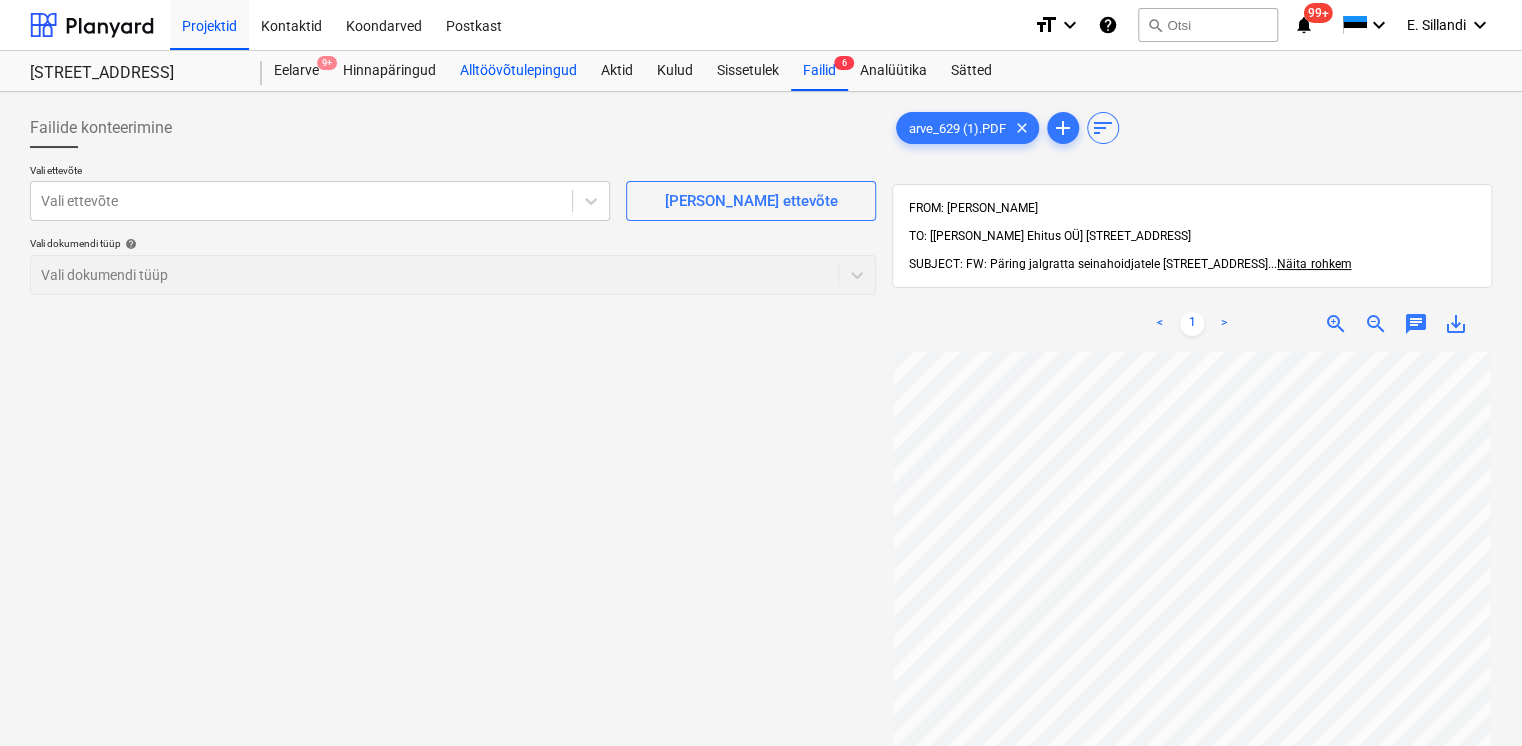 click on "Alltöövõtulepingud" at bounding box center (518, 71) 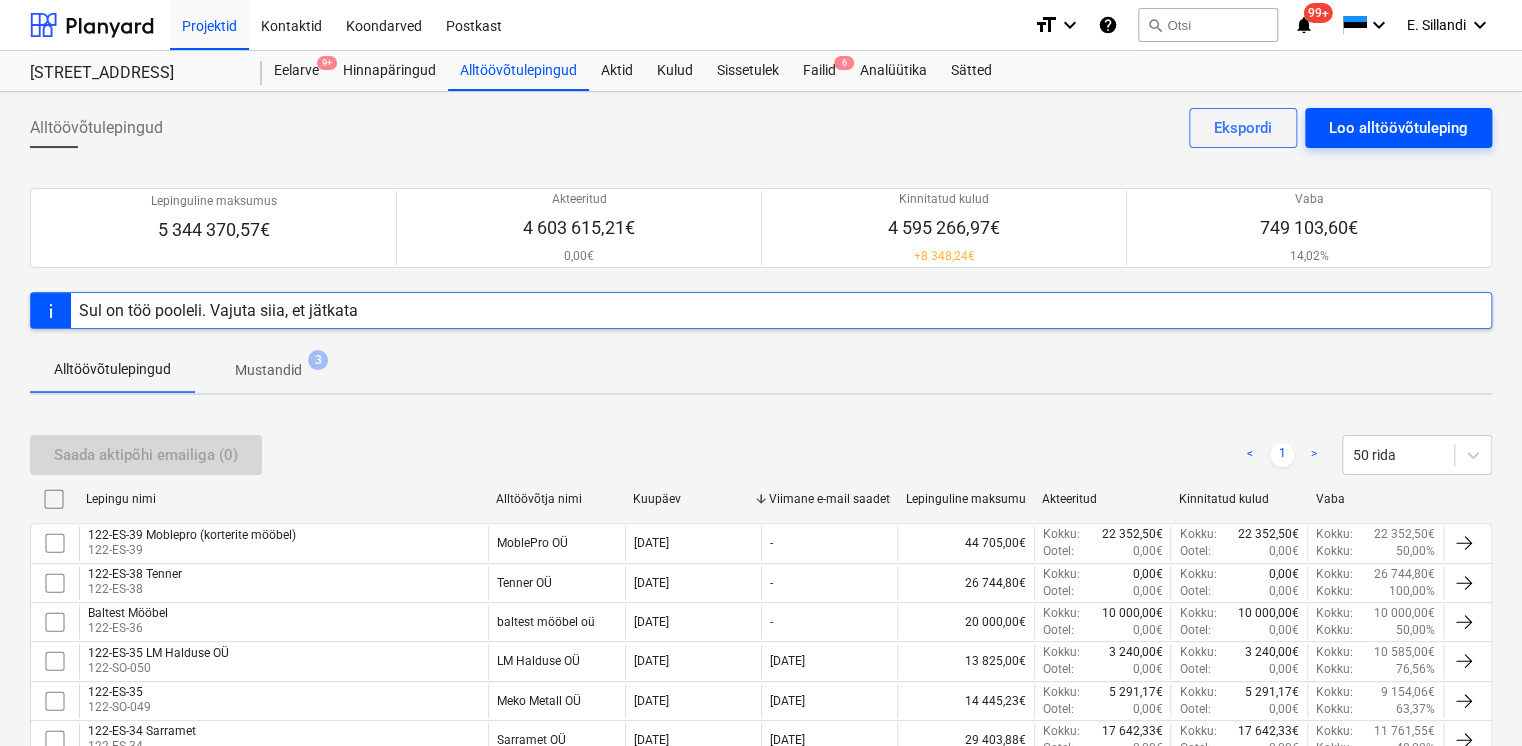 click on "Loo alltöövõtuleping" at bounding box center (1398, 128) 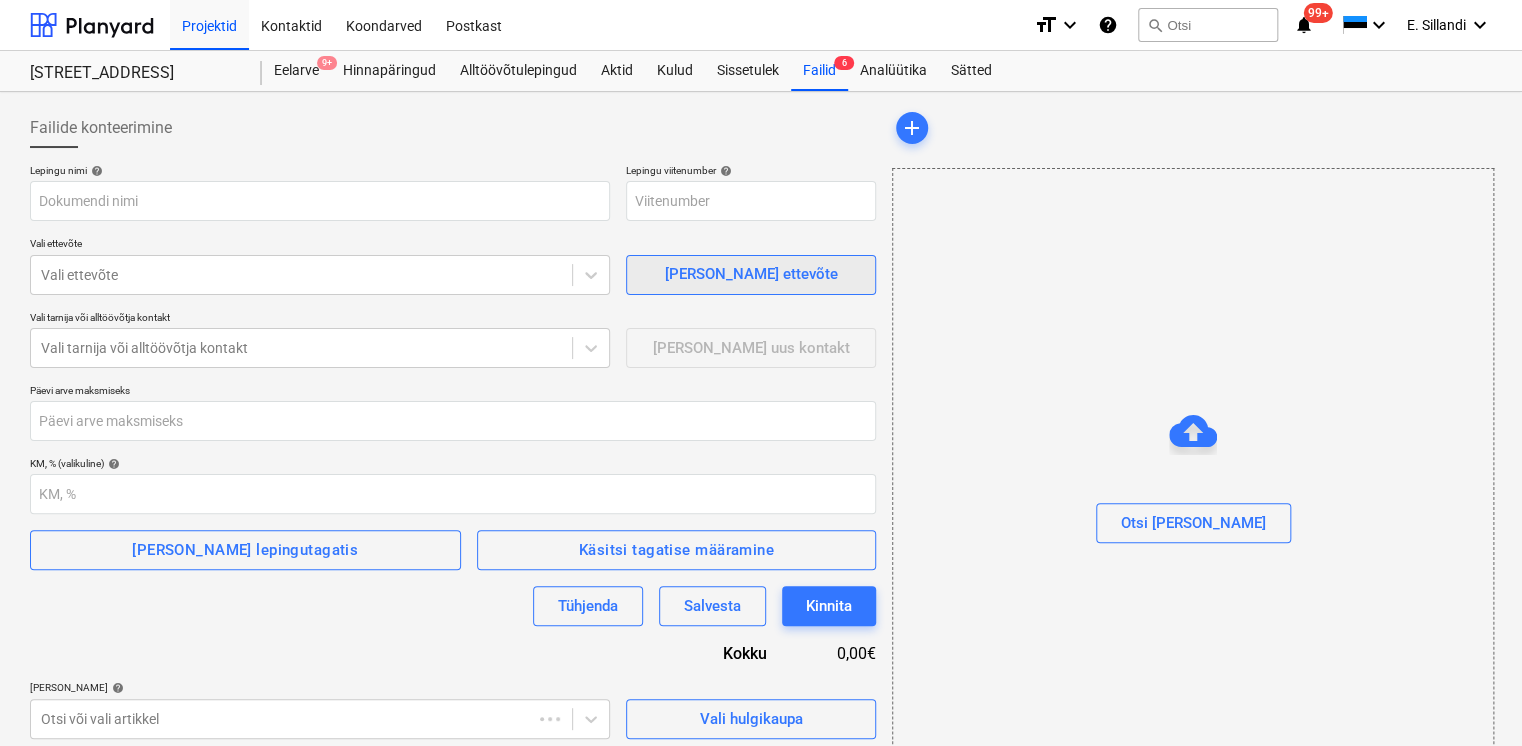 type on "122-SO-054" 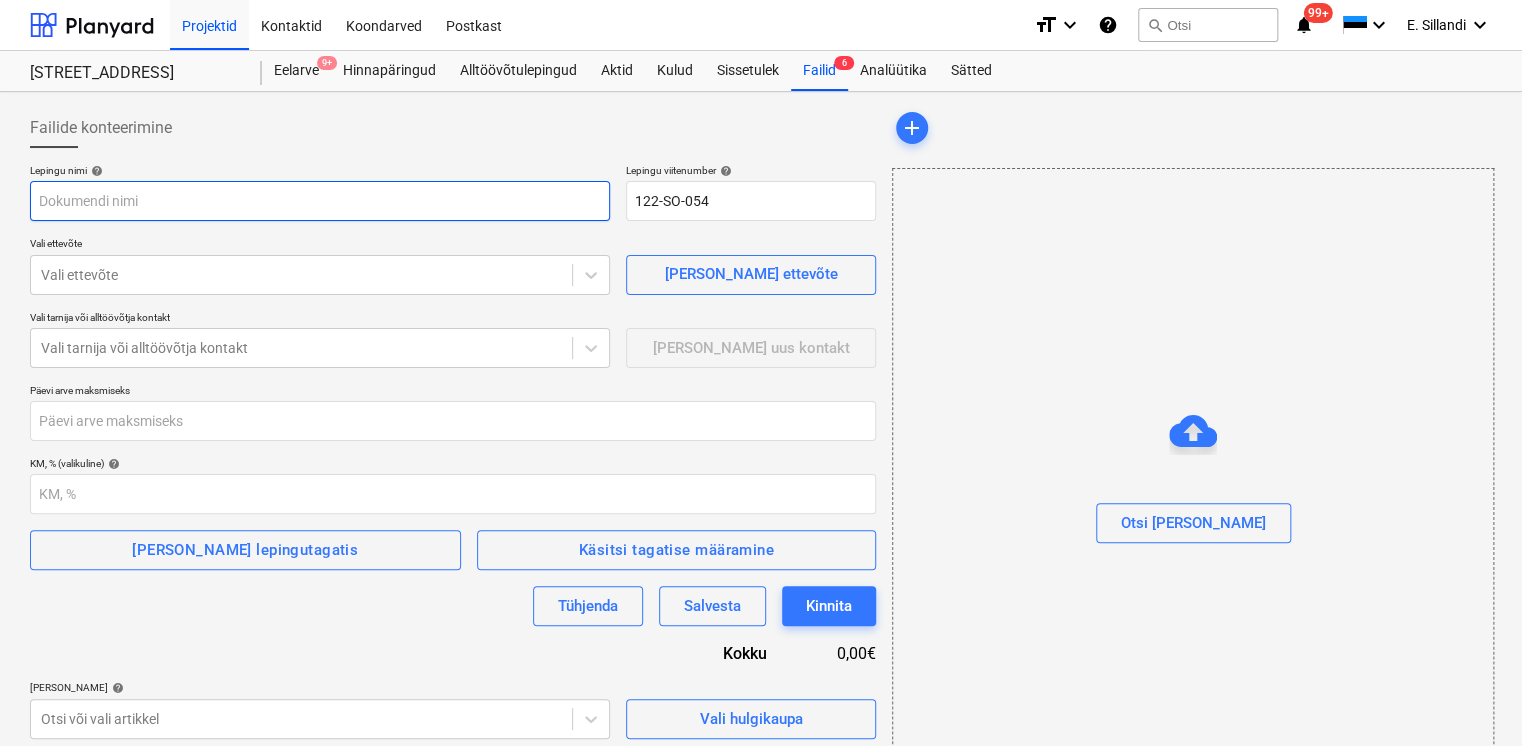 click at bounding box center [320, 201] 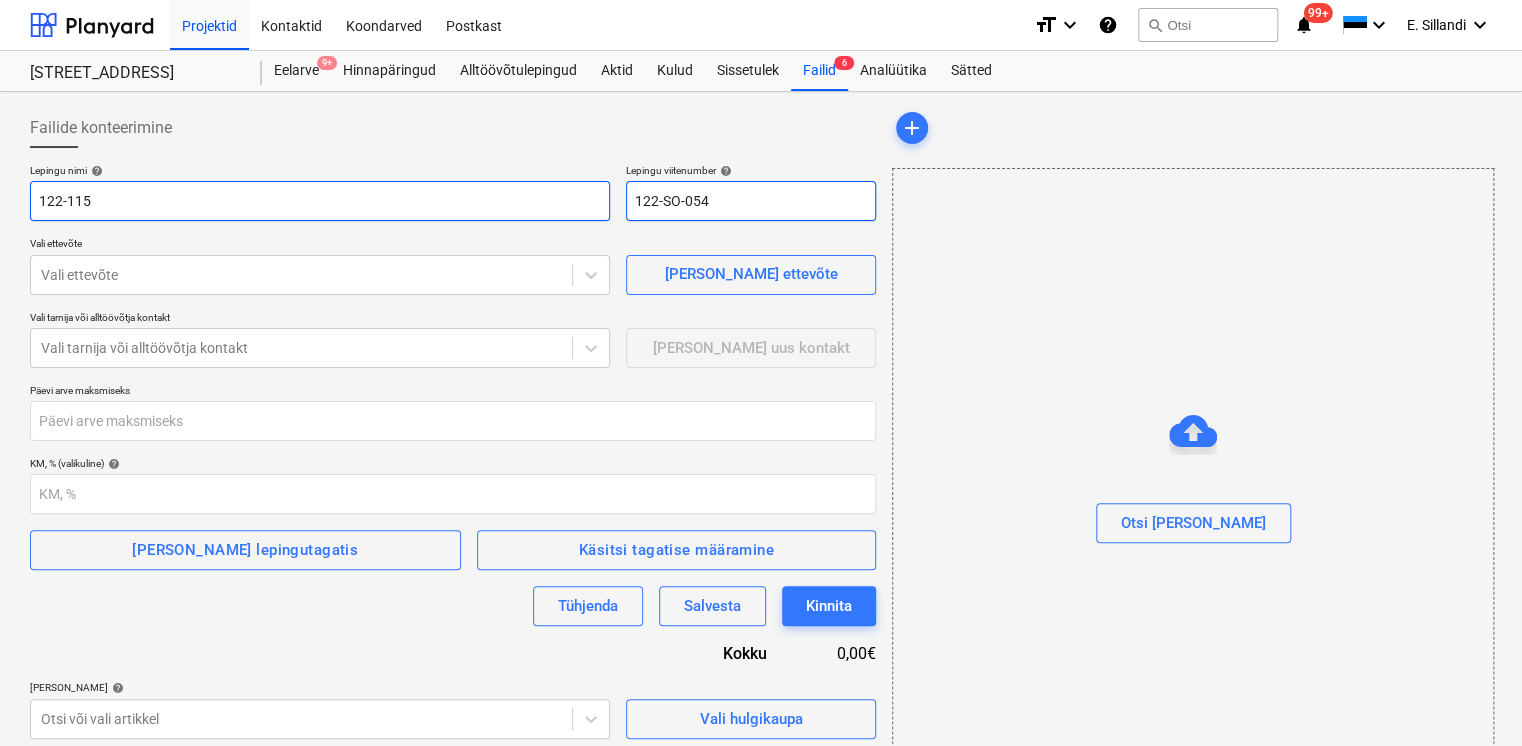 type on "122-115" 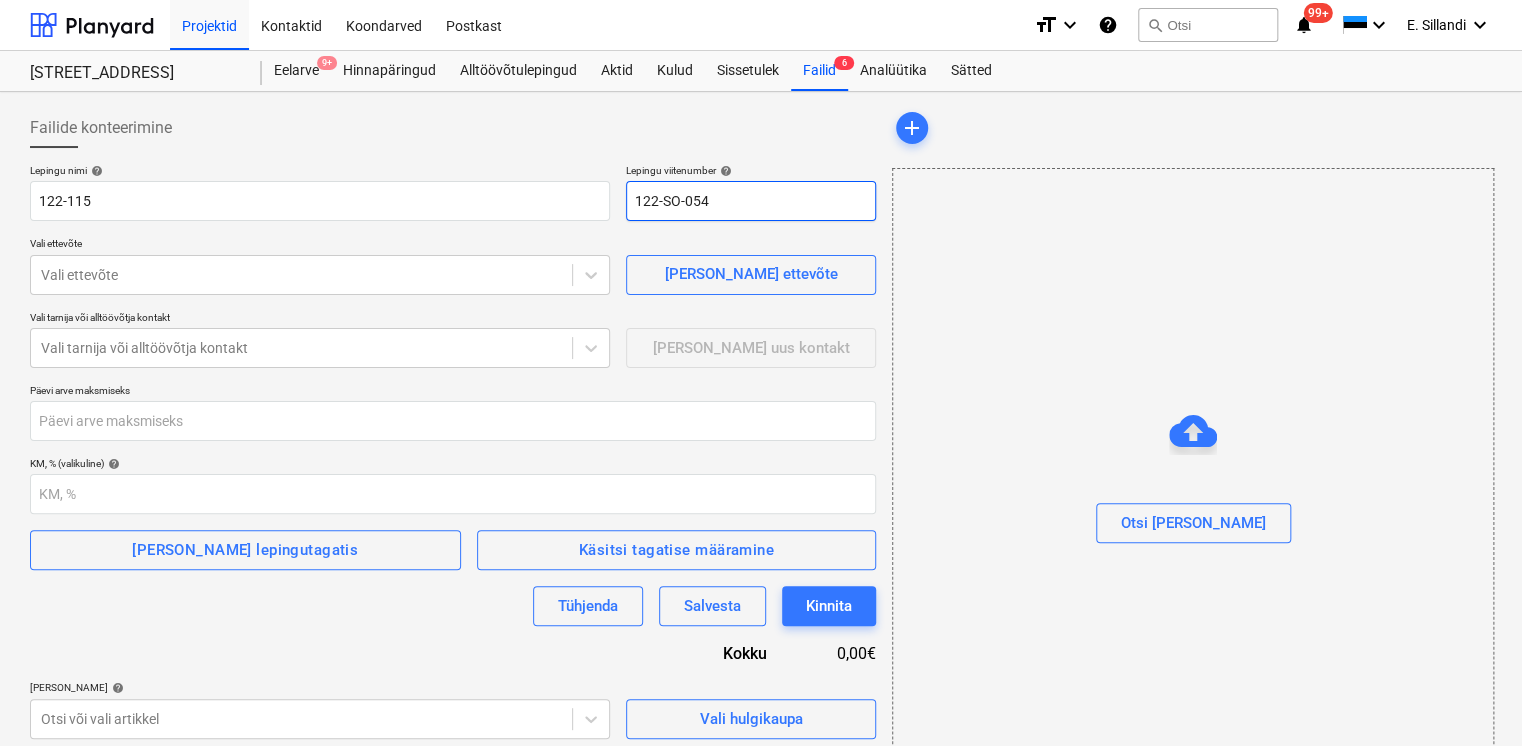 click on "122-SO-054" at bounding box center [751, 201] 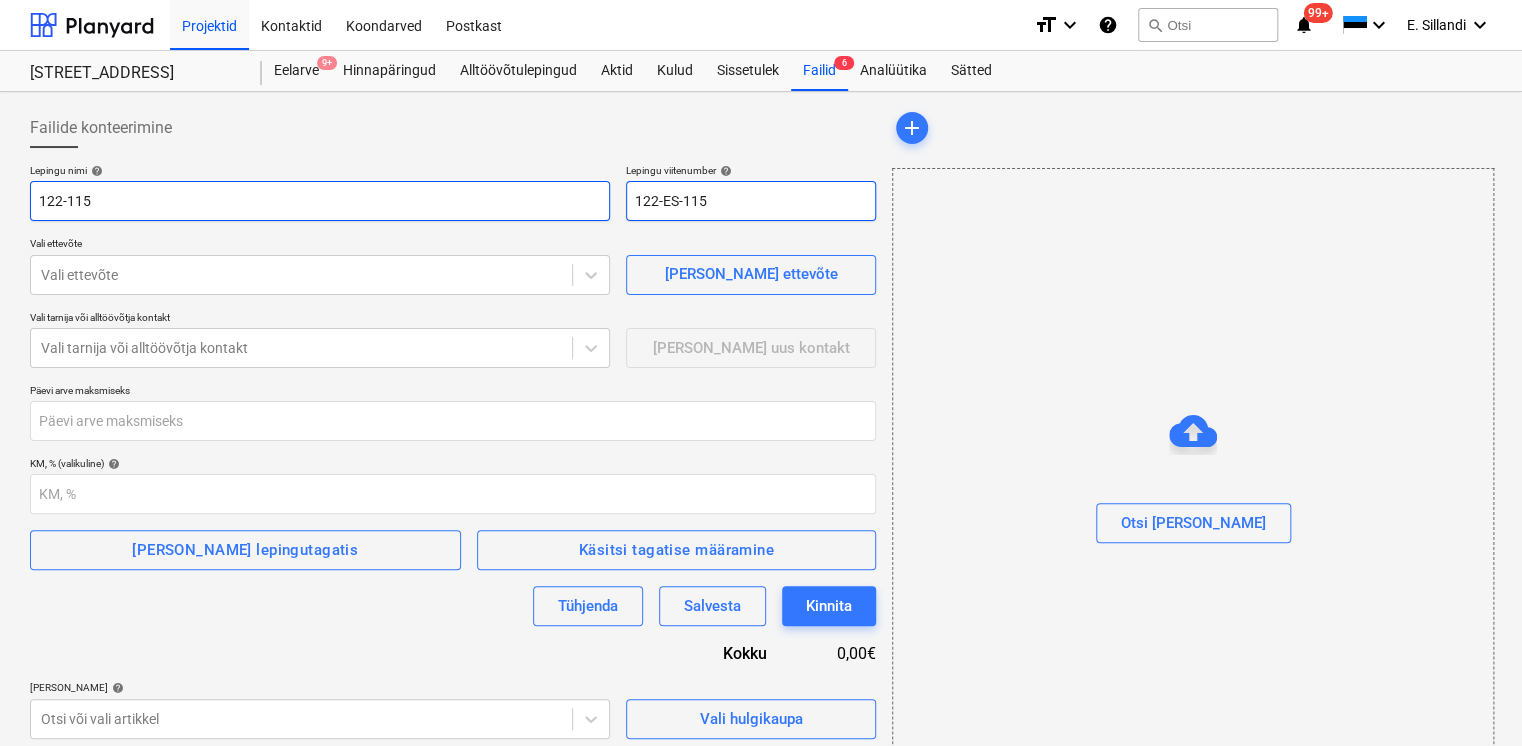 type on "122-ES-115" 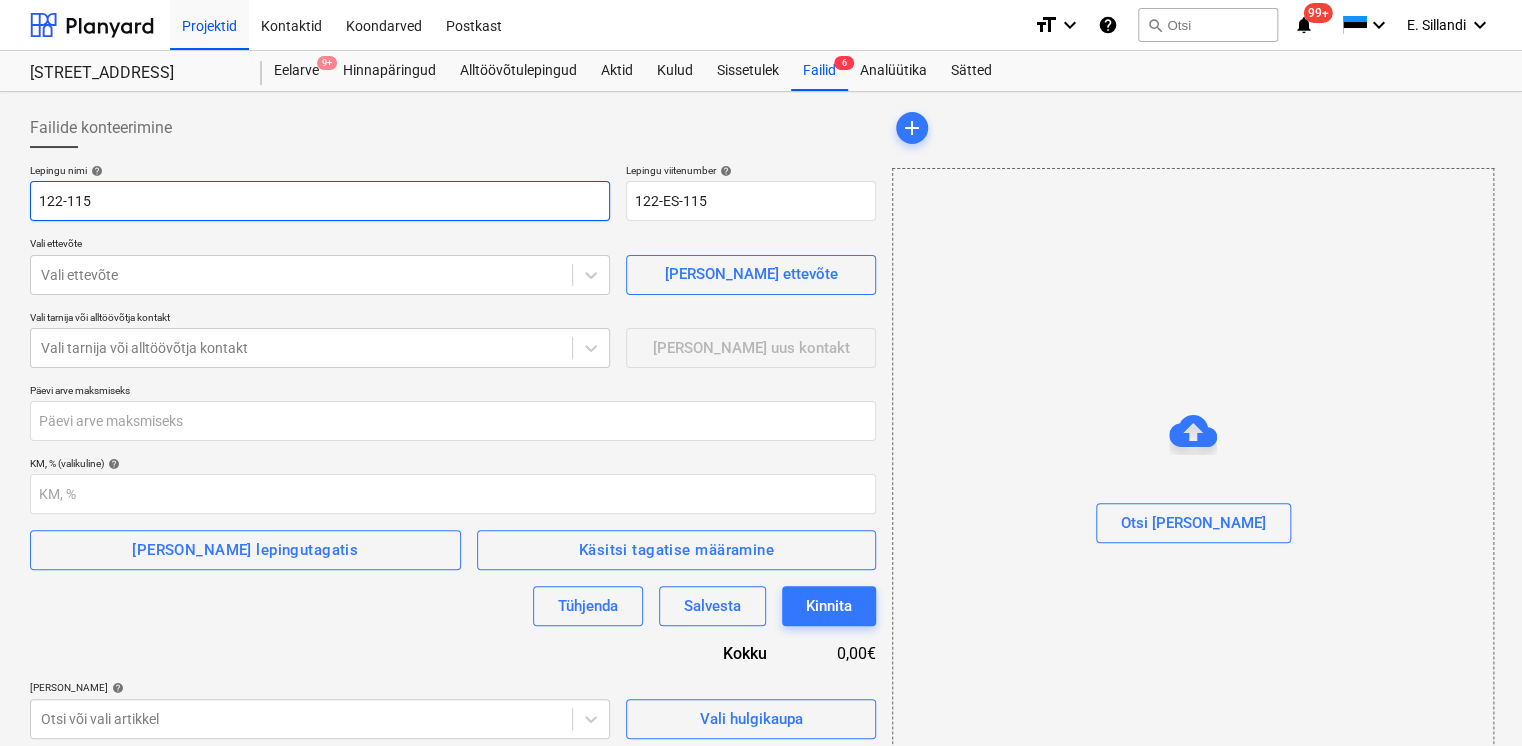 click on "122-115" at bounding box center (320, 201) 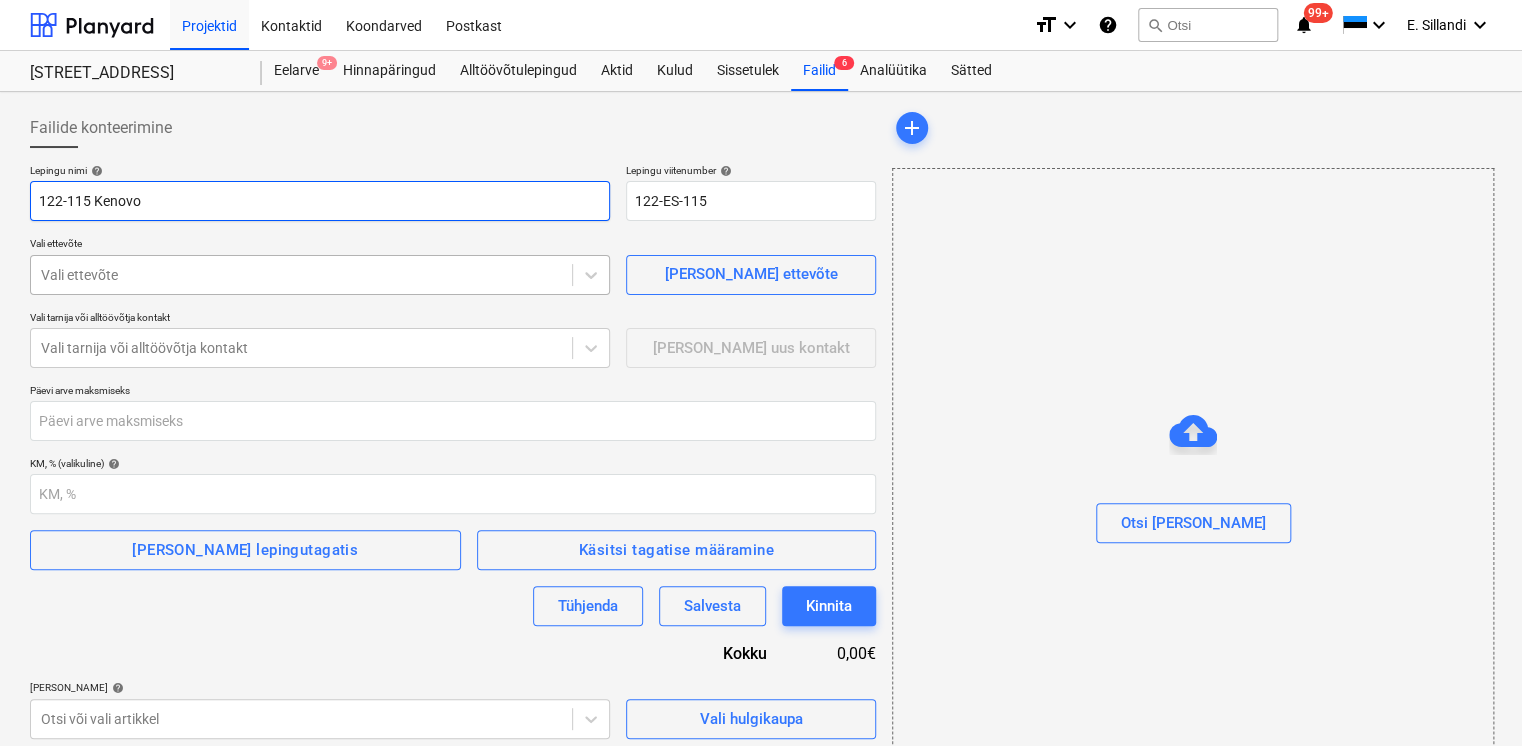 type on "122-115 Kenovo" 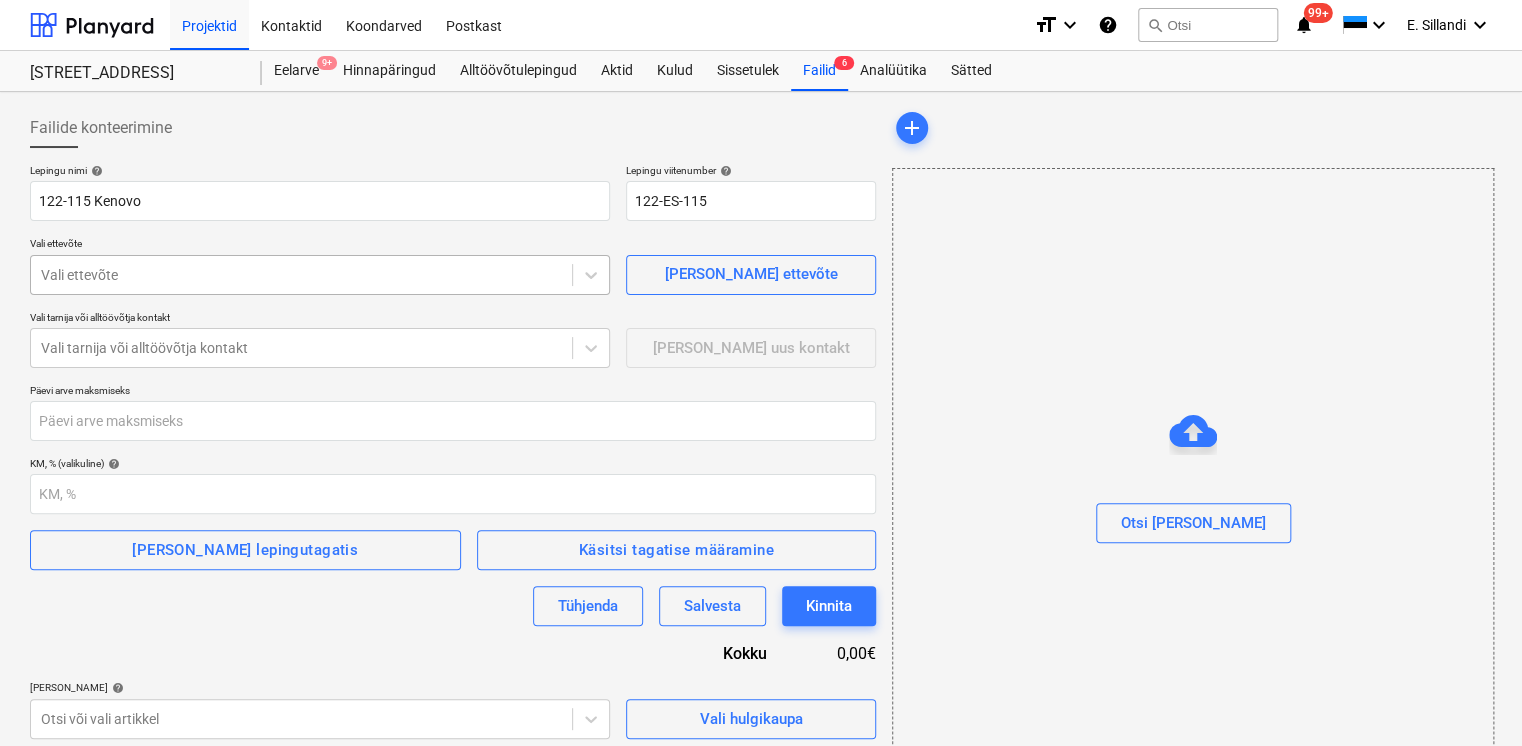 click at bounding box center [301, 275] 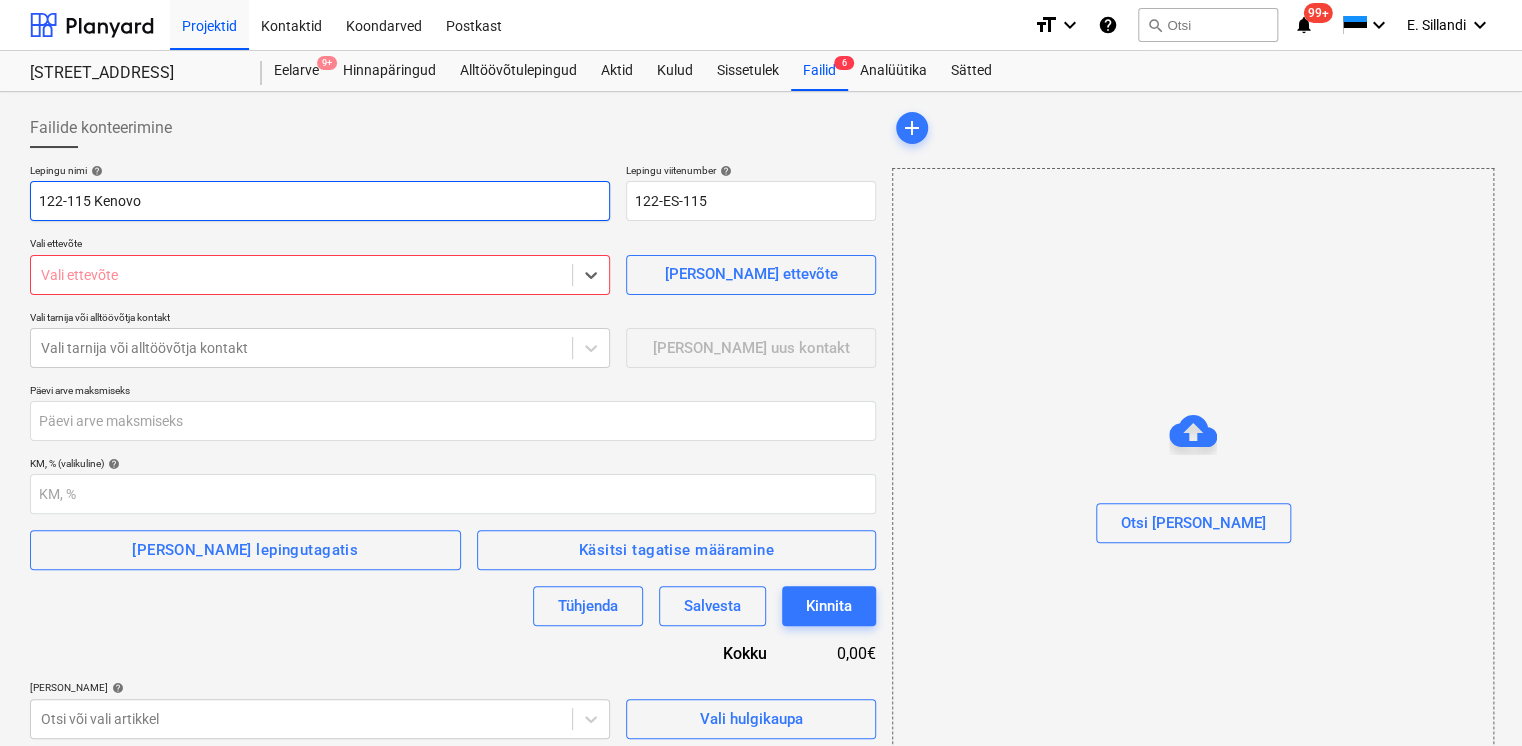 click on "122-115 Kenovo" at bounding box center [320, 201] 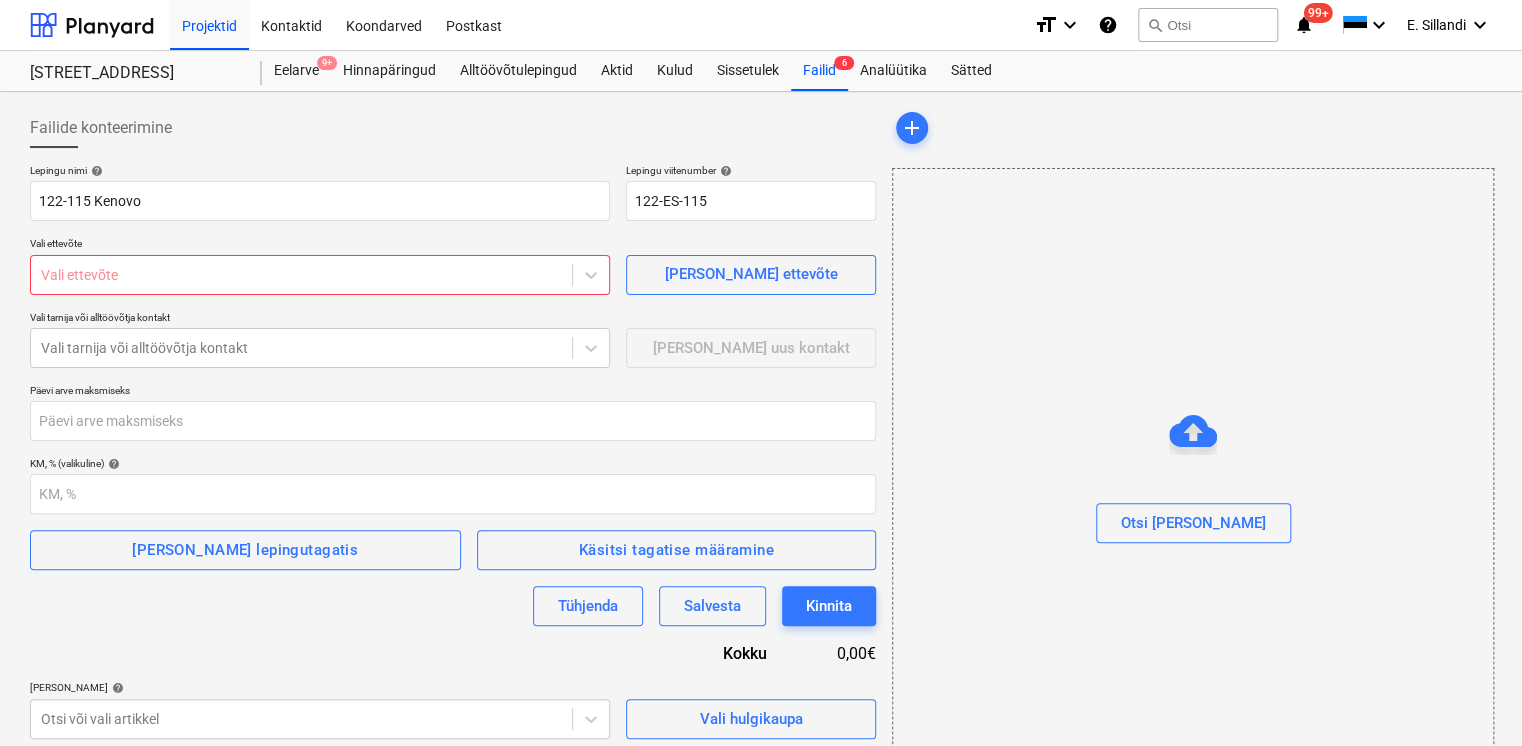 click at bounding box center (301, 275) 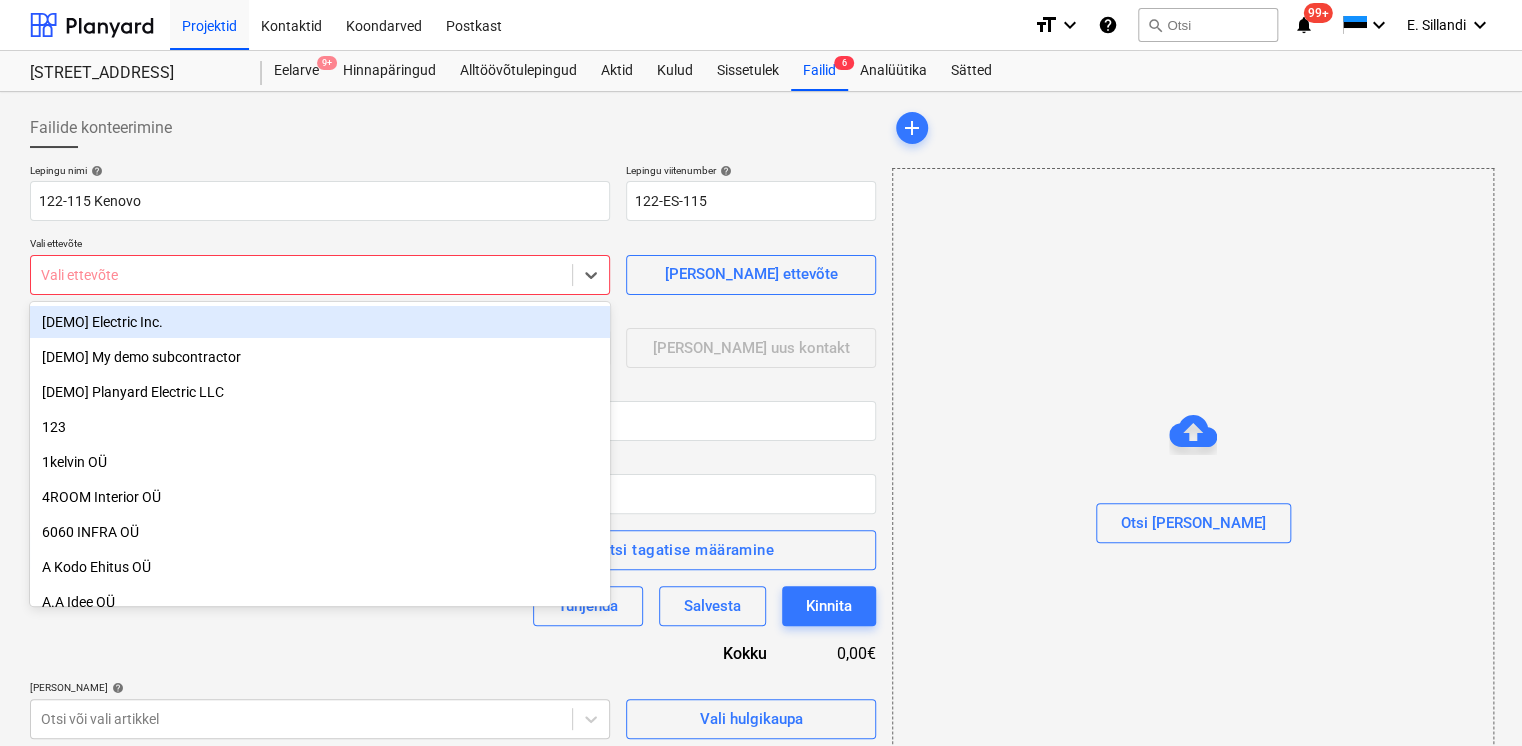 paste on "Akerman OÜ" 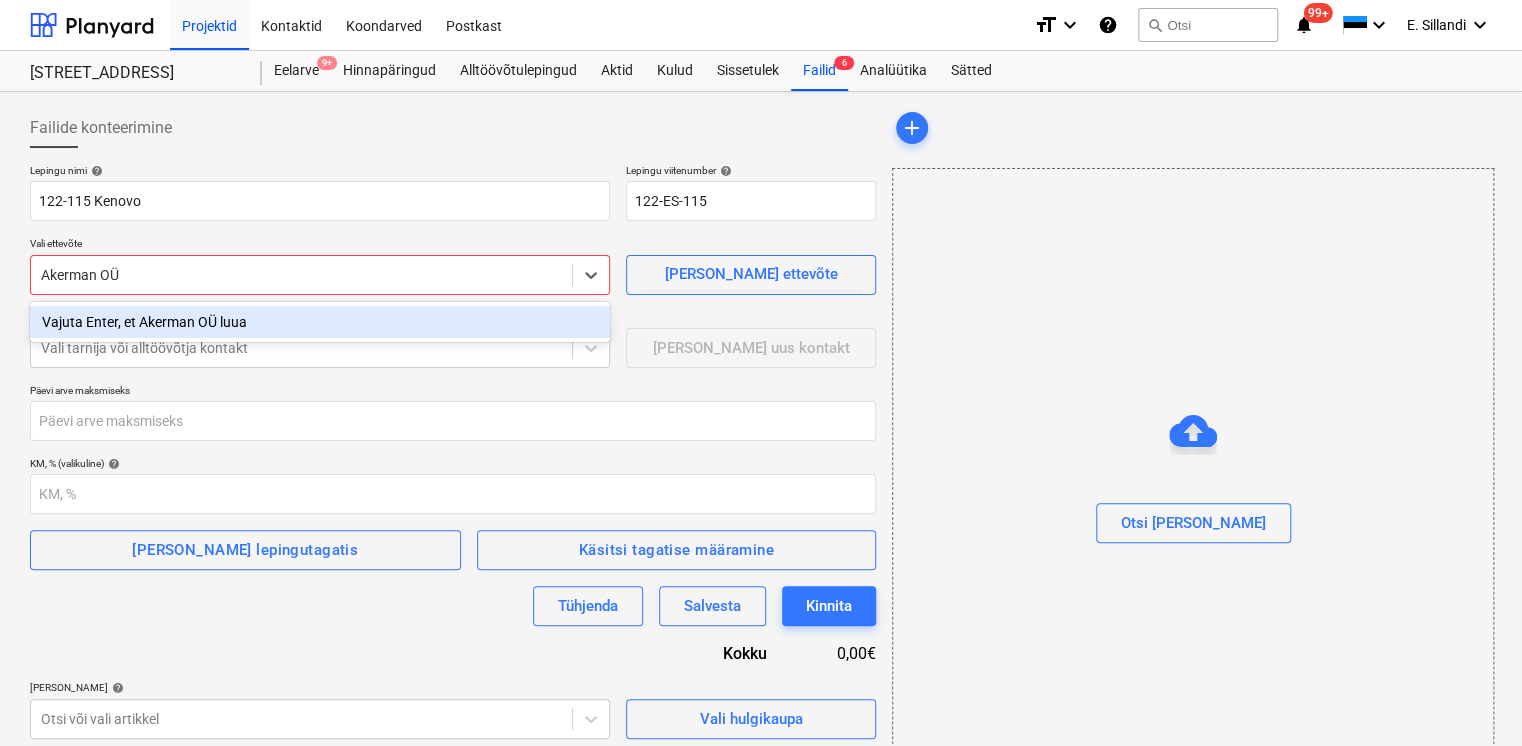 click on "Vajuta Enter, et Akerman OÜ luua" at bounding box center [320, 322] 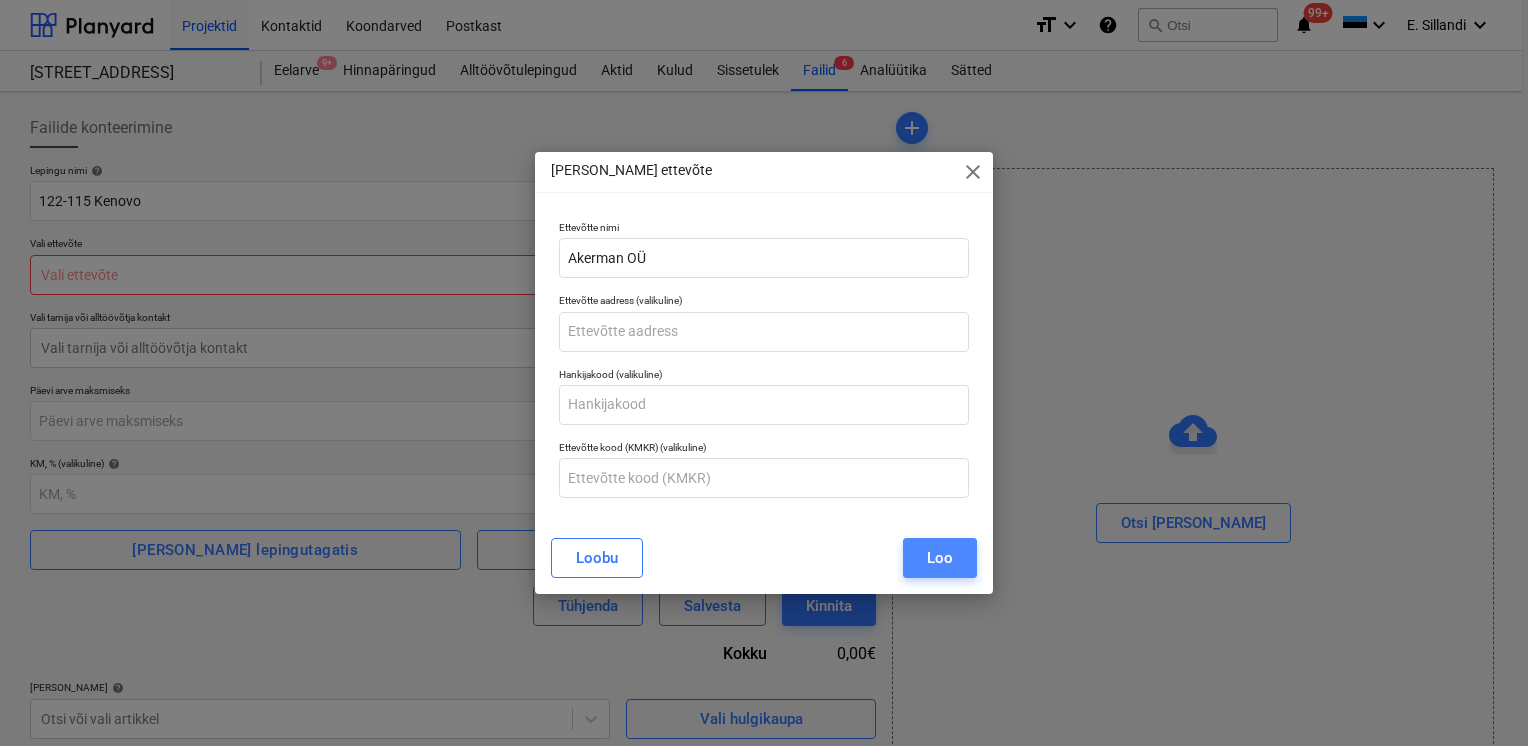 click on "Loo" at bounding box center (940, 558) 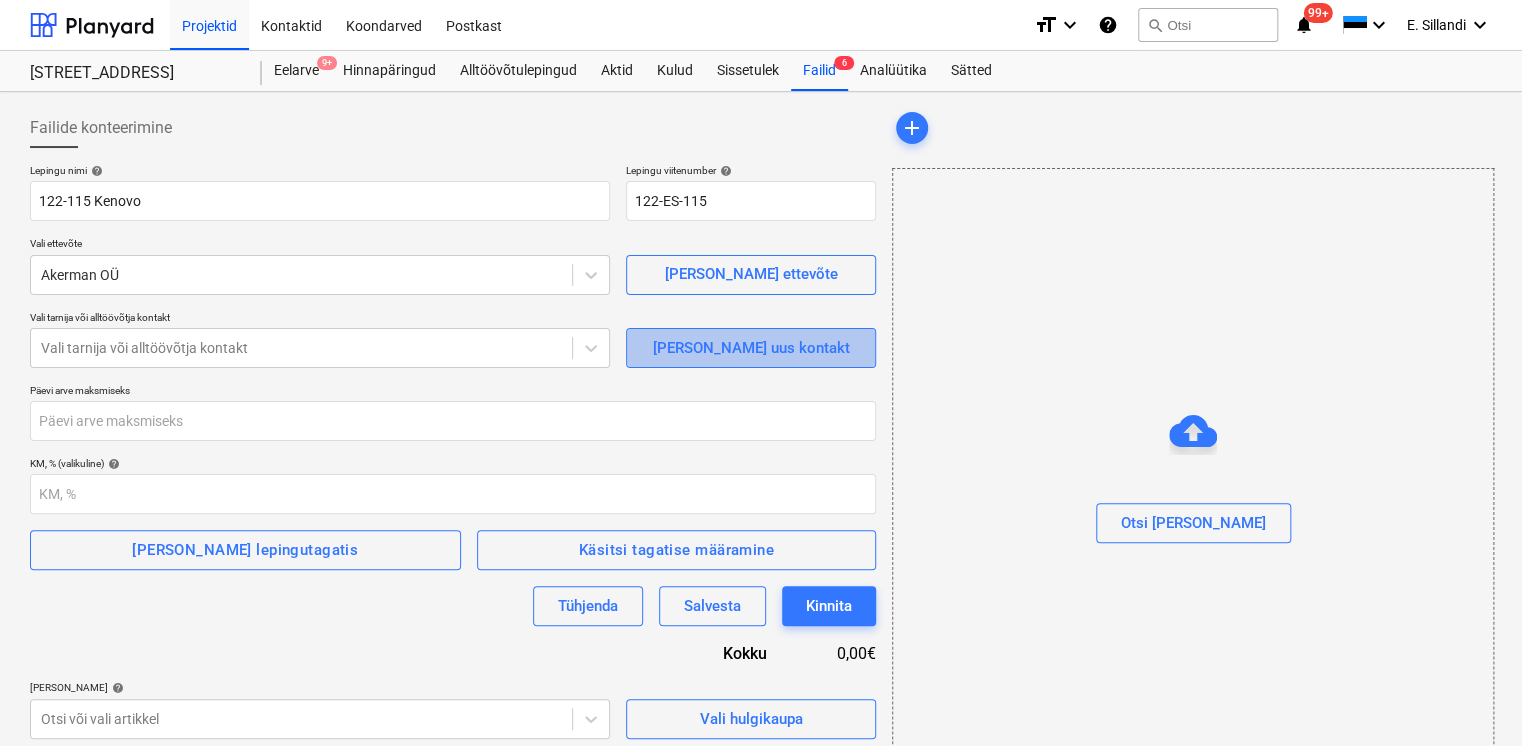 click on "[PERSON_NAME] uus kontakt" at bounding box center (751, 348) 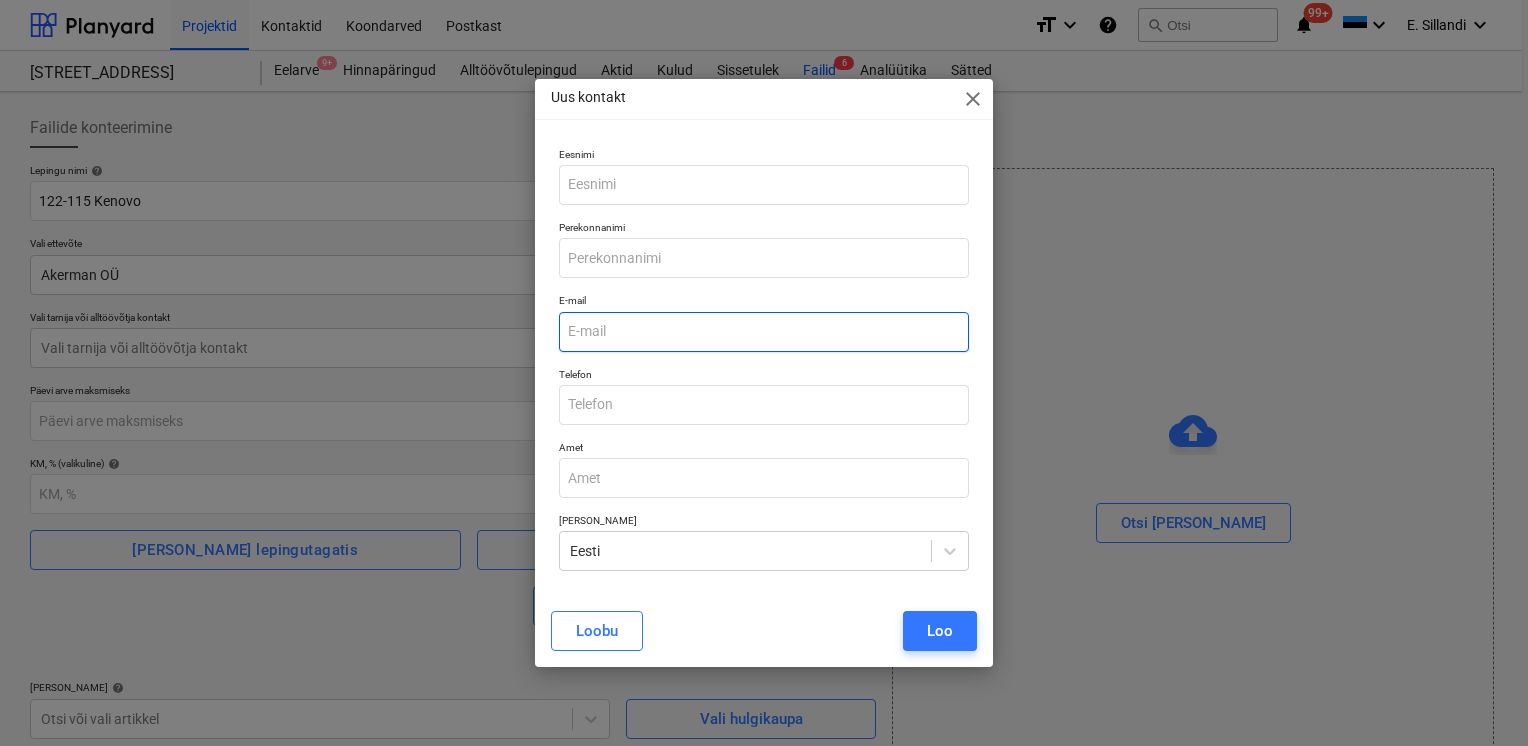 click at bounding box center (764, 332) 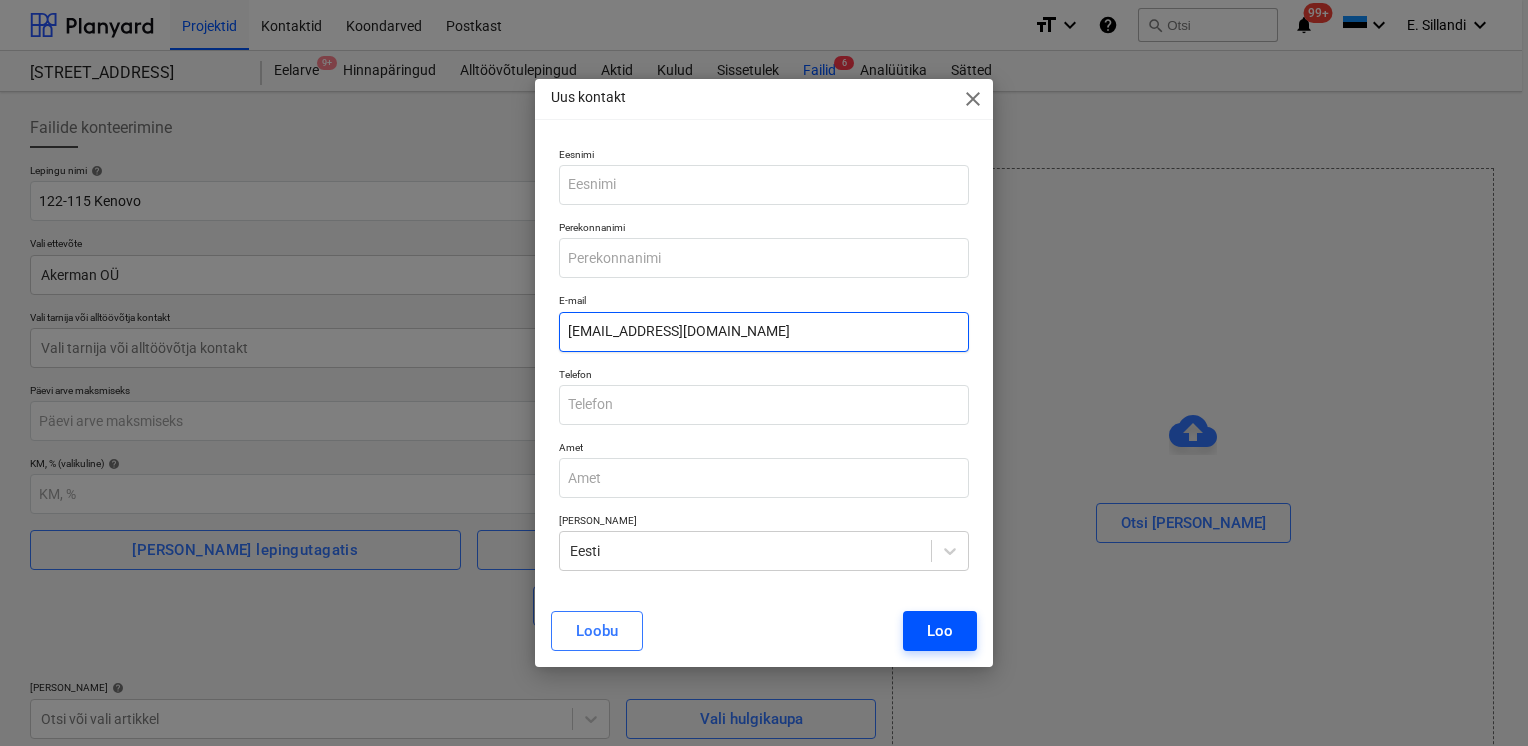 type on "[EMAIL_ADDRESS][DOMAIN_NAME]" 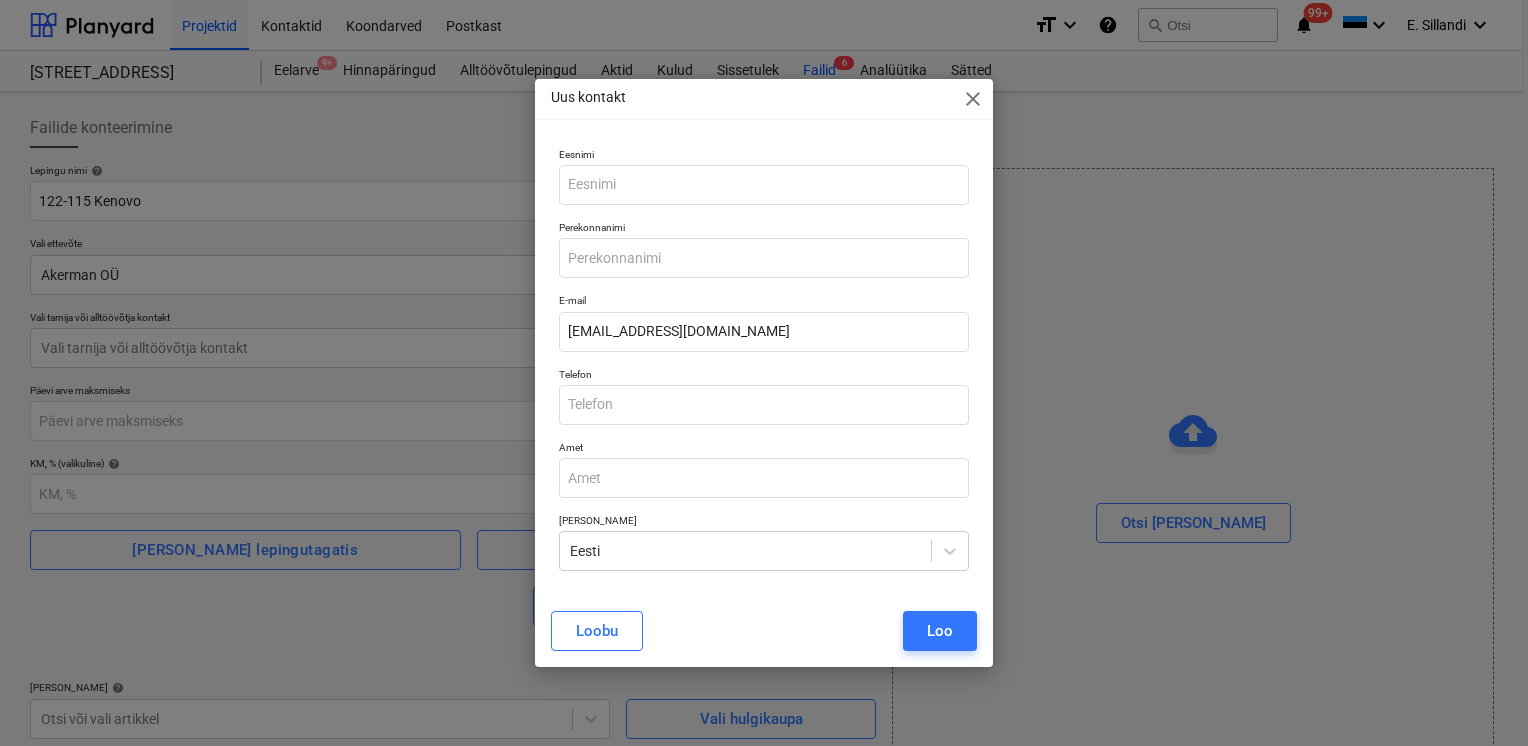 click on "Loo" at bounding box center (940, 631) 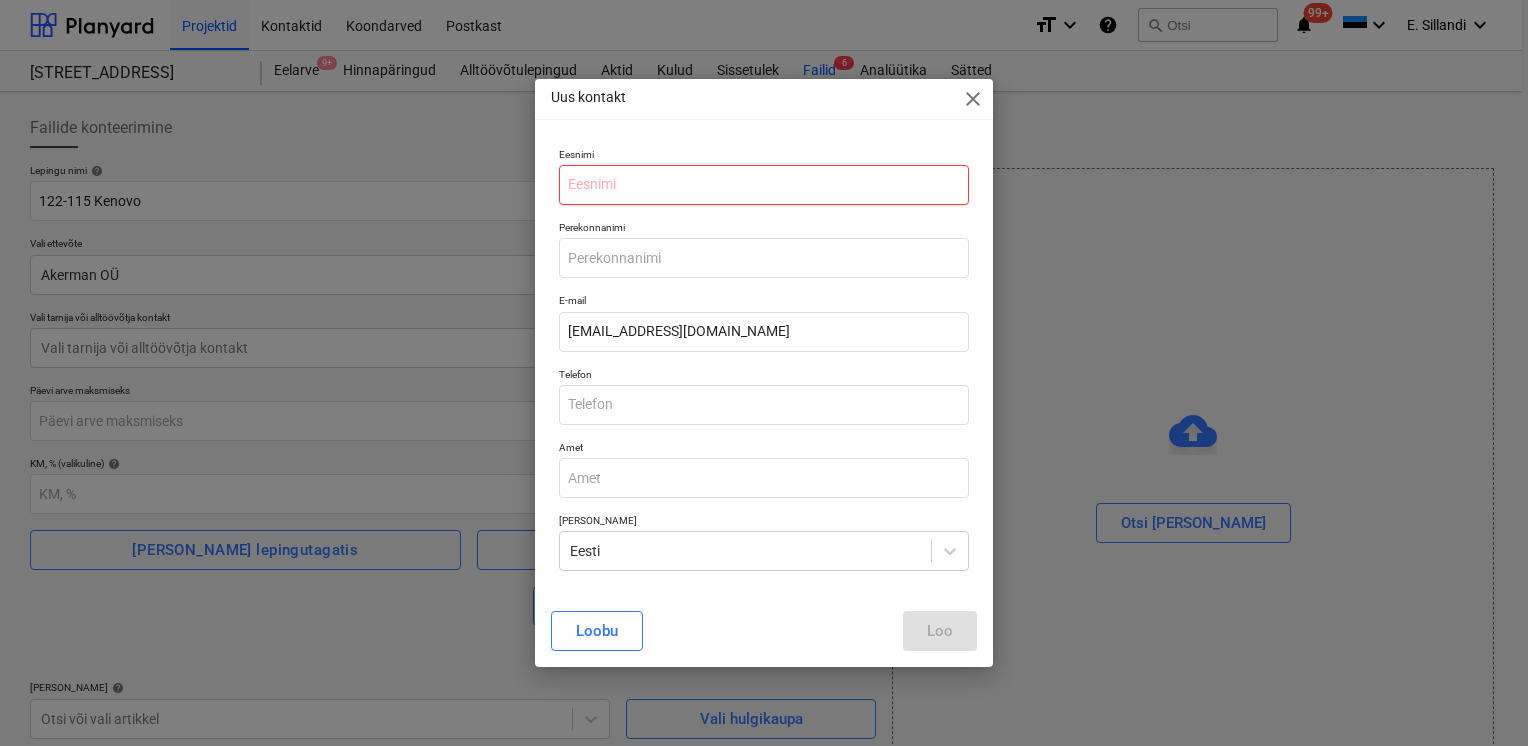 click at bounding box center (764, 185) 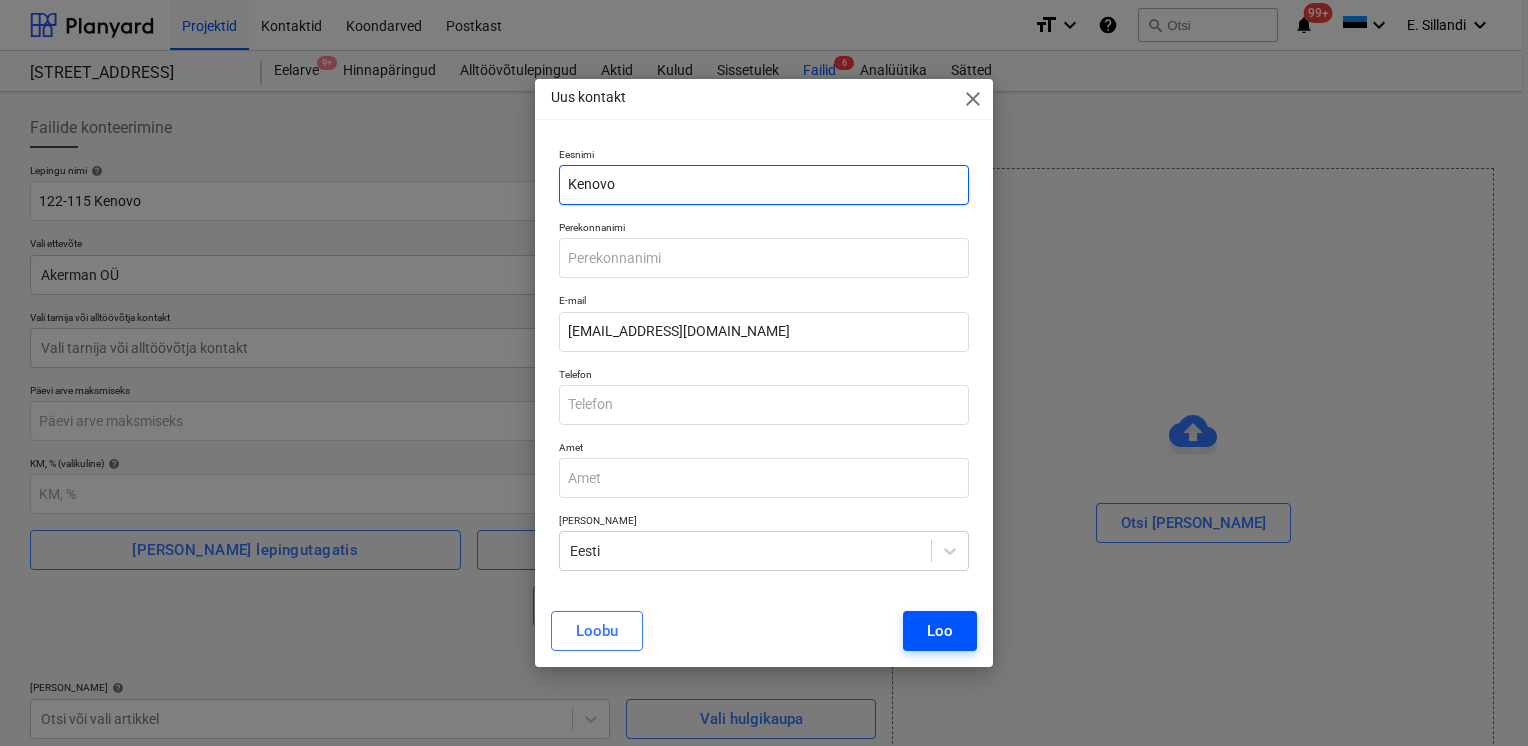 type on "Kenovo" 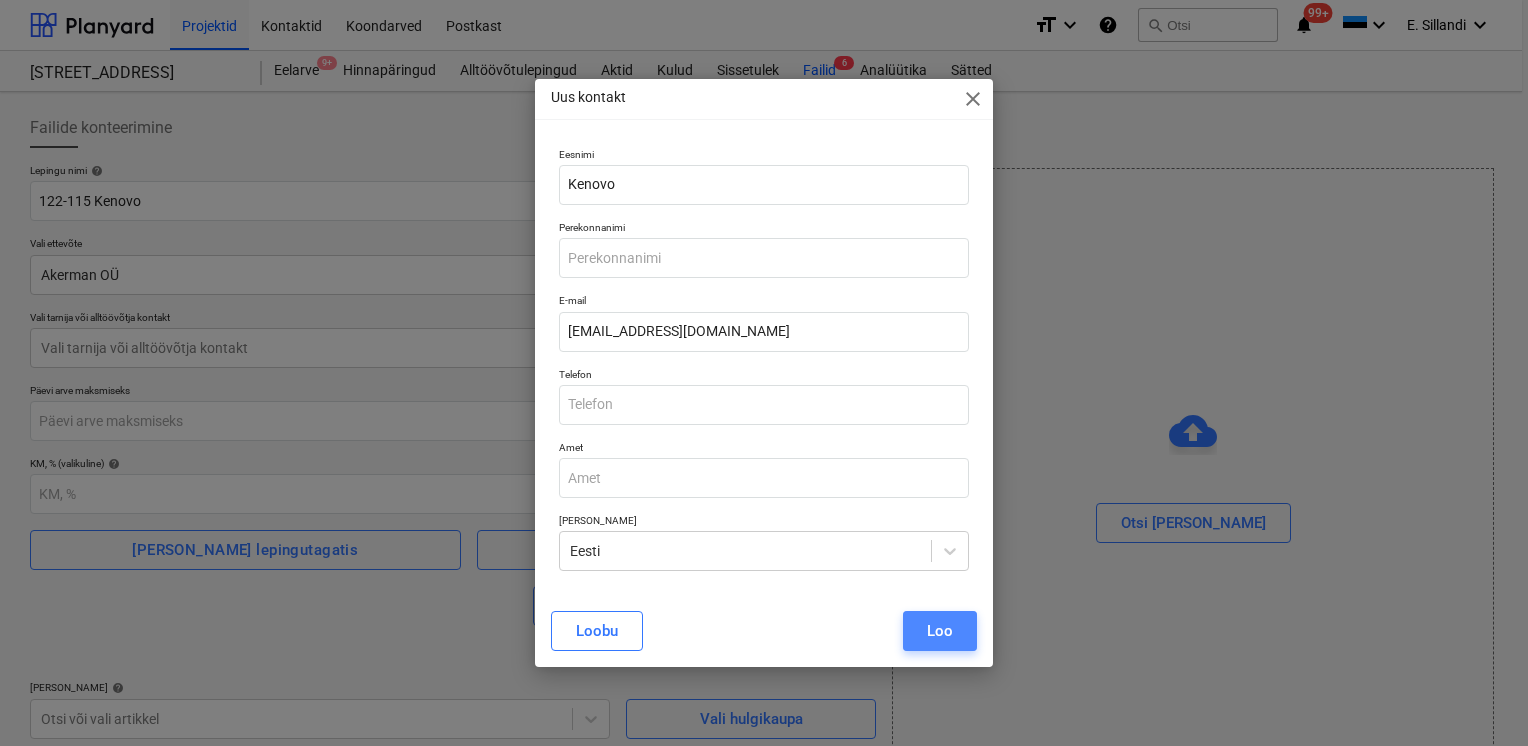 click on "Loo" at bounding box center (940, 631) 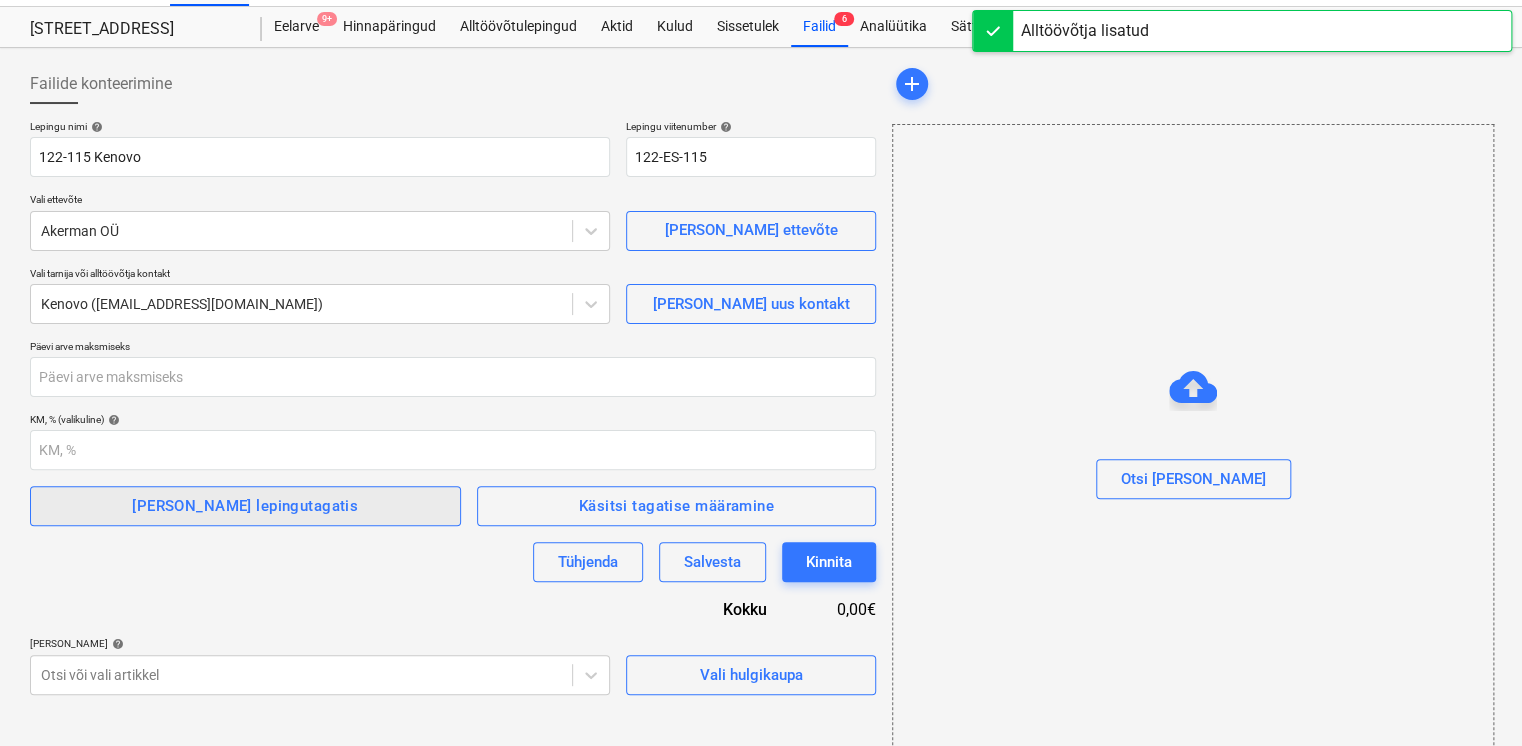 scroll, scrollTop: 68, scrollLeft: 0, axis: vertical 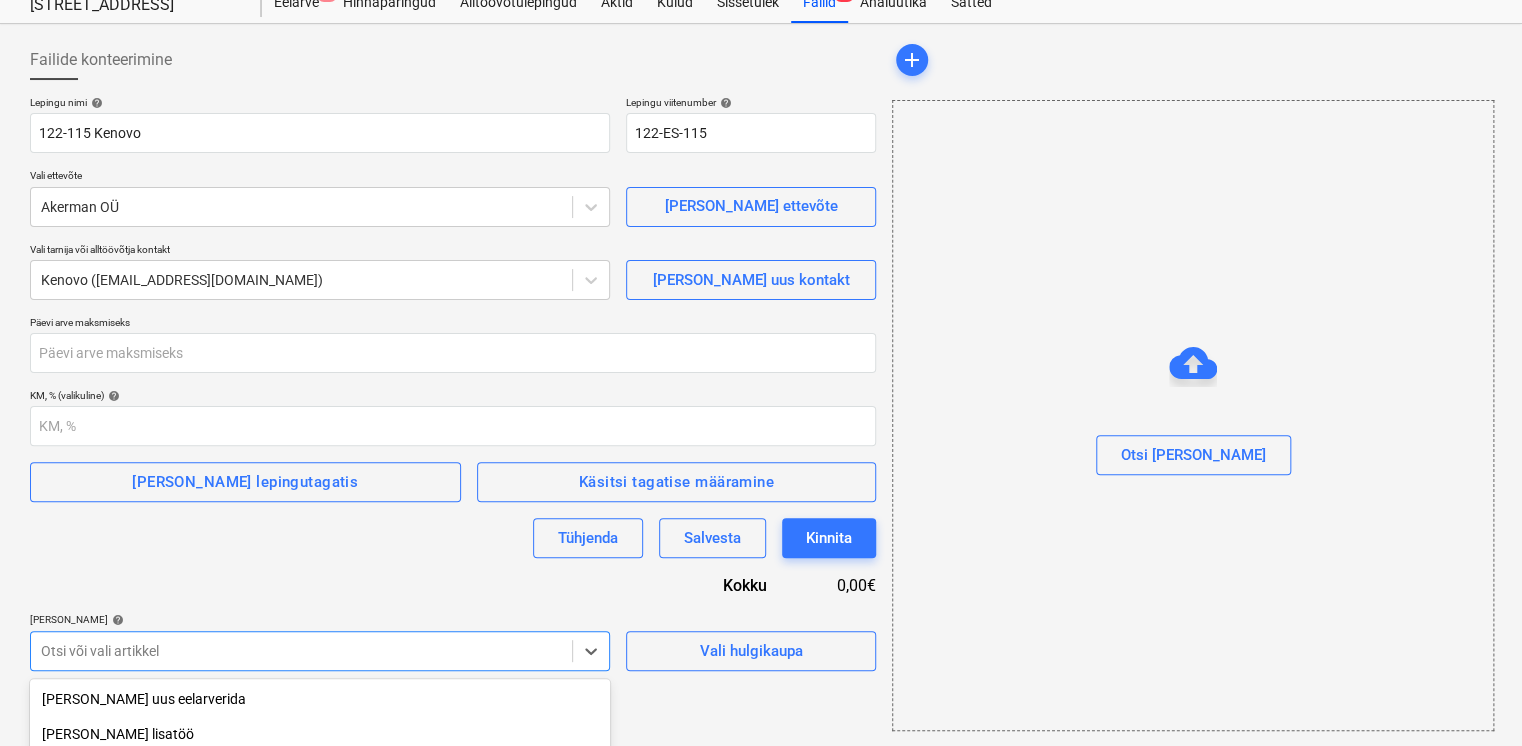 click on "Projektid Kontaktid Koondarved Postkast format_size keyboard_arrow_down help search Otsi notifications 99+ keyboard_arrow_down E. Sillandi keyboard_arrow_down [STREET_ADDRESS] 9+ Hinnapäringud Alltöövõtulepingud Aktid Kulud Sissetulek Failid 6 Analüütika Sätted Failide konteerimine Lepingu nimi help 122-115 Kenovo Lepingu viitenumber help 122-ES-115 Vali ettevõte Akerman OÜ   [PERSON_NAME] uus ettevõte Vali tarnija või alltöövõtja kontakt Kenovo  ([EMAIL_ADDRESS][DOMAIN_NAME]) [PERSON_NAME] uus kontakt Päevi arve maksmiseks KM, % (valikuline) help [PERSON_NAME] lepingutagatis Käsitsi tagatise määramine Tühjenda Salvesta Kinnita Kokku 0,00€ [PERSON_NAME] artiklid help option -- --  112 Taimestiku kaitse focused, 7 of 685. 685 results available. Use Up and Down to choose options, press Enter to select the currently focused option, press Escape to exit the menu, press Tab to select the option and exit the menu. Otsi või vali artikkel Vali hulgikaupa add Otsi [PERSON_NAME] Alltöövõtja lisatud
[PERSON_NAME] uus eelarverida" at bounding box center [761, 305] 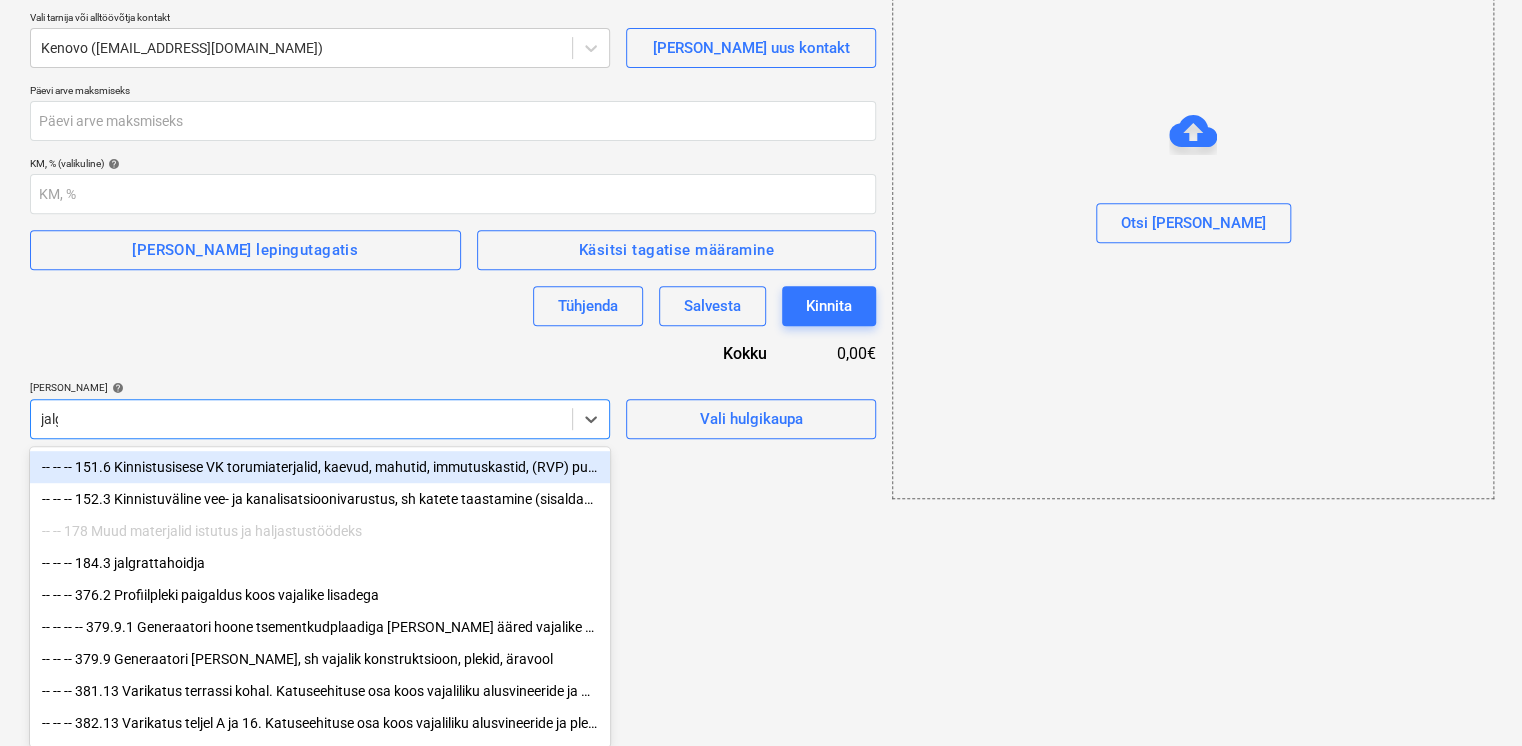 scroll, scrollTop: 68, scrollLeft: 0, axis: vertical 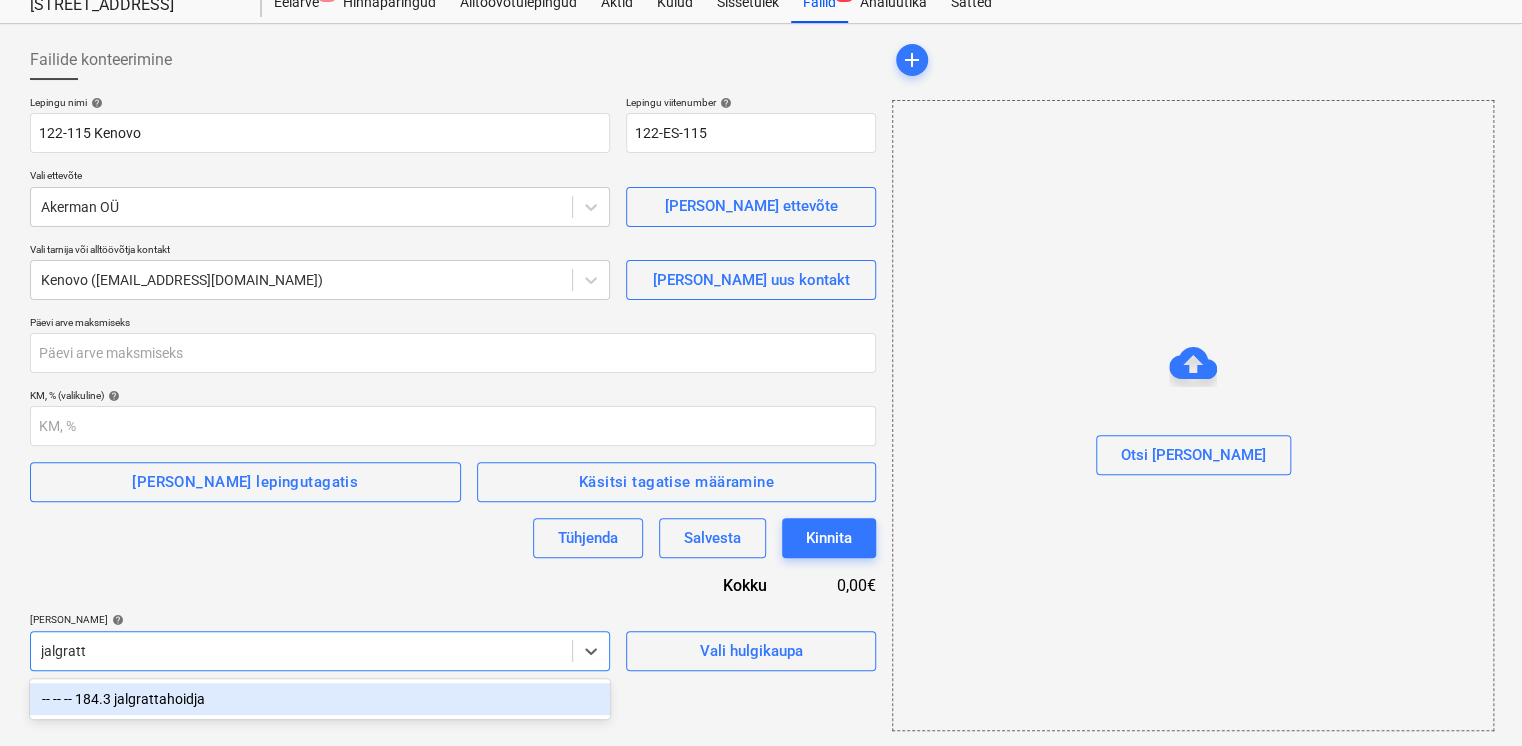 type on "jalgratt" 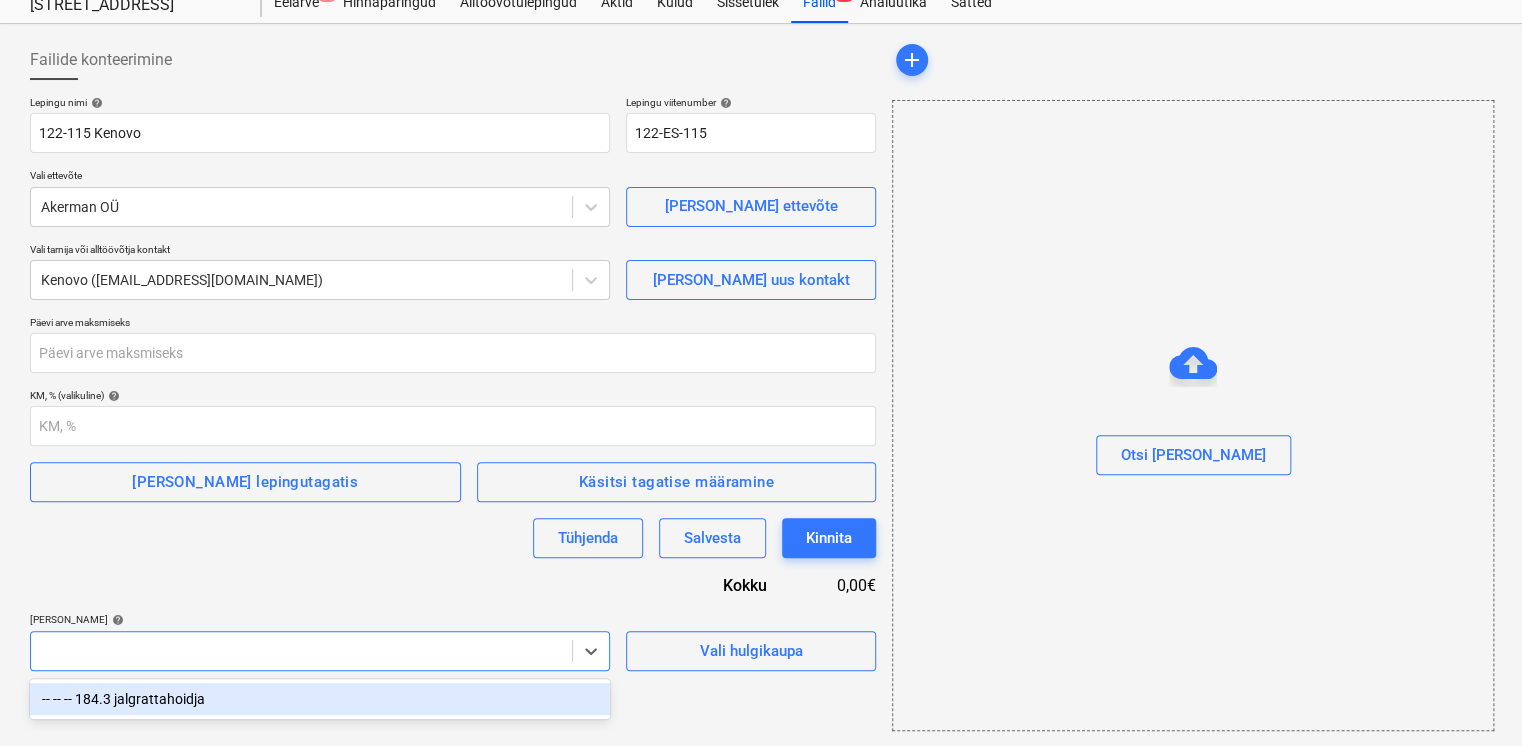 click on "Lepingu nimi help 122-115 Kenovo Lepingu viitenumber help 122-ES-115 Vali ettevõte Akerman OÜ   [PERSON_NAME] uus ettevõte Vali tarnija või alltöövõtja kontakt Kenovo  ([EMAIL_ADDRESS][DOMAIN_NAME]) [PERSON_NAME] uus kontakt Päevi arve maksmiseks KM, % (valikuline) help [PERSON_NAME] lepingutagatis Käsitsi tagatise määramine Tühjenda Salvesta Kinnita Kokku 0,00€ [PERSON_NAME] artiklid help option -- -- --  184.3 jalgrattahoidja focused, 1 of 1. 1 result available for search term jalgratt. Use Up and Down to choose options, press Enter to select the currently focused option, press Escape to exit the menu, press Tab to select the option and exit the menu. Vali hulgikaupa" at bounding box center [453, 383] 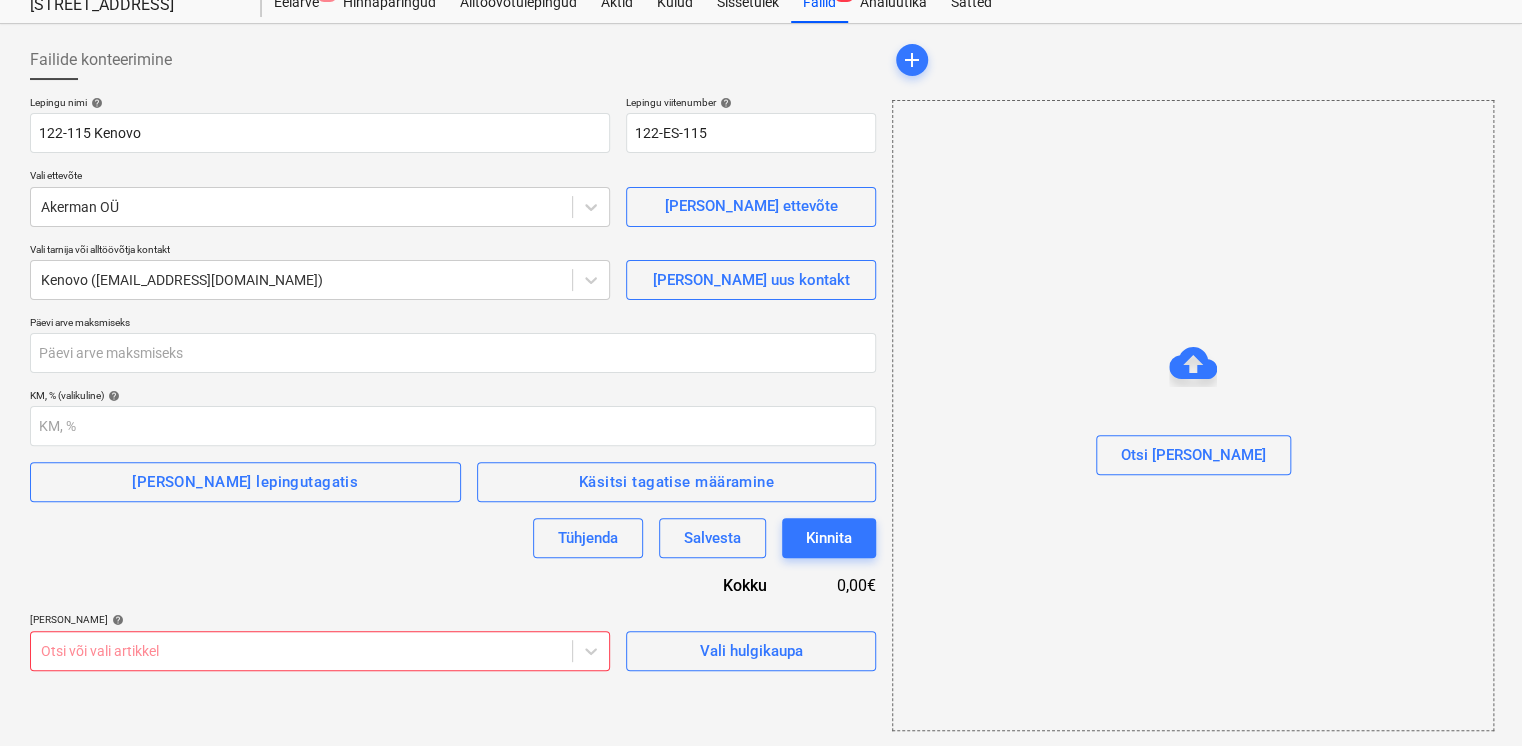 click on "Projektid Kontaktid Koondarved Postkast format_size keyboard_arrow_down help search Otsi notifications 99+ keyboard_arrow_down E. Sillandi keyboard_arrow_down [STREET_ADDRESS] 9+ Hinnapäringud Alltöövõtulepingud Aktid Kulud Sissetulek Failid 6 Analüütika Sätted Failide konteerimine Lepingu nimi help 122-115 Kenovo Lepingu viitenumber help 122-ES-115 Vali ettevõte Akerman OÜ   [PERSON_NAME] uus ettevõte Vali tarnija või alltöövõtja kontakt Kenovo  ([EMAIL_ADDRESS][DOMAIN_NAME]) [PERSON_NAME] uus kontakt Päevi arve maksmiseks KM, % (valikuline) help [PERSON_NAME] lepingutagatis Käsitsi tagatise määramine Tühjenda Salvesta Kinnita Kokku 0,00€ [PERSON_NAME] artiklid help Otsi või vali artikkel Vali hulgikaupa add Otsi [PERSON_NAME]" at bounding box center [761, 305] 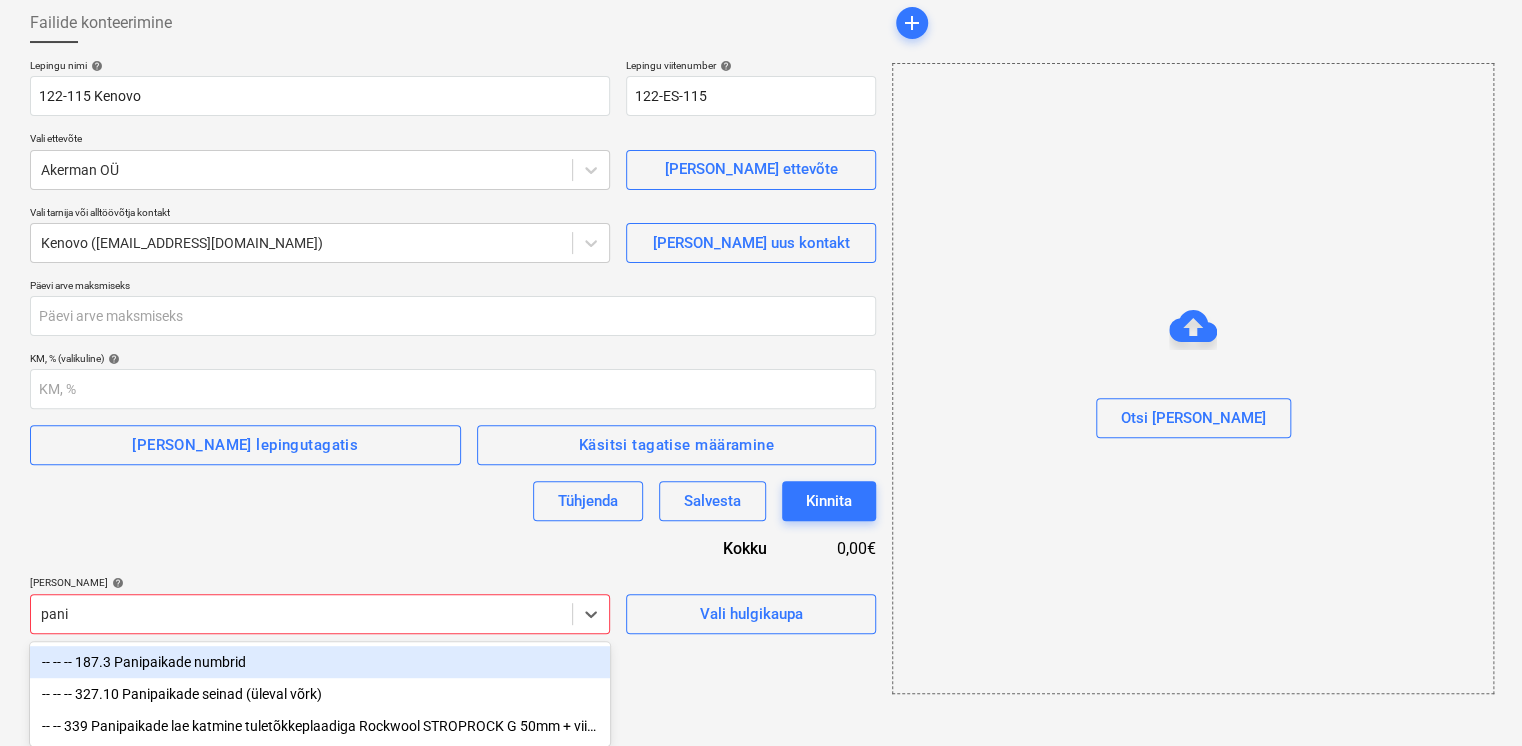 scroll, scrollTop: 106, scrollLeft: 0, axis: vertical 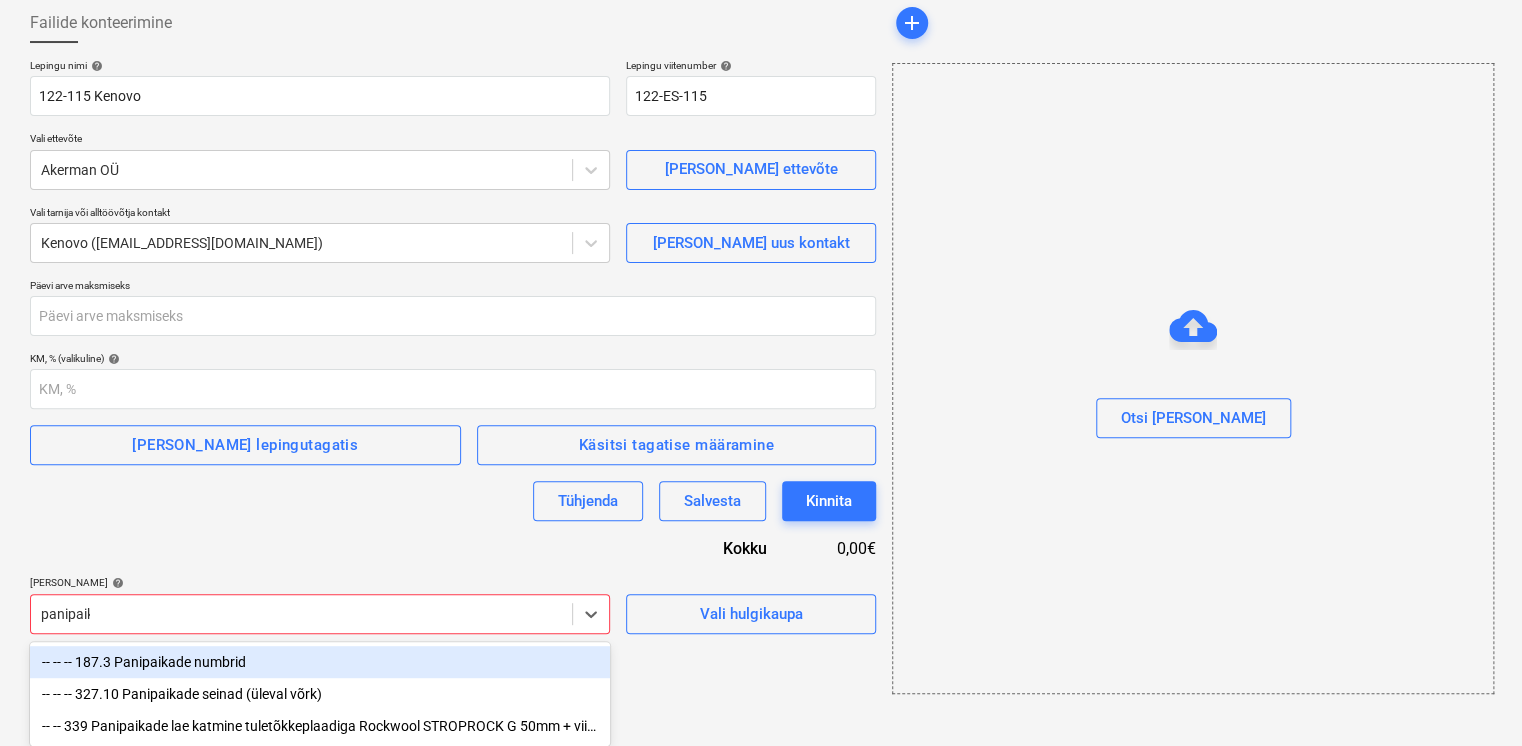 type on "panipaika" 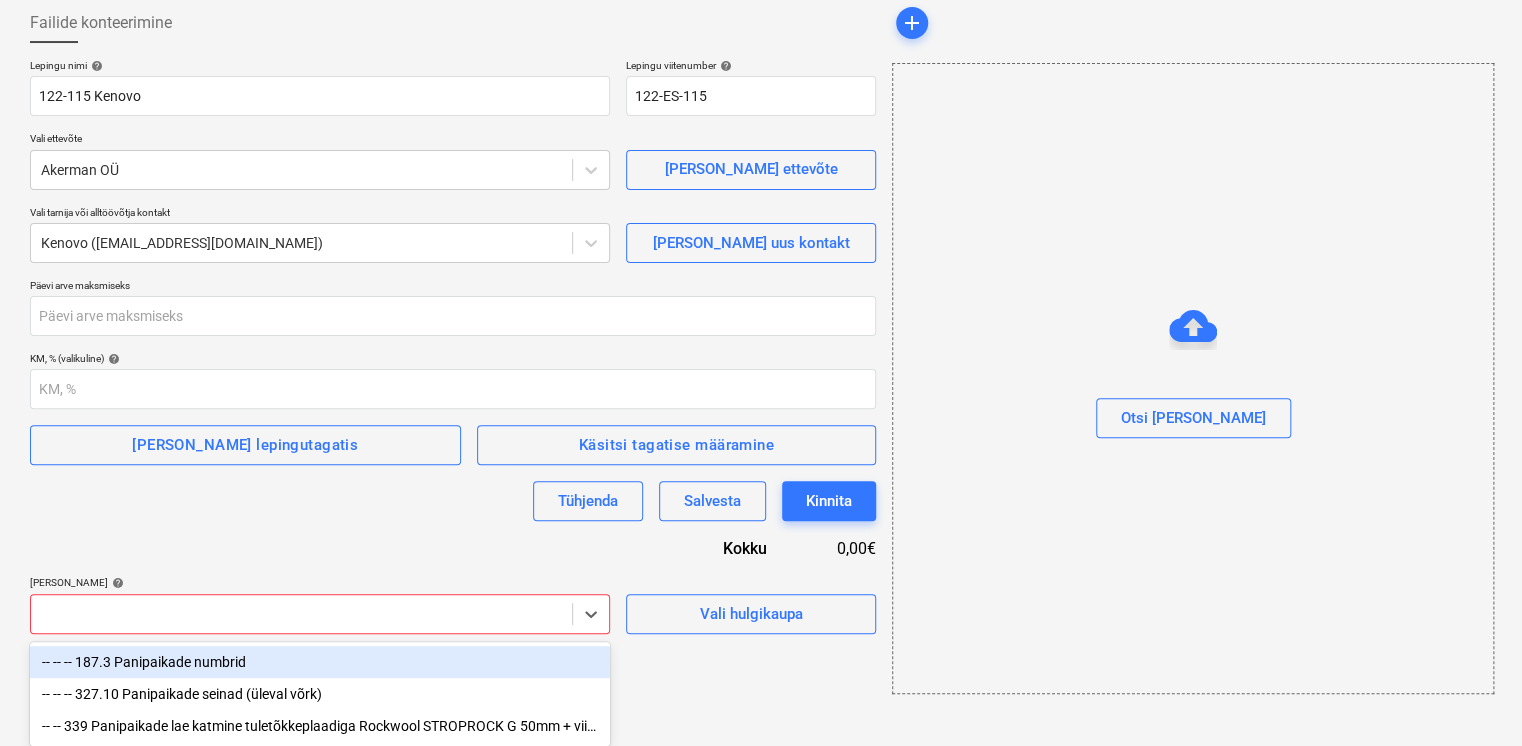 click on "Lepingu nimi help 122-115 Kenovo Lepingu viitenumber help 122-ES-115 Vali ettevõte Akerman OÜ   [PERSON_NAME] uus ettevõte Vali tarnija või alltöövõtja kontakt Kenovo  ([EMAIL_ADDRESS][DOMAIN_NAME]) [PERSON_NAME] uus kontakt Päevi arve maksmiseks KM, % (valikuline) help [PERSON_NAME] lepingutagatis Käsitsi tagatise määramine Tühjenda Salvesta Kinnita Kokku 0,00€ [PERSON_NAME] artiklid help option -- -- --  187.3 Panipaikade numbrid focused, 1 of 3. 3 results available for search term panipaika. Use Up and Down to choose options, press Enter to select the currently focused option, press Escape to exit the menu, press Tab to select the option and exit the menu. Vali hulgikaupa" at bounding box center [453, 346] 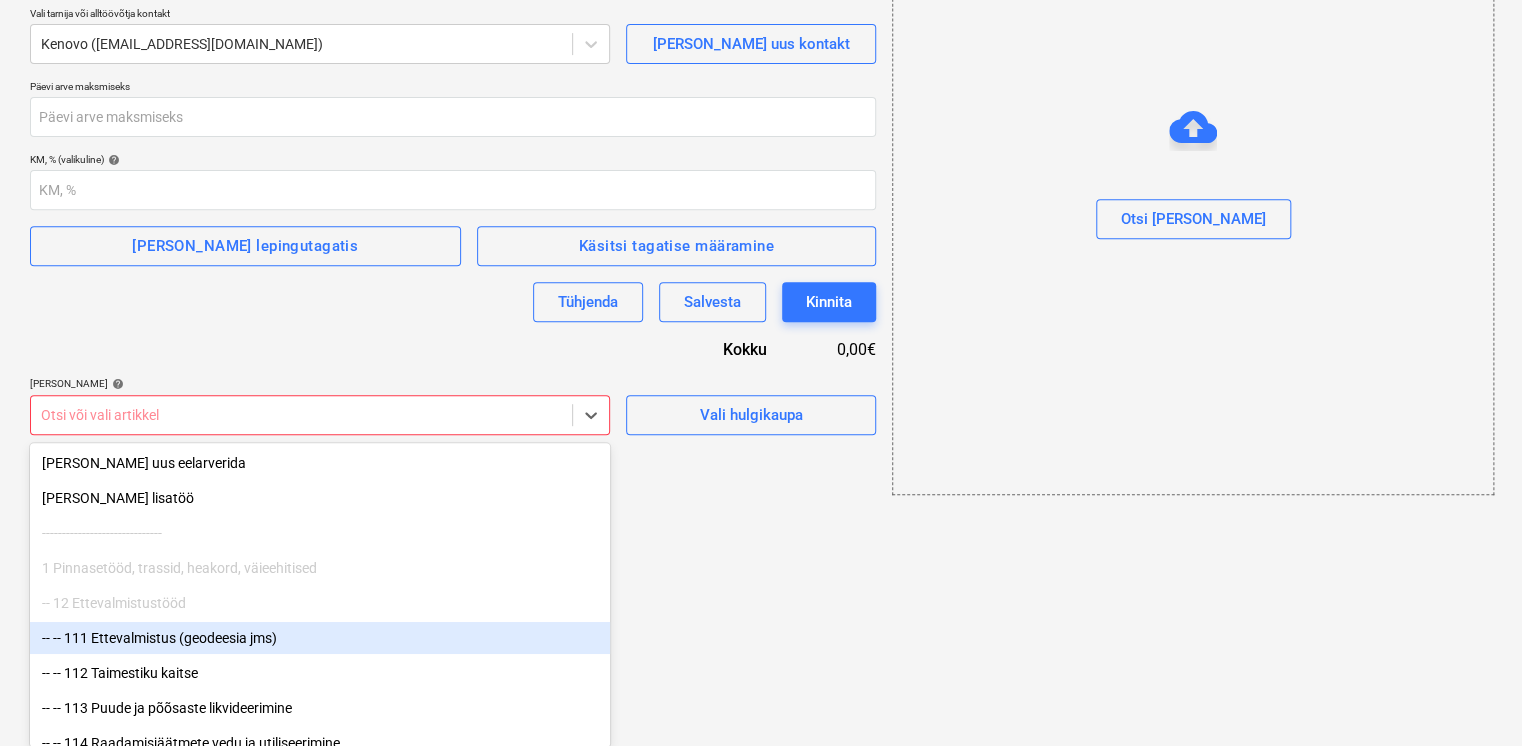click on "Projektid Kontaktid Koondarved Postkast format_size keyboard_arrow_down help search Otsi notifications 99+ keyboard_arrow_down E. Sillandi keyboard_arrow_down [STREET_ADDRESS] 9+ Hinnapäringud Alltöövõtulepingud Aktid Kulud Sissetulek Failid 6 Analüütika Sätted Failide konteerimine Lepingu nimi help 122-115 Kenovo Lepingu viitenumber help 122-ES-115 Vali ettevõte Akerman OÜ   [PERSON_NAME] uus ettevõte Vali tarnija või alltöövõtja kontakt Kenovo  ([EMAIL_ADDRESS][DOMAIN_NAME]) [PERSON_NAME] uus kontakt Päevi arve maksmiseks KM, % (valikuline) help [PERSON_NAME] lepingutagatis Käsitsi tagatise määramine Tühjenda Salvesta Kinnita Kokku 0,00€ [PERSON_NAME] artiklid help option -- --  111 Ettevalmistus (geodeesia jms) focused, 6 of 685. 685 results available. Use Up and Down to choose options, press Enter to select the currently focused option, press Escape to exit the menu, press Tab to select the option and exit the menu. Otsi või vali artikkel Vali hulgikaupa add Otsi [PERSON_NAME] uus eelarverida [PERSON_NAME] uus lisatöö" at bounding box center (761, 69) 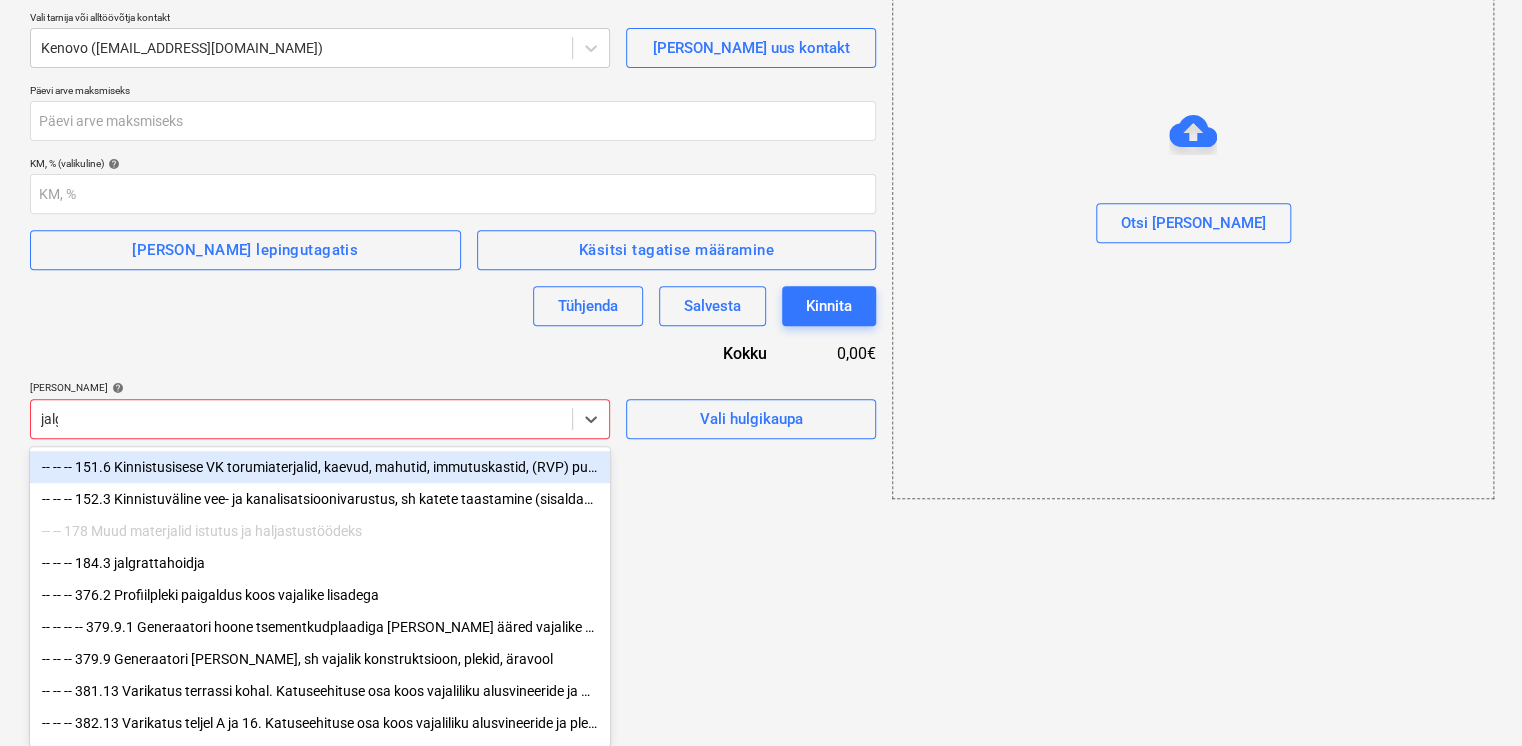 scroll, scrollTop: 68, scrollLeft: 0, axis: vertical 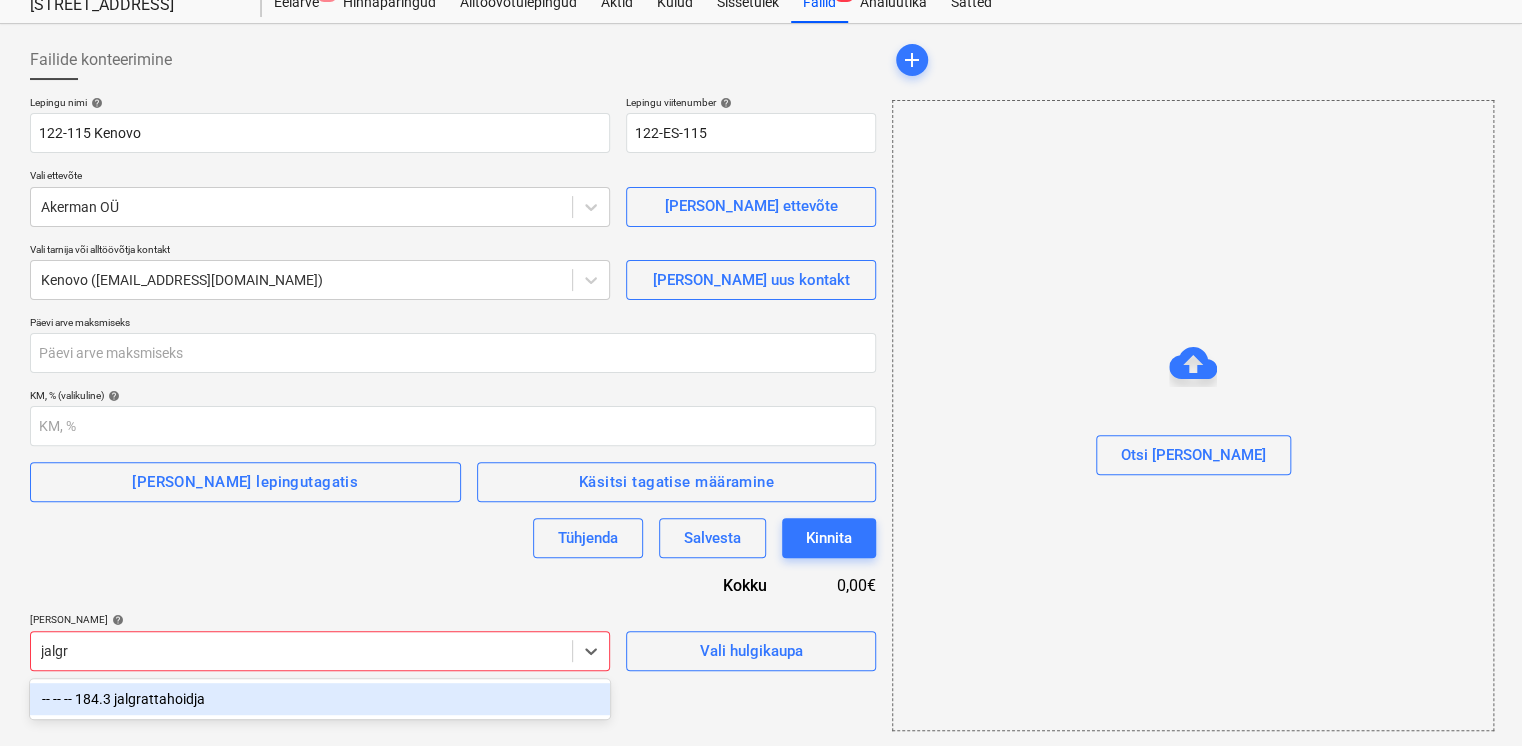 type on "jalgra" 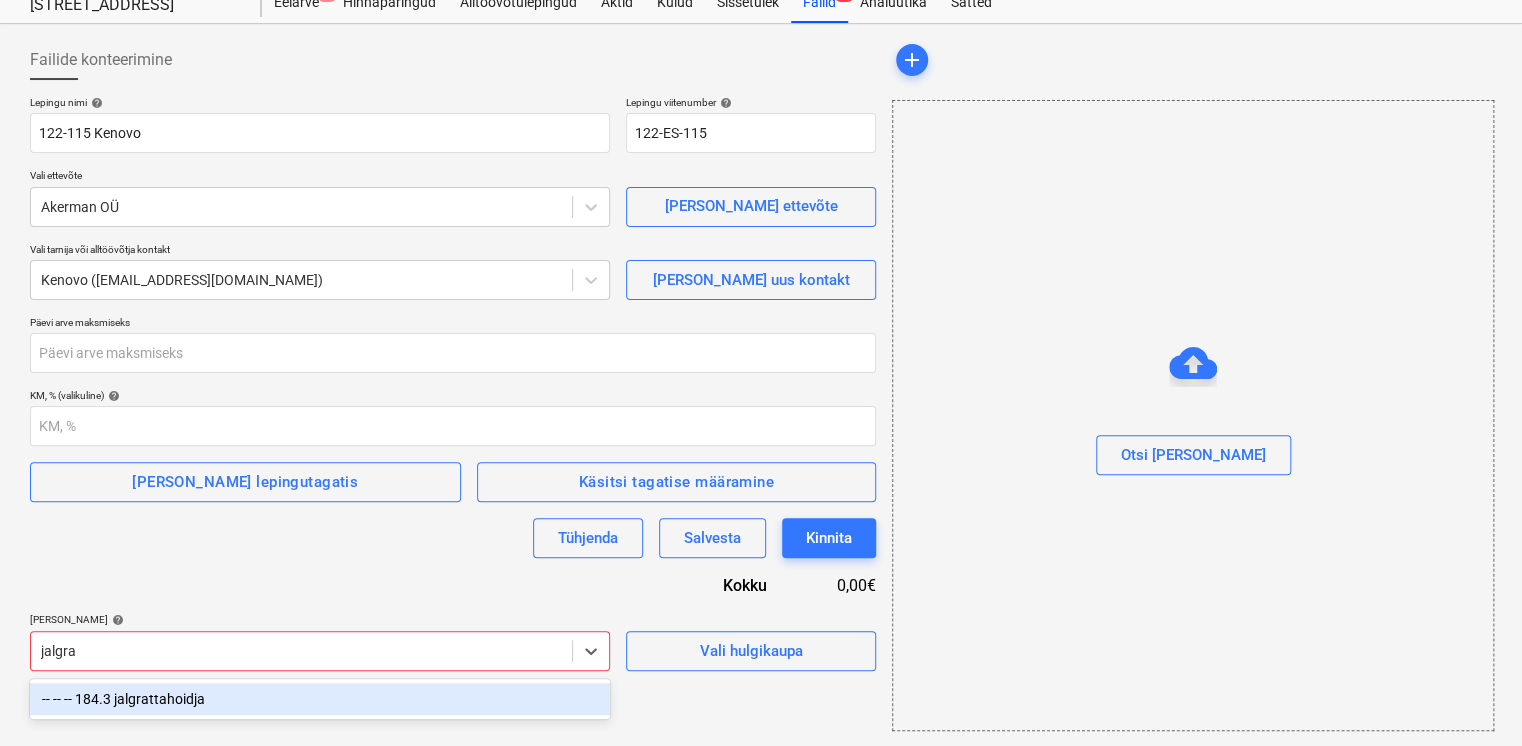 click on "-- -- --  184.3 jalgrattahoidja" at bounding box center [320, 699] 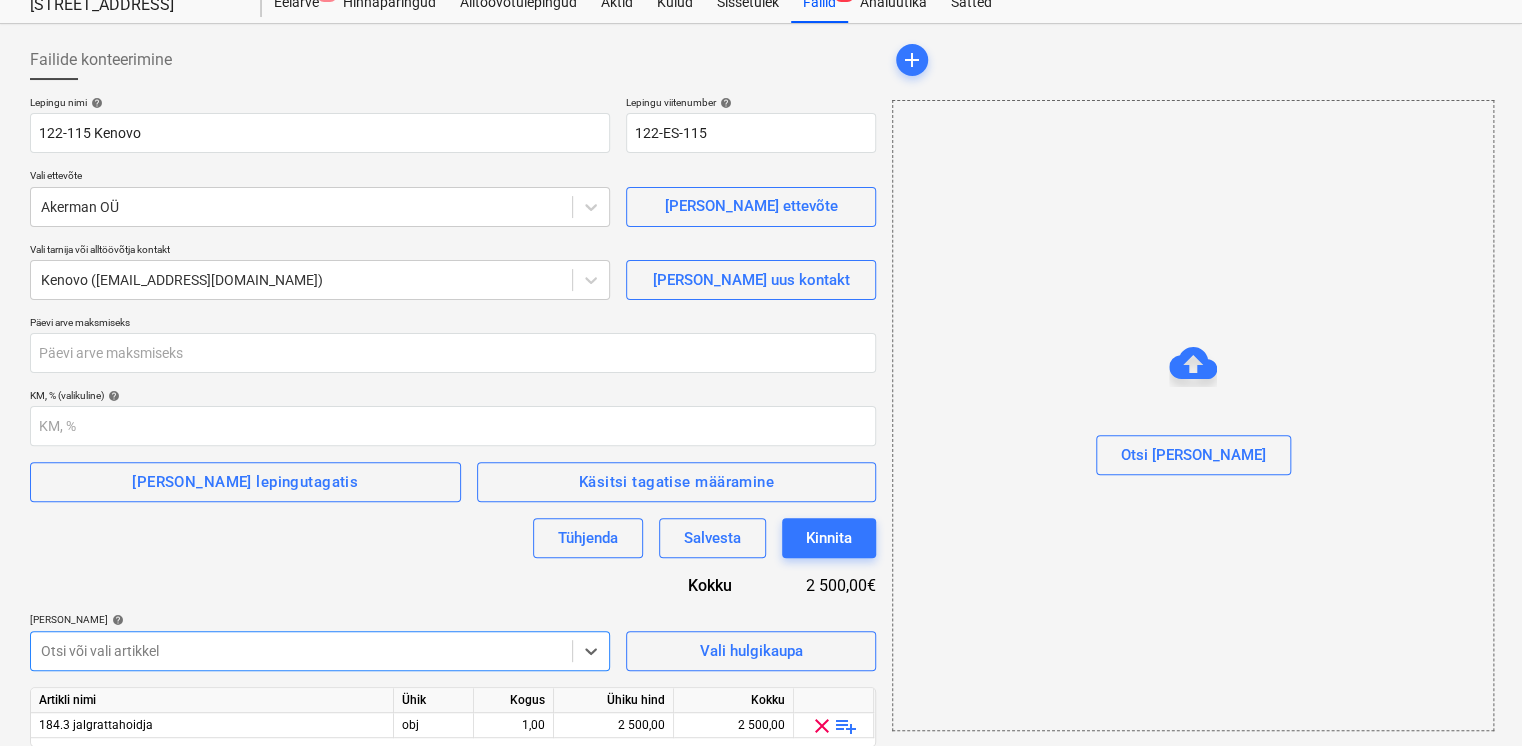 drag, startPoint x: 253, startPoint y: 571, endPoint x: 269, endPoint y: 566, distance: 16.763054 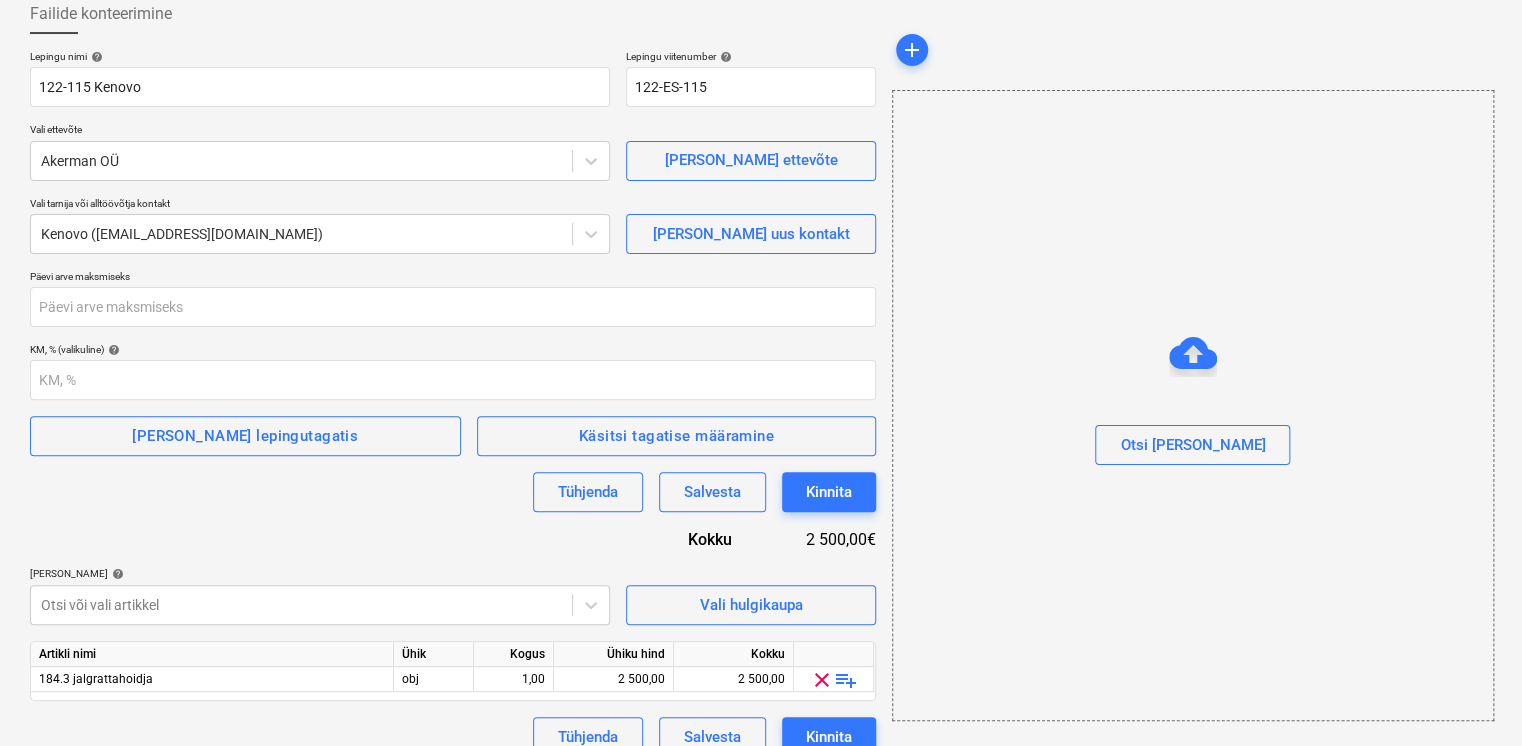 scroll, scrollTop: 140, scrollLeft: 0, axis: vertical 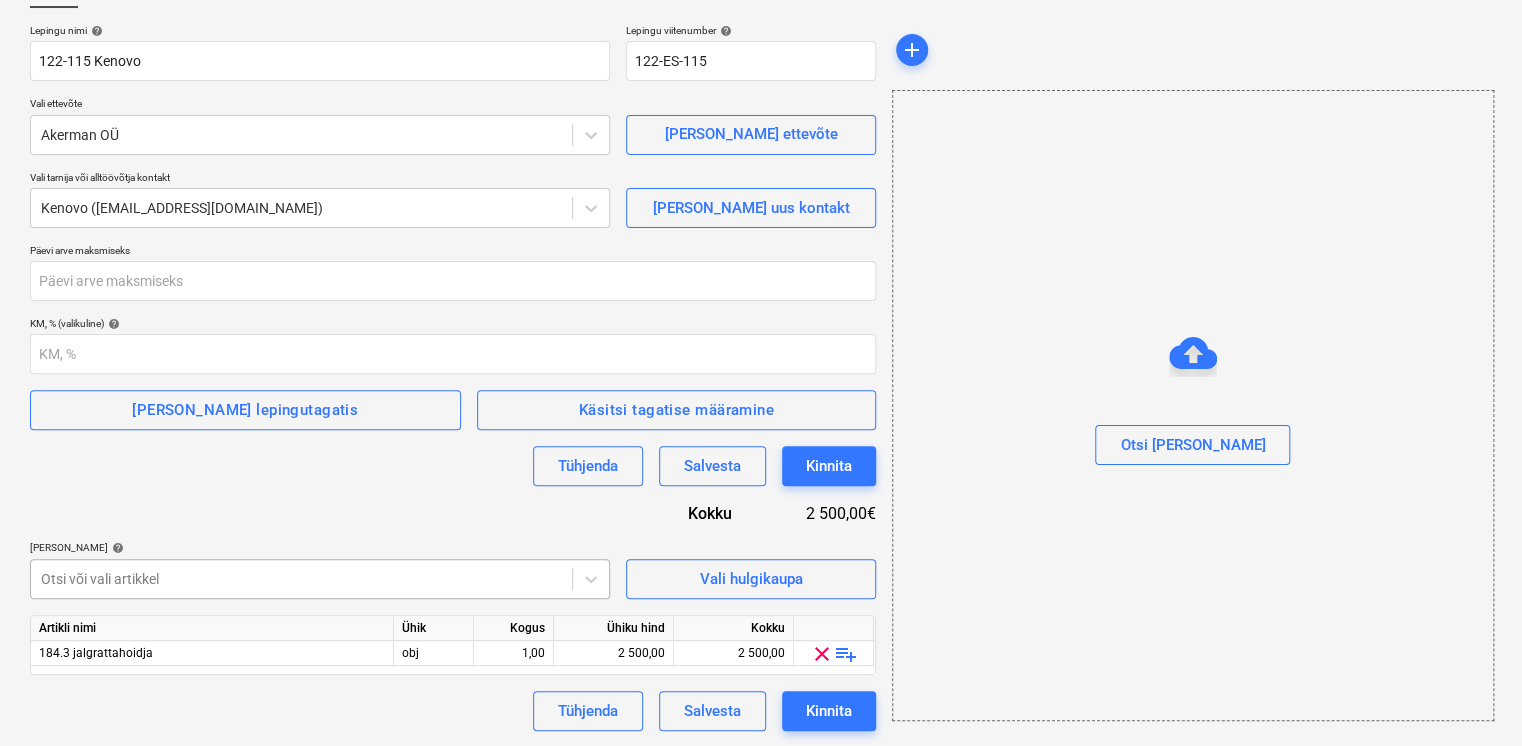 click on "Projektid Kontaktid Koondarved Postkast format_size keyboard_arrow_down help search Otsi notifications 99+ keyboard_arrow_down E. Sillandi keyboard_arrow_down [STREET_ADDRESS] 9+ Hinnapäringud Alltöövõtulepingud Aktid Kulud Sissetulek Failid 6 Analüütika Sätted Failide konteerimine Lepingu nimi help 122-115 Kenovo Lepingu viitenumber help 122-ES-115 Vali ettevõte Akerman OÜ   [PERSON_NAME] uus ettevõte Vali tarnija või alltöövõtja kontakt Kenovo  ([EMAIL_ADDRESS][DOMAIN_NAME]) [PERSON_NAME] uus kontakt Päevi arve maksmiseks KM, % (valikuline) help [PERSON_NAME] lepingutagatis Käsitsi tagatise määramine Tühjenda Salvesta Kinnita Kokku 2 500,00€ [PERSON_NAME] artiklid help [PERSON_NAME] või vali artikkel Vali hulgikaupa Artikli nimi Ühik Kogus Ühiku hind Kokku 184.3 jalgrattahoidja obj 1,00 2 500,00 2 500,00 clear playlist_add Tühjenda Salvesta Kinnita add Otsi [PERSON_NAME]" at bounding box center (761, 233) 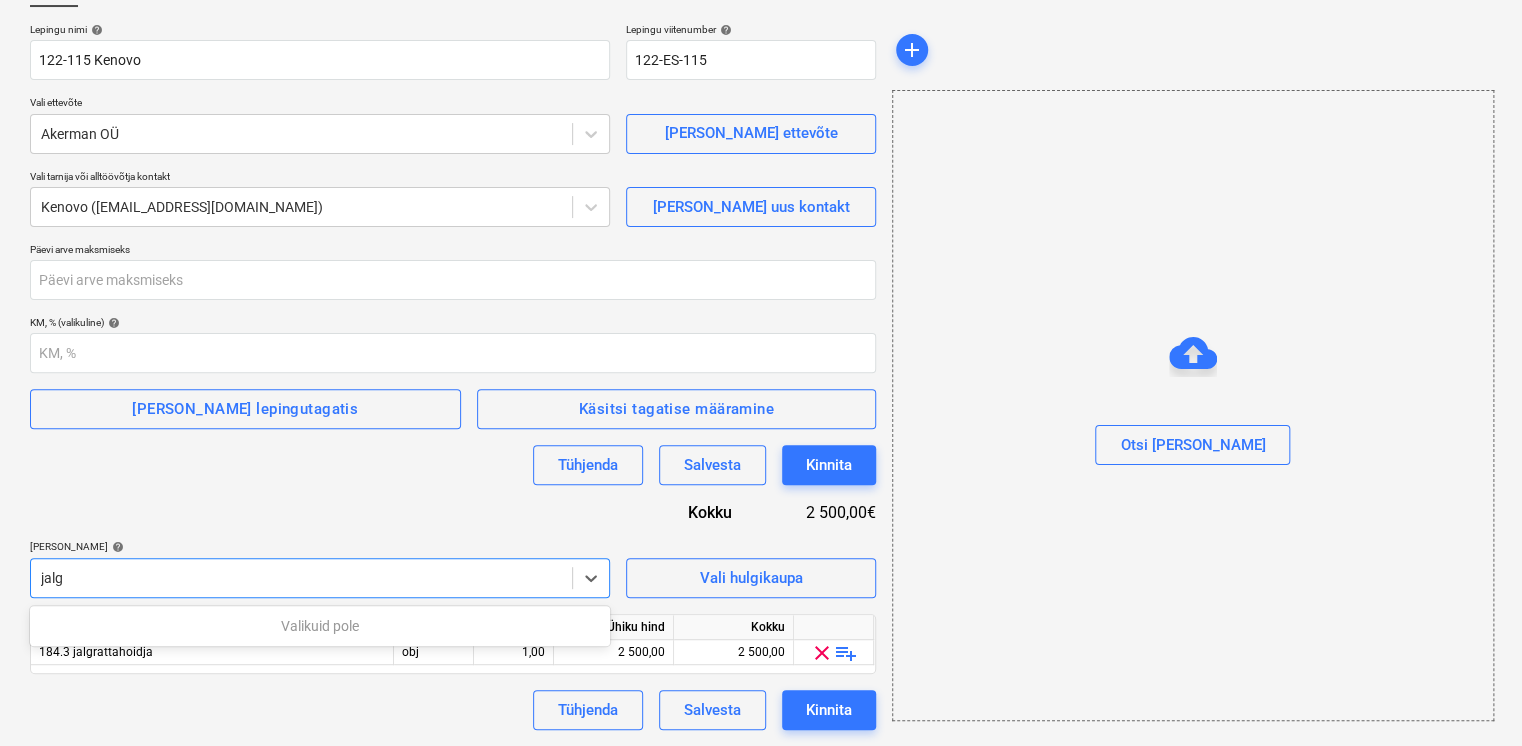scroll, scrollTop: 140, scrollLeft: 0, axis: vertical 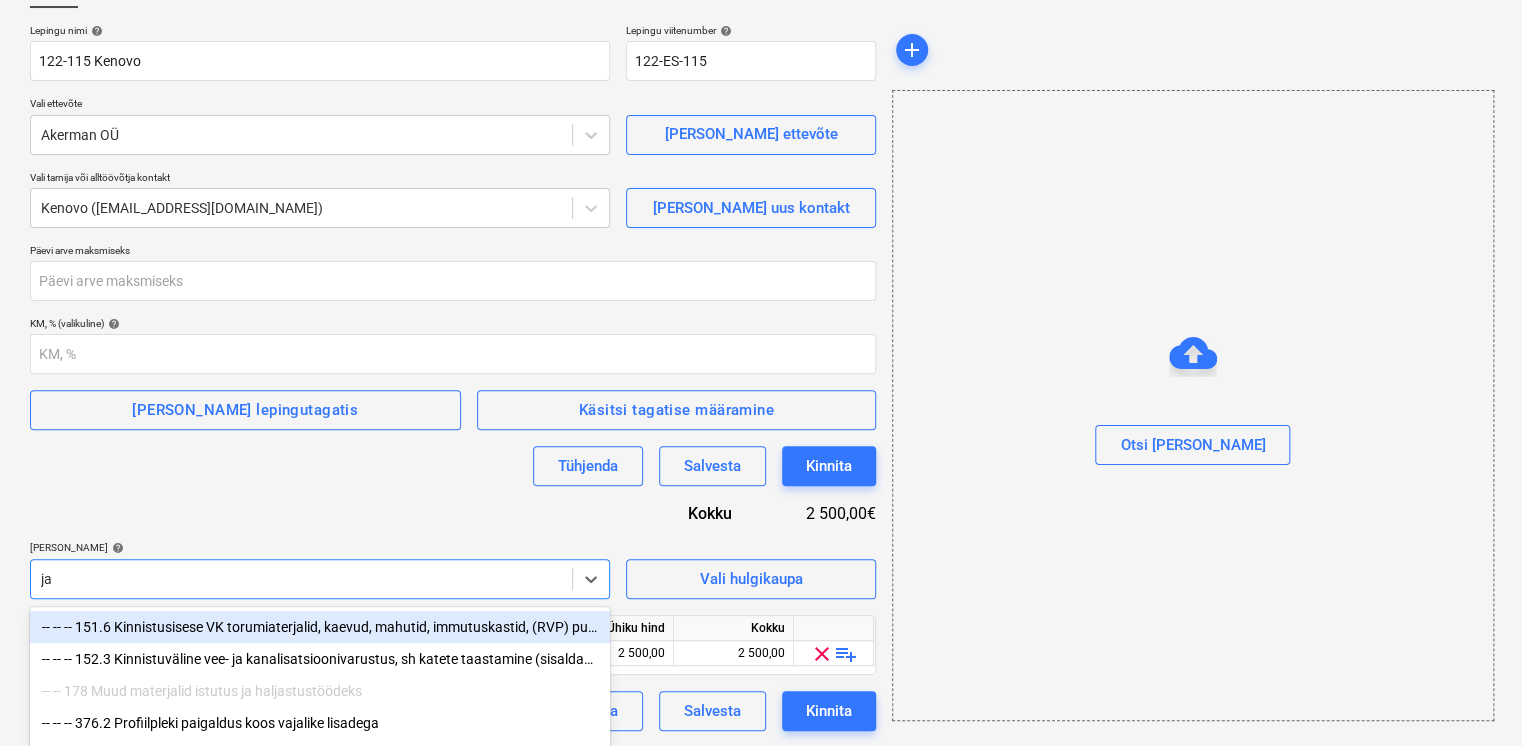 type on "j" 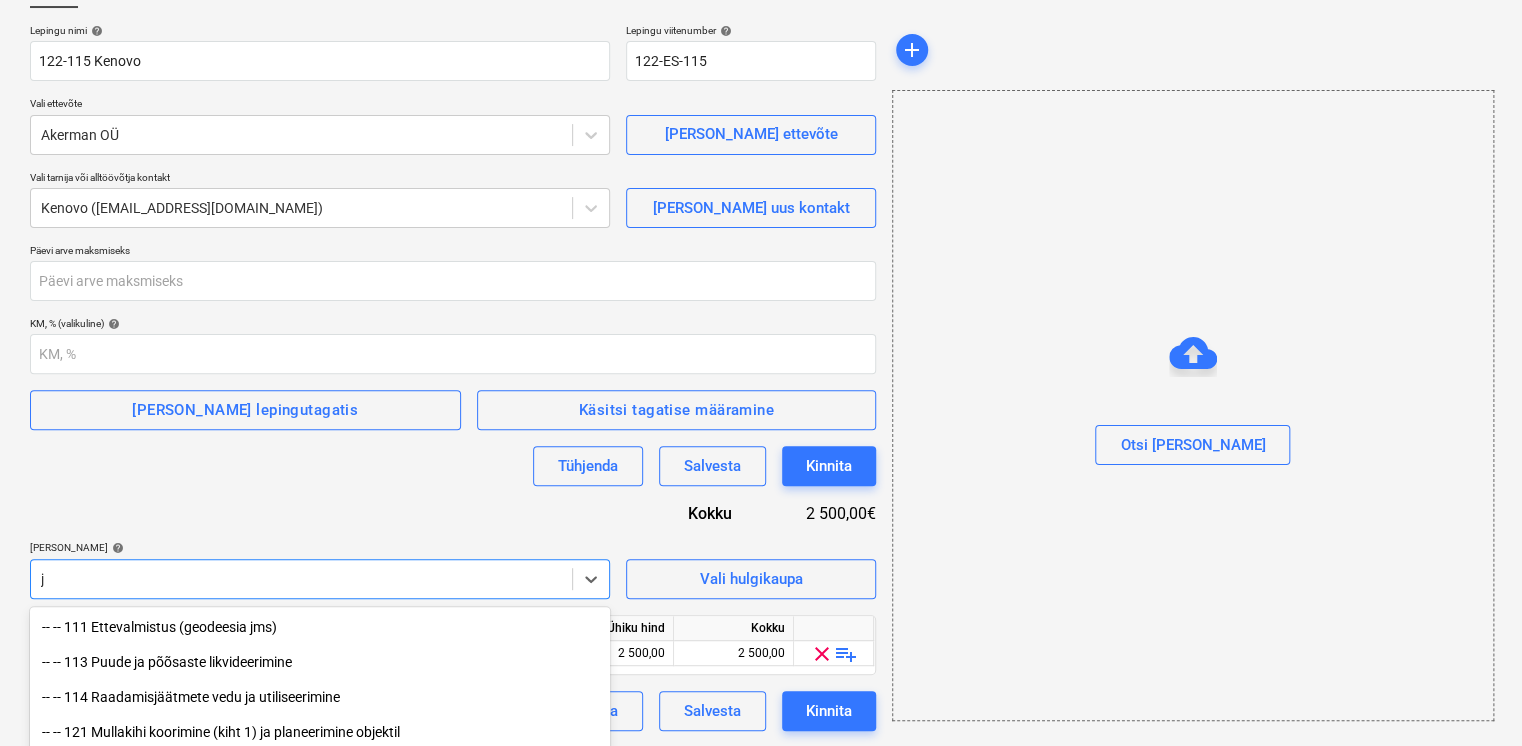 type 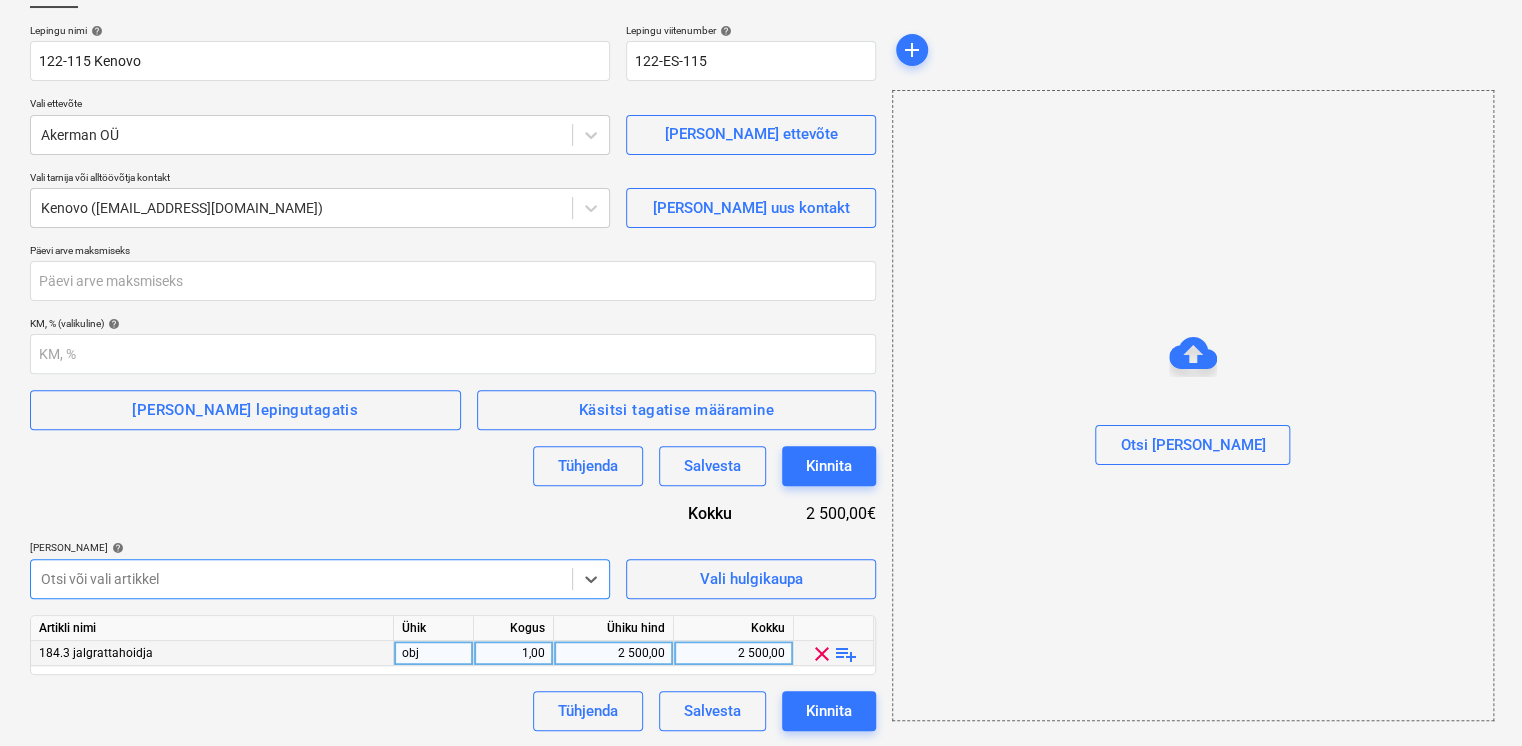 click on "2 500,00" at bounding box center (613, 653) 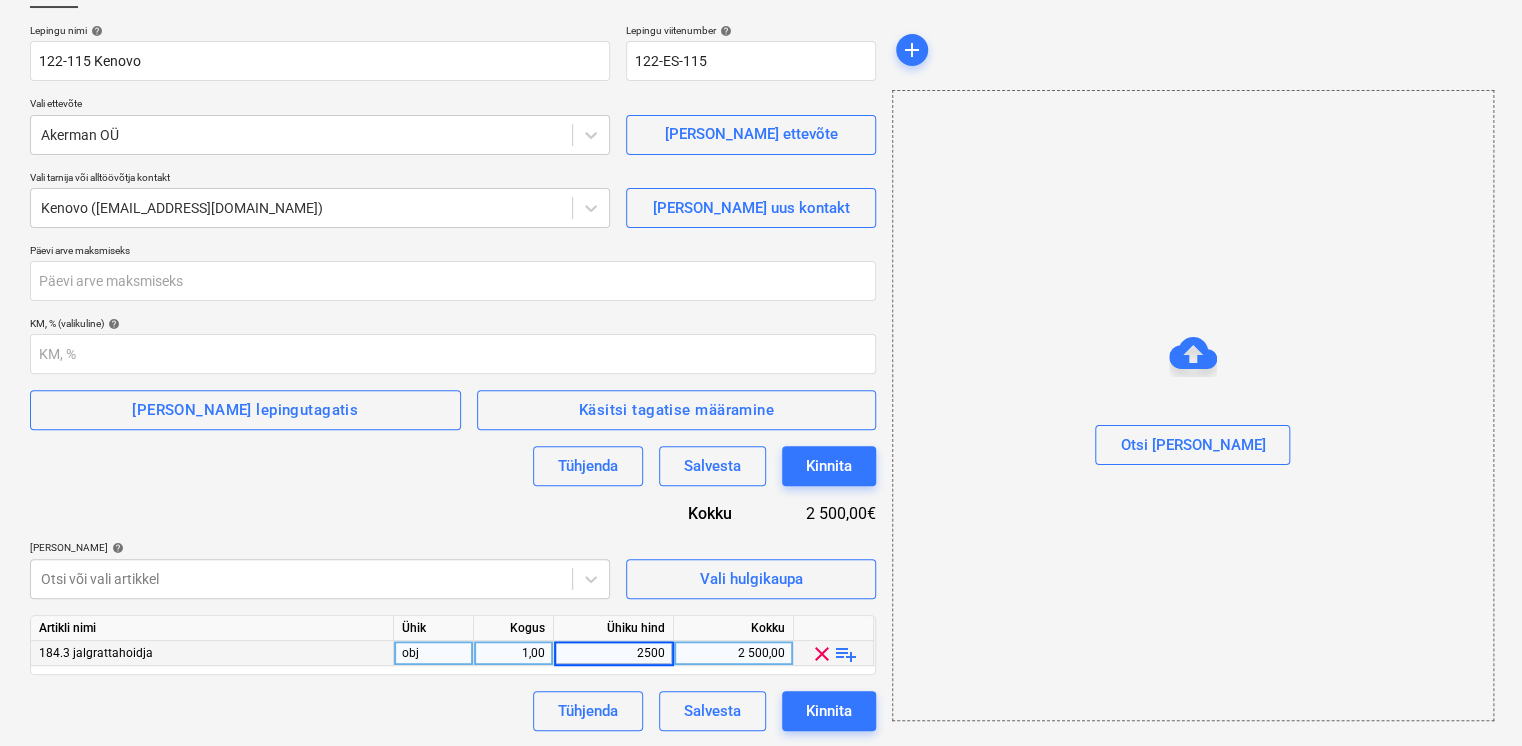 scroll, scrollTop: 0, scrollLeft: 0, axis: both 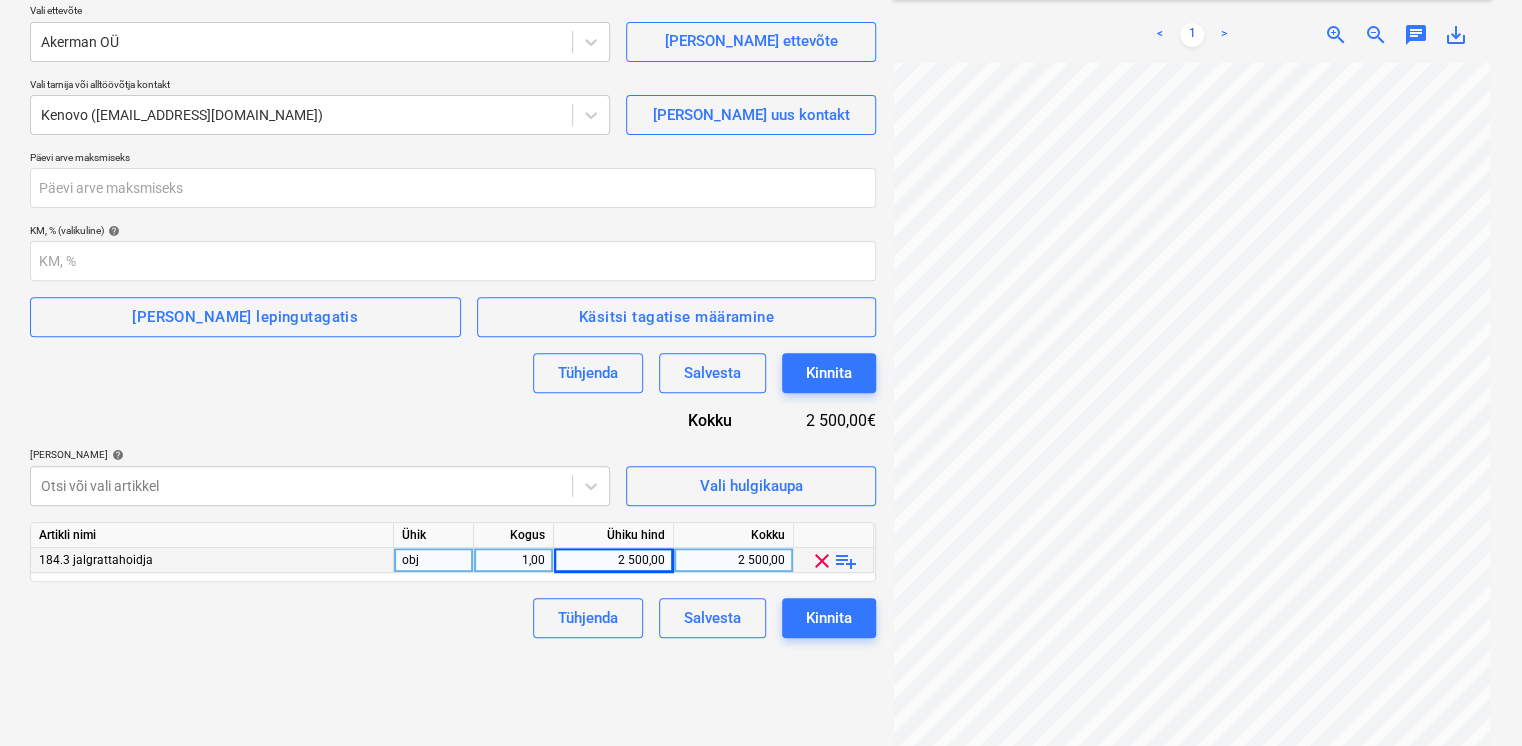 click on "1,00" at bounding box center [513, 560] 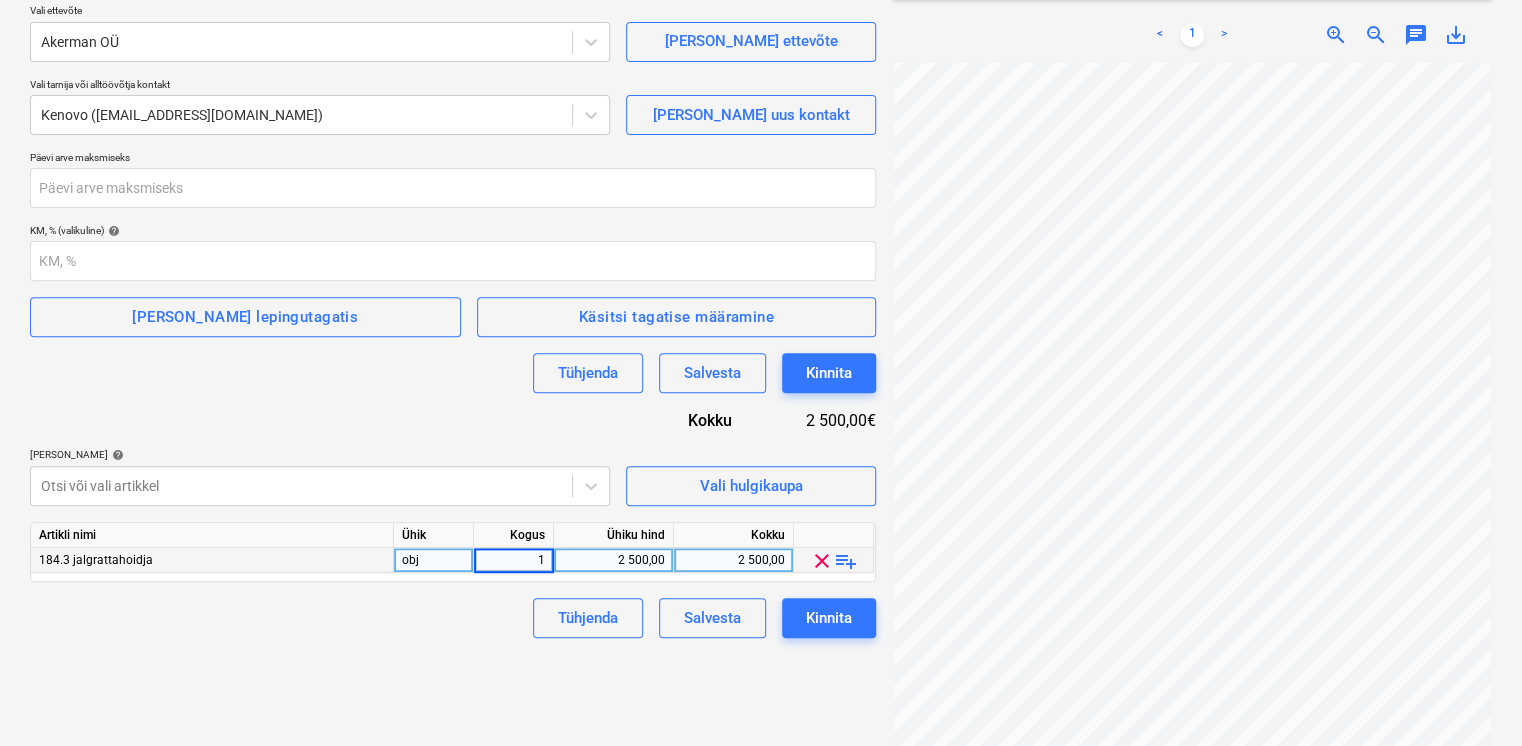 click on "2 500,00" at bounding box center (613, 560) 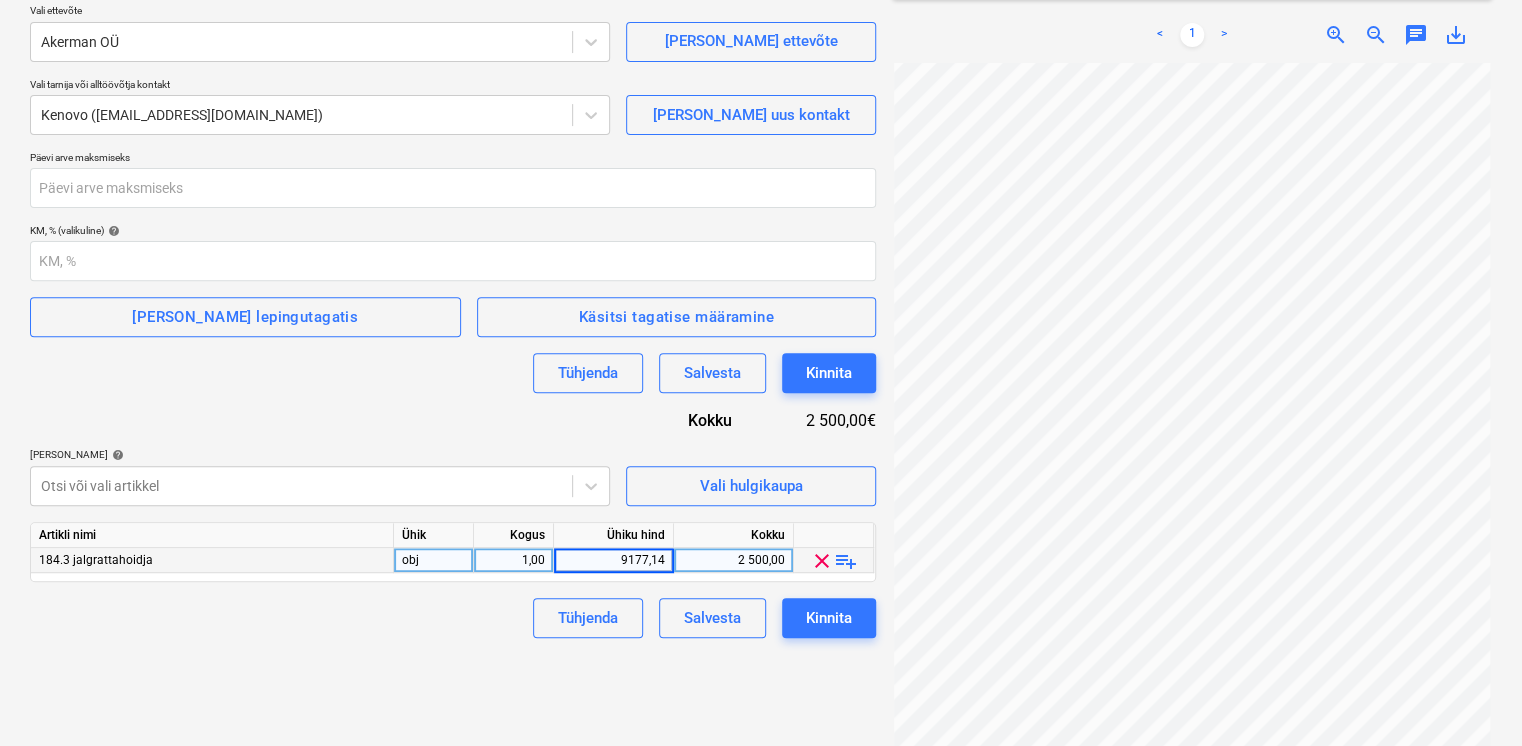 click on "9177,14" at bounding box center [613, 560] 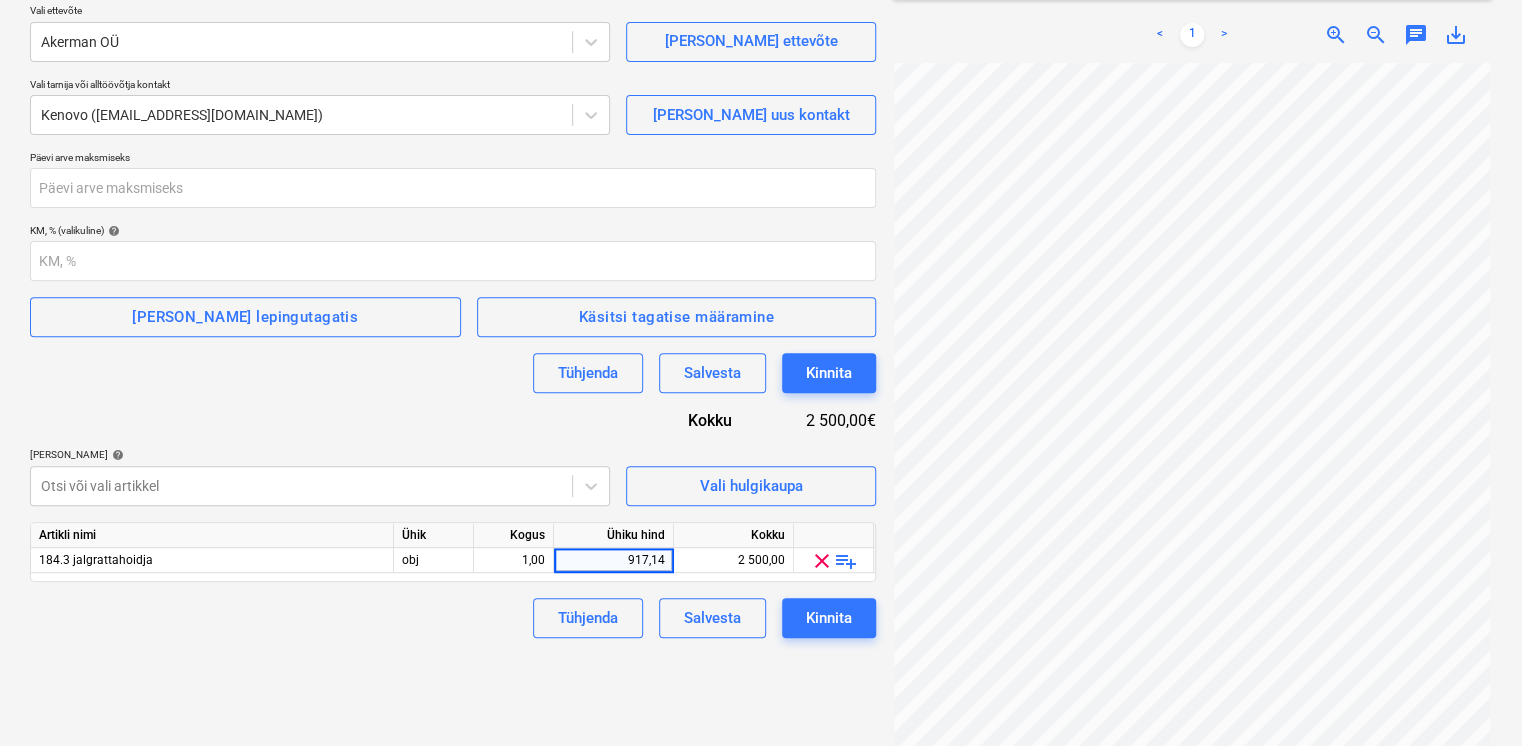 click on "Tühjenda Salvesta Kinnita" at bounding box center (453, 618) 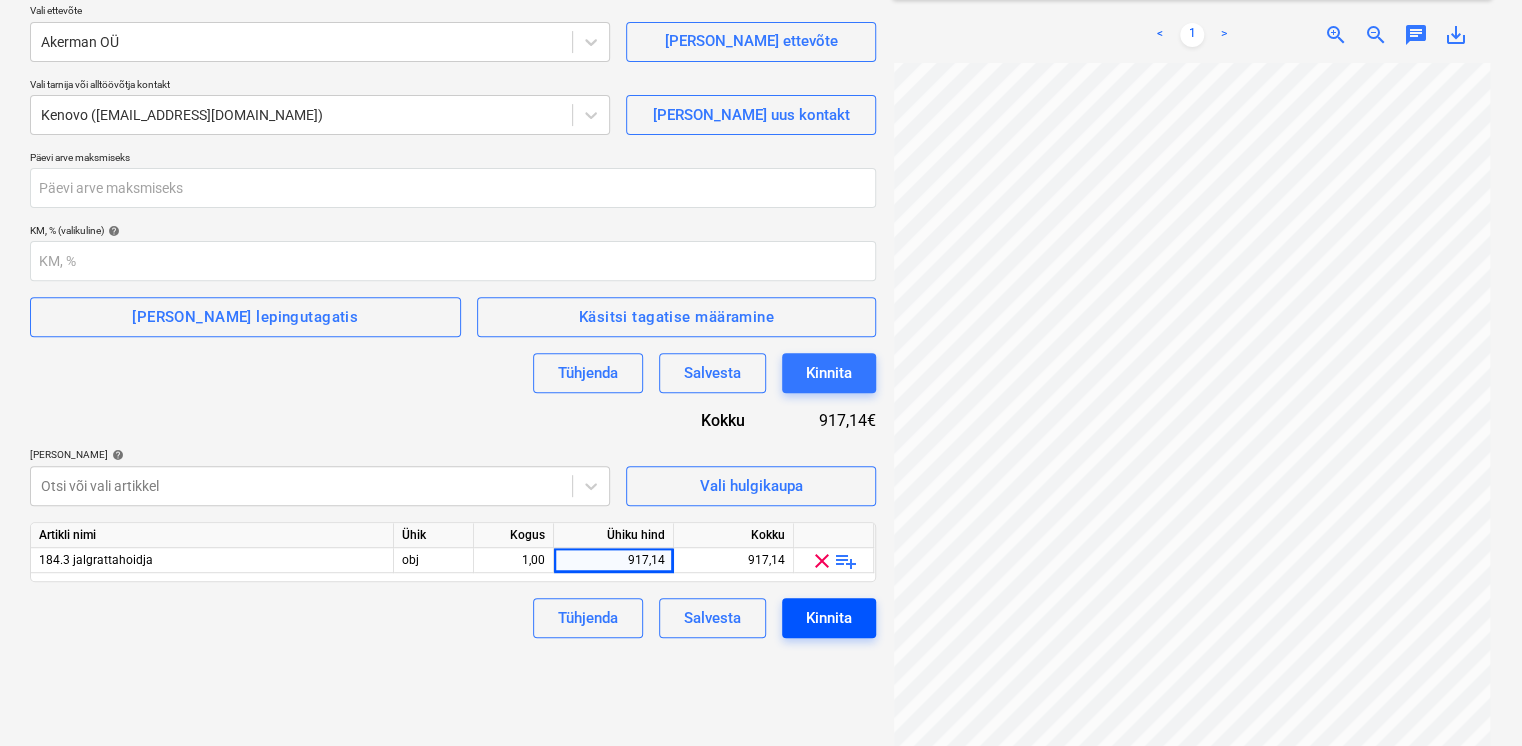click on "Kinnita" at bounding box center [829, 618] 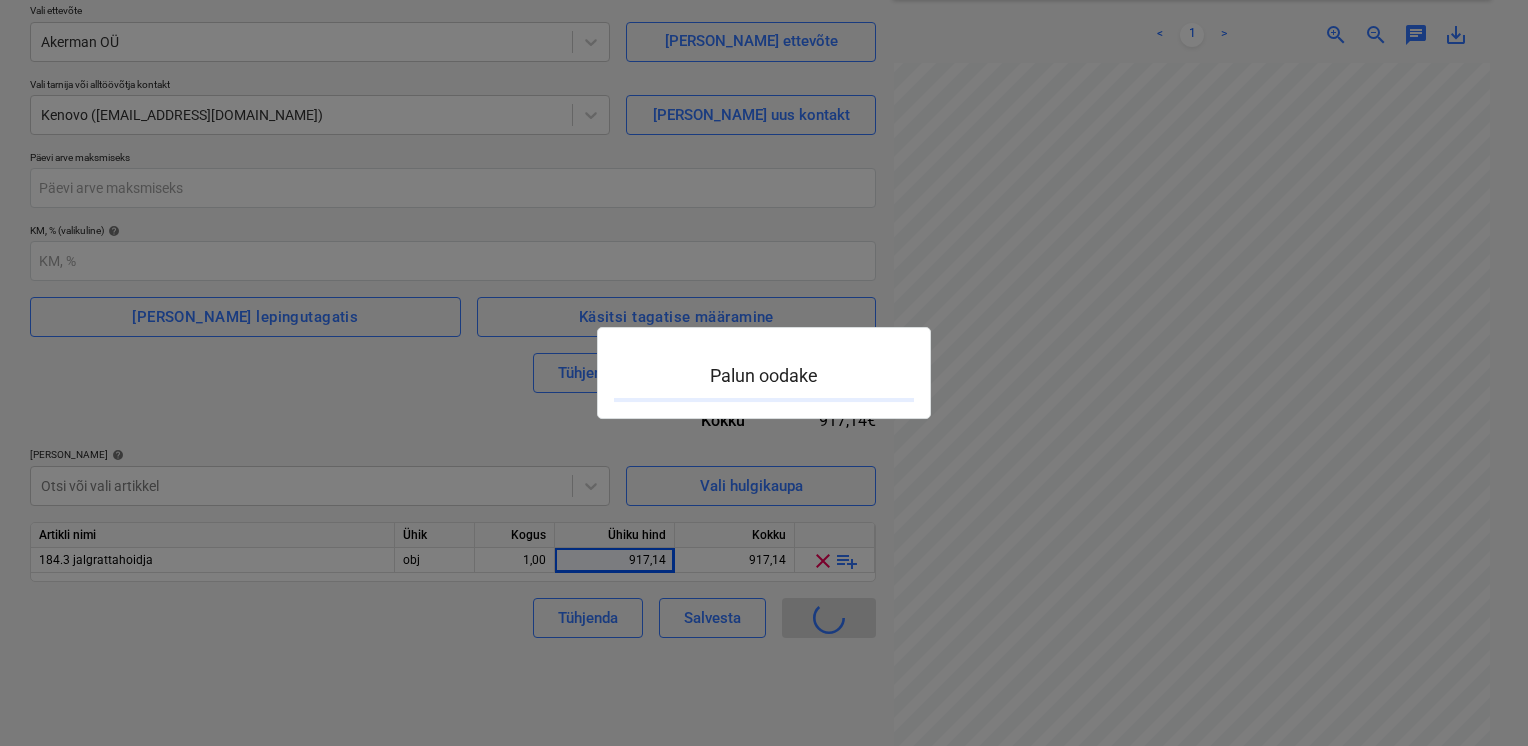 type 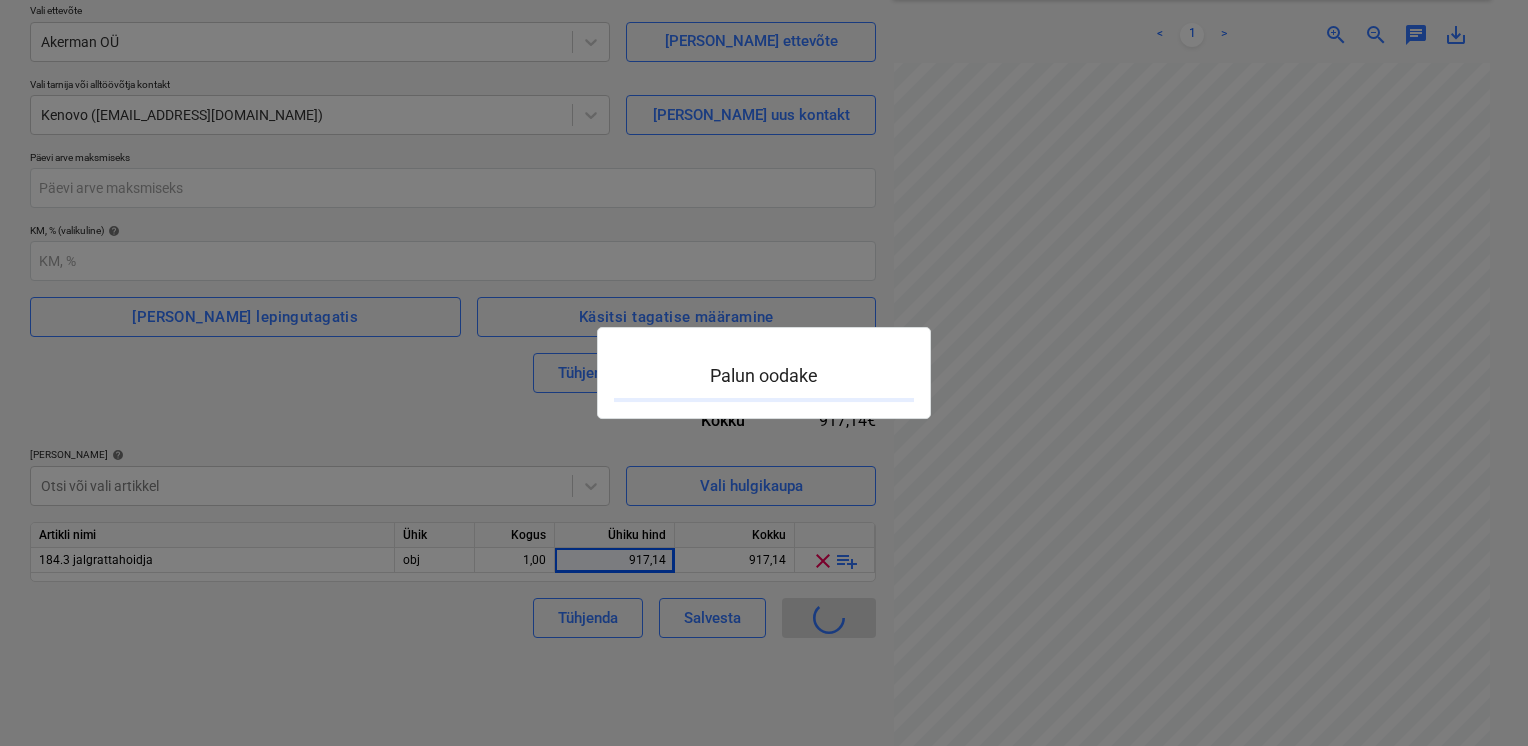 type on "122-SO-054" 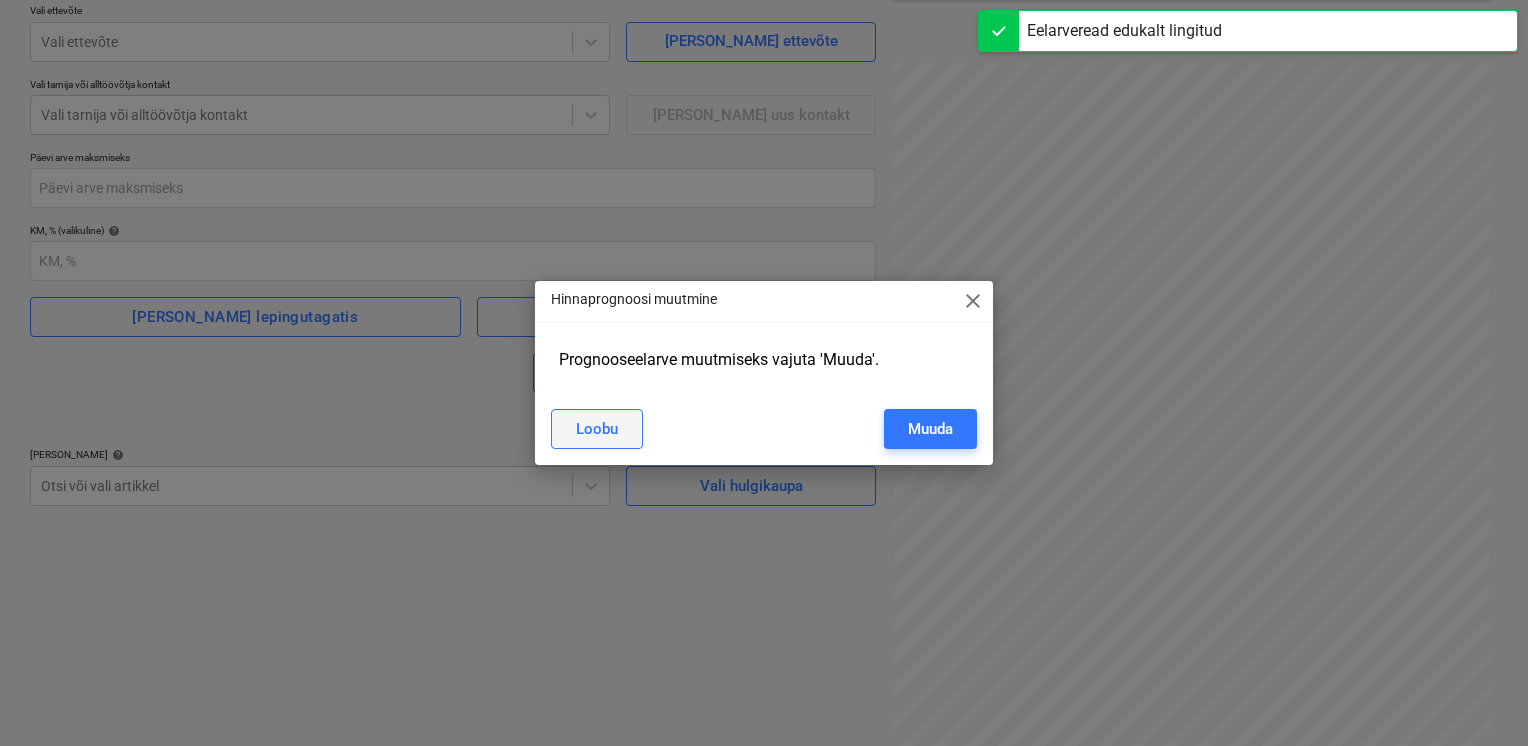 click on "Loobu" at bounding box center [597, 429] 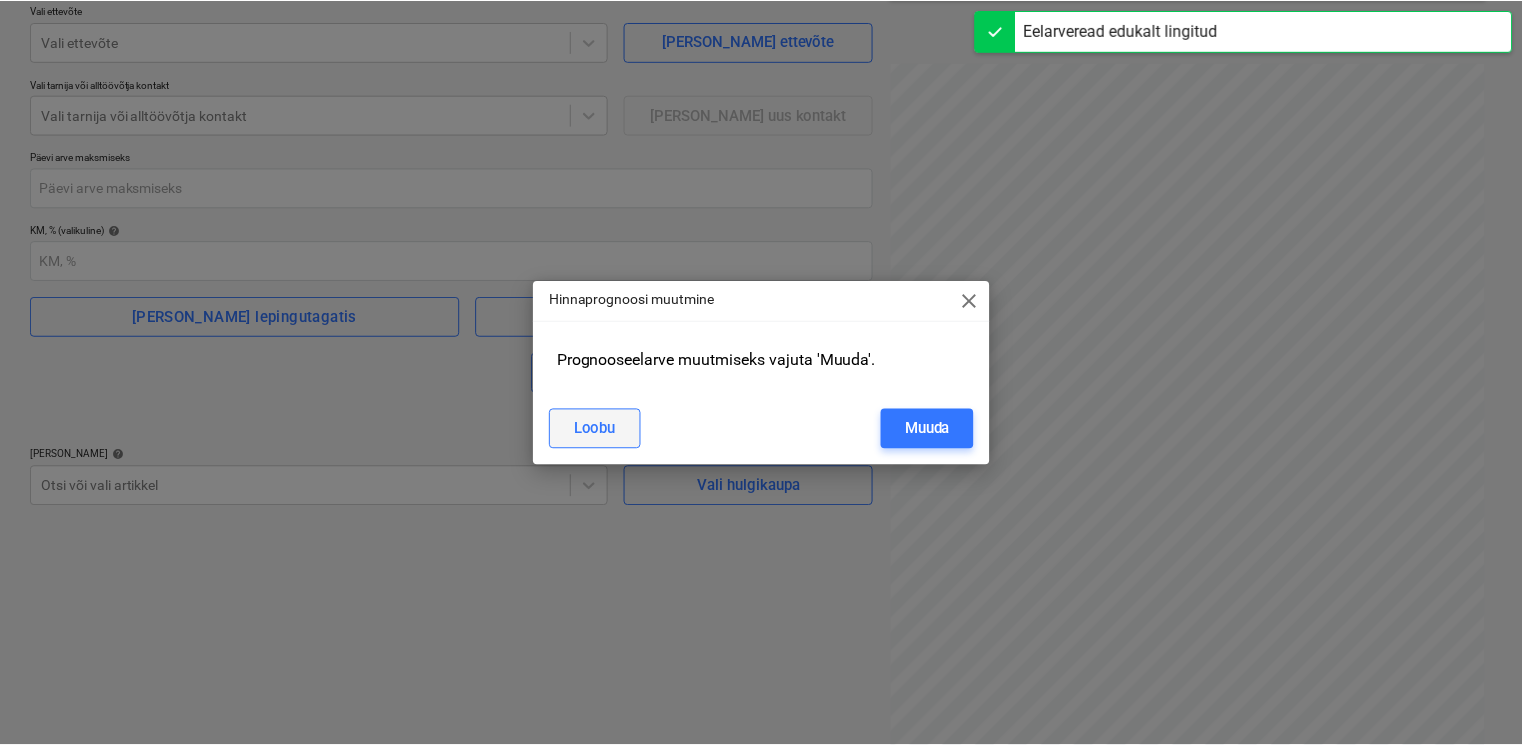 scroll, scrollTop: 0, scrollLeft: 0, axis: both 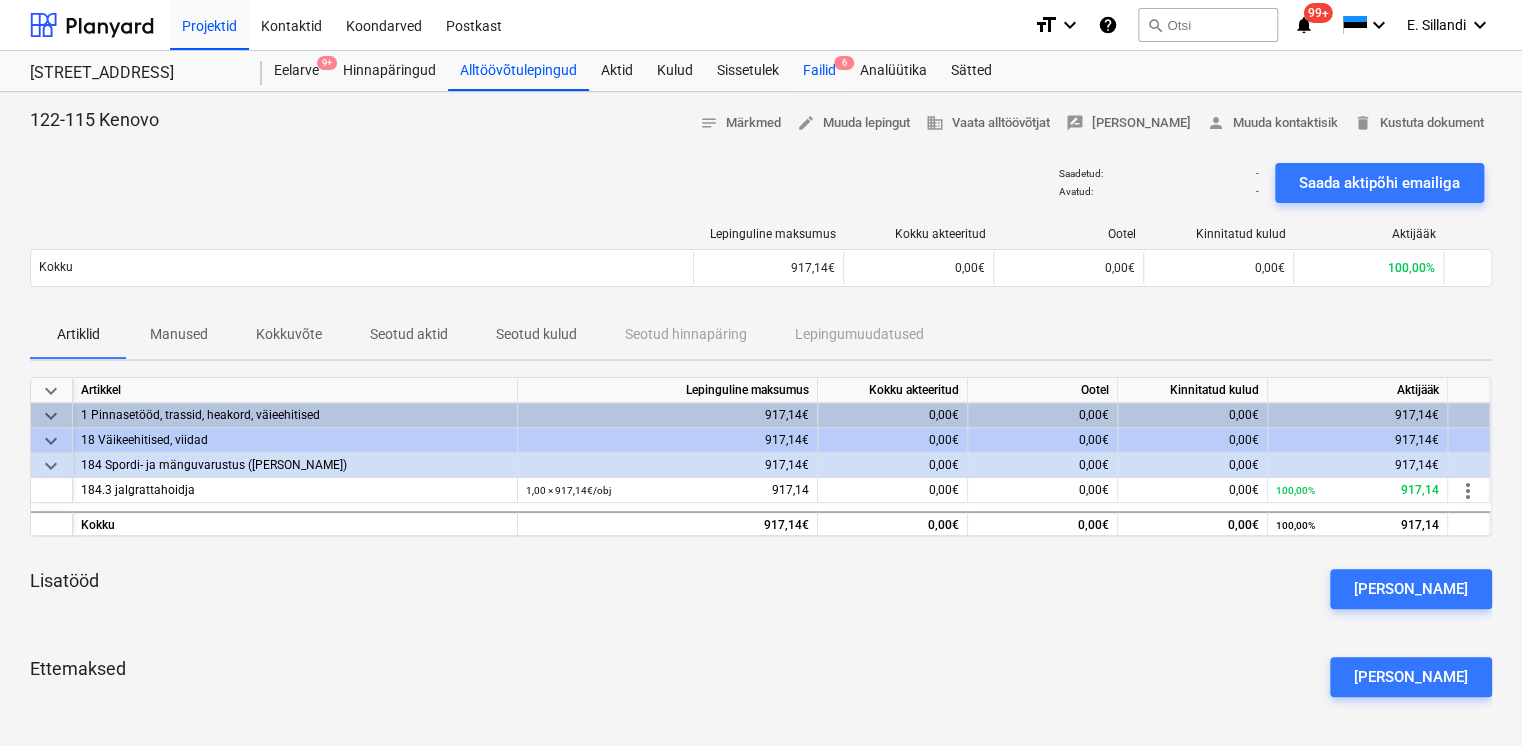 click on "Failid 6" at bounding box center [819, 71] 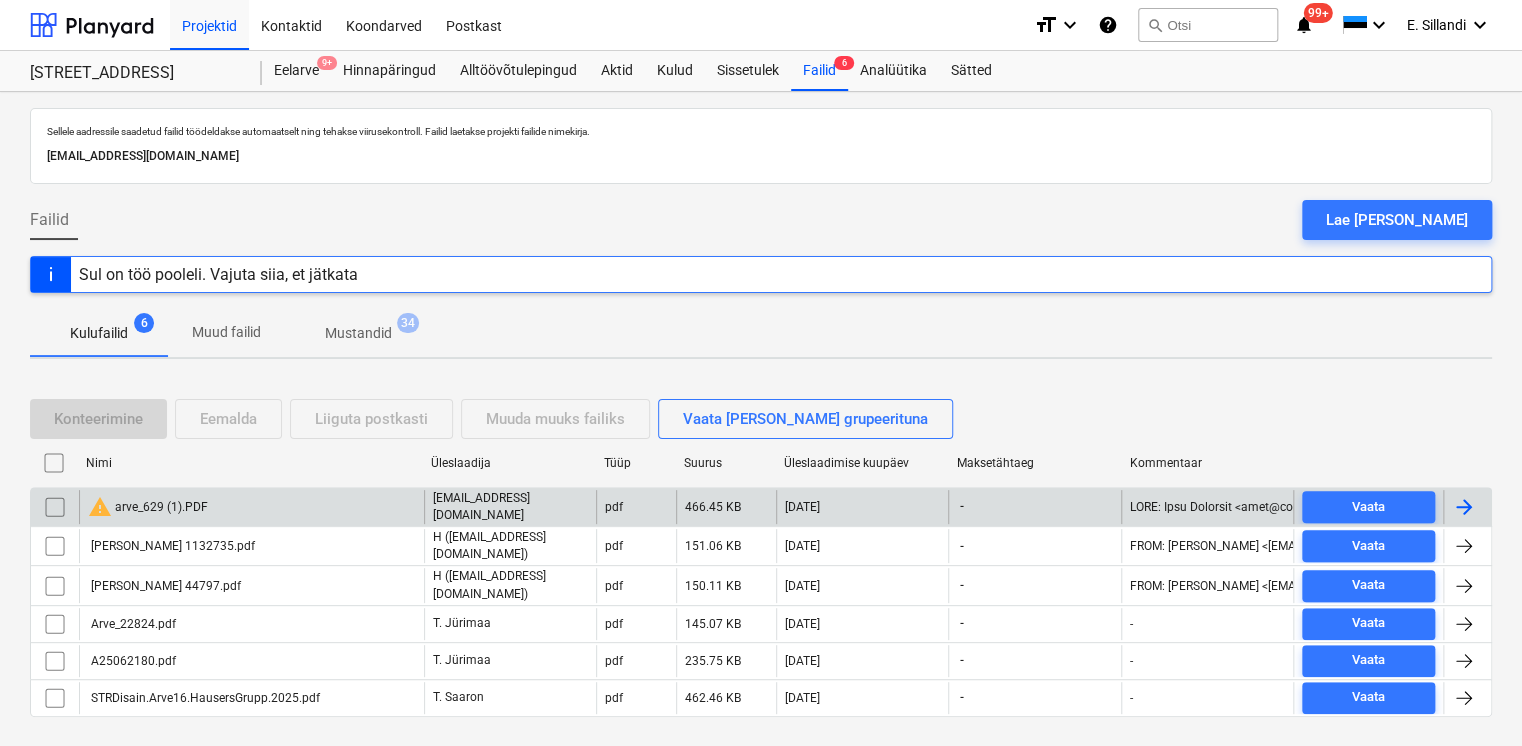 click on "warning   arve_629 (1).PDF" at bounding box center [251, 507] 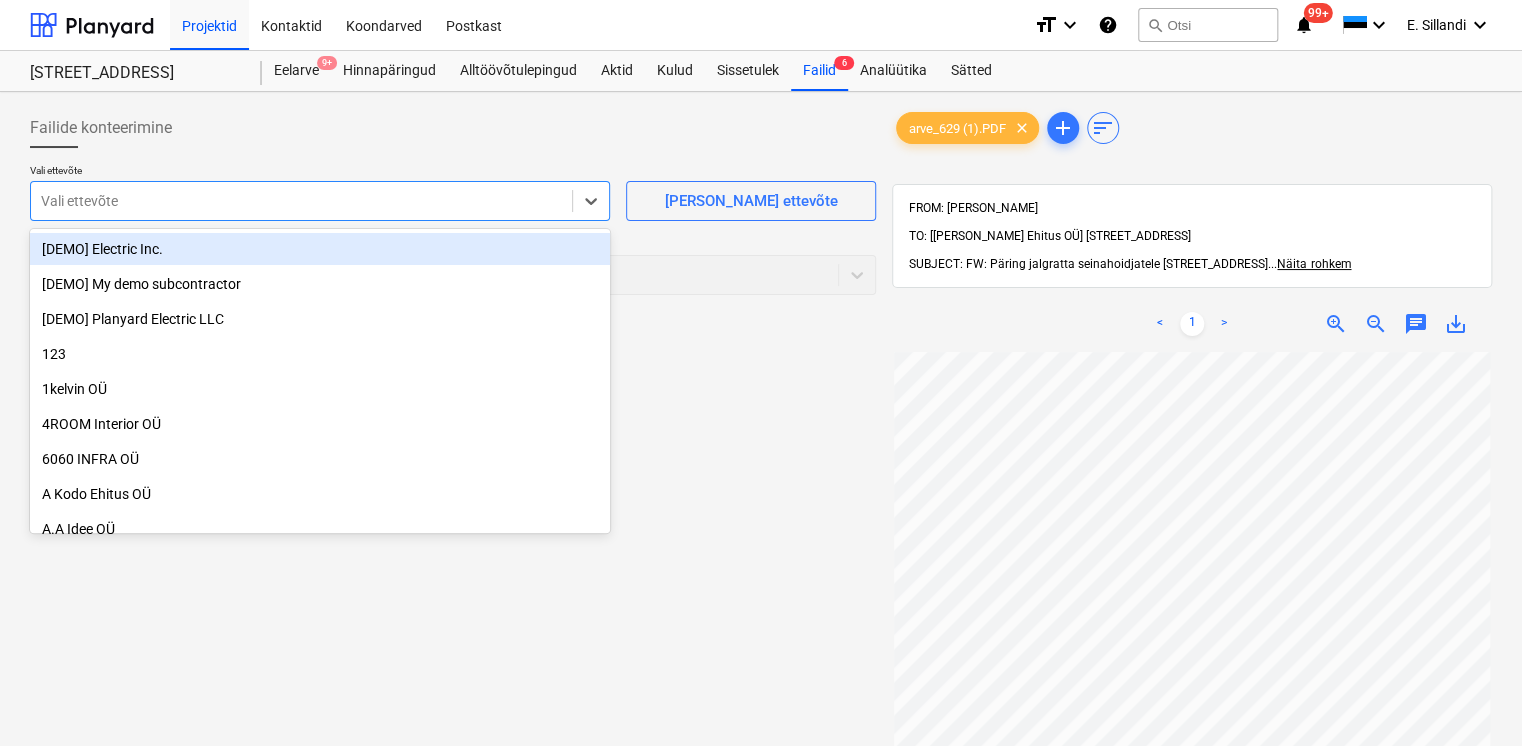 click on "Vali ettevõte" at bounding box center (301, 201) 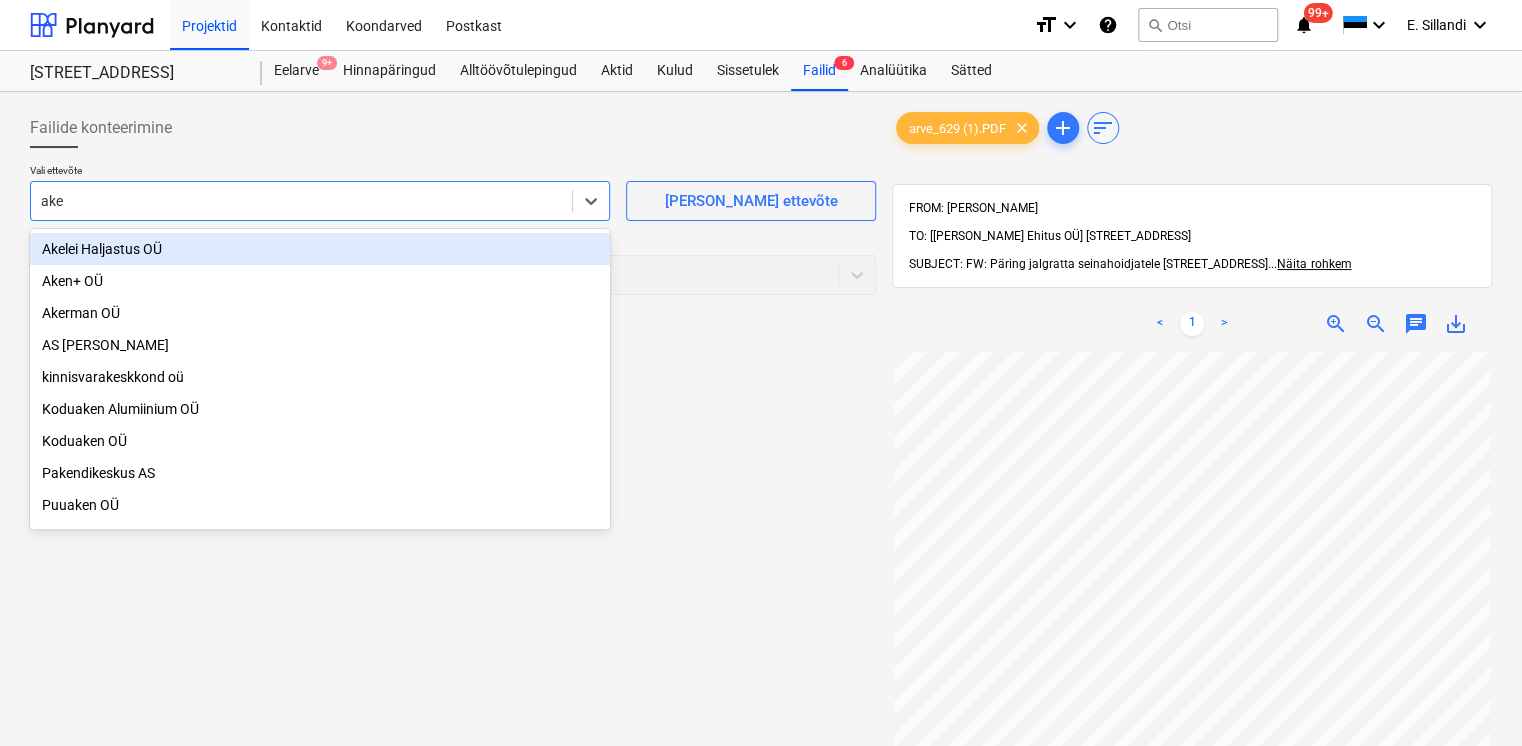 type on "[PERSON_NAME]" 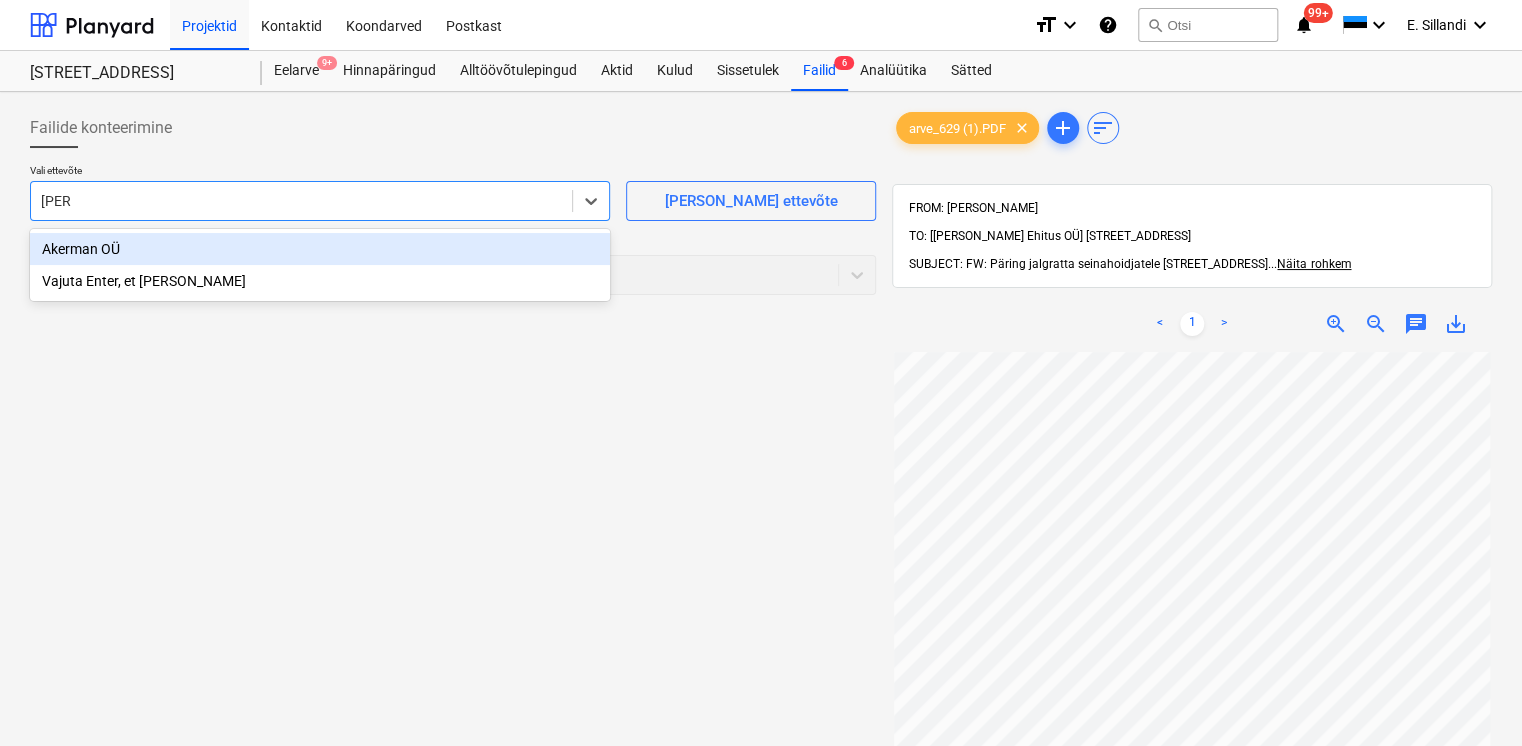 click on "Akerman OÜ" at bounding box center [320, 249] 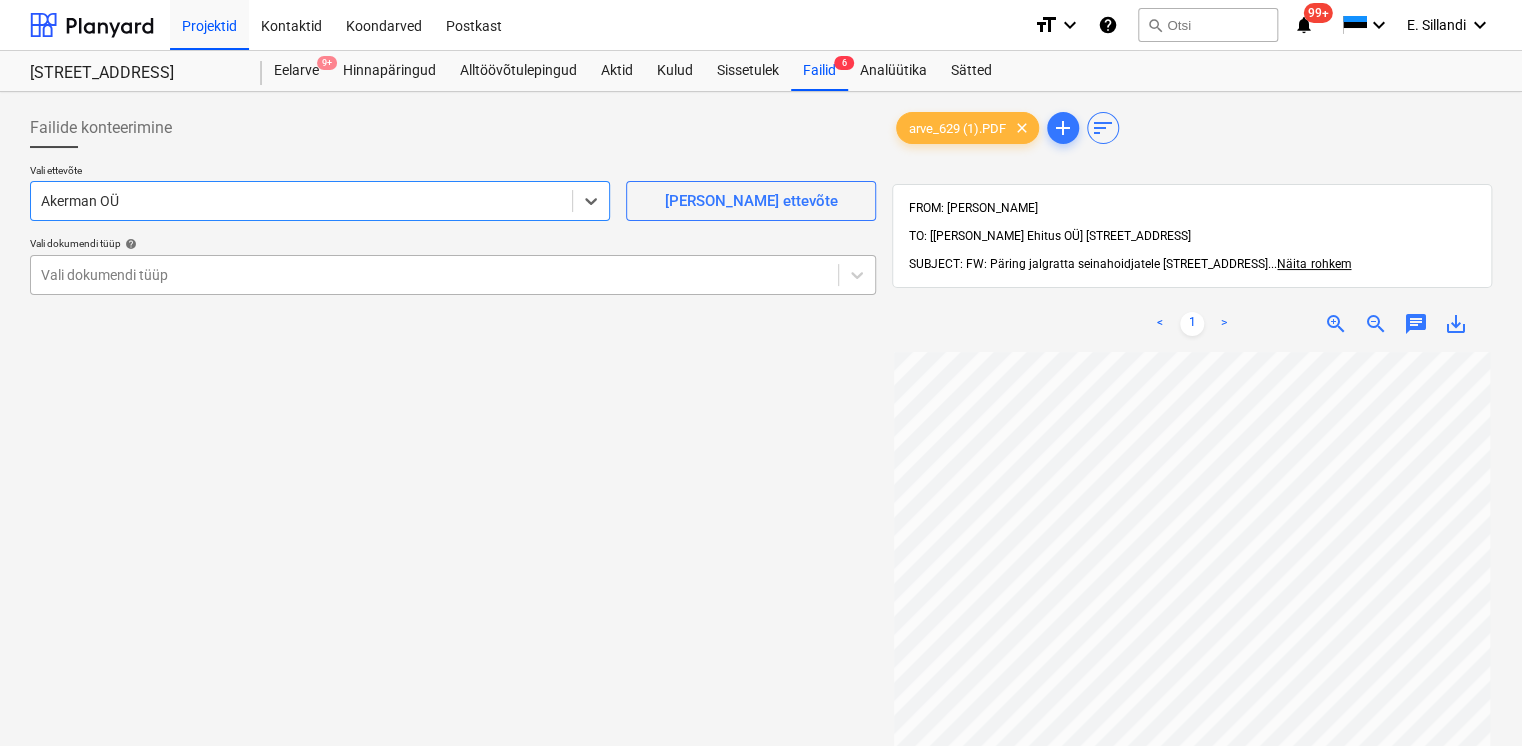 click at bounding box center [434, 275] 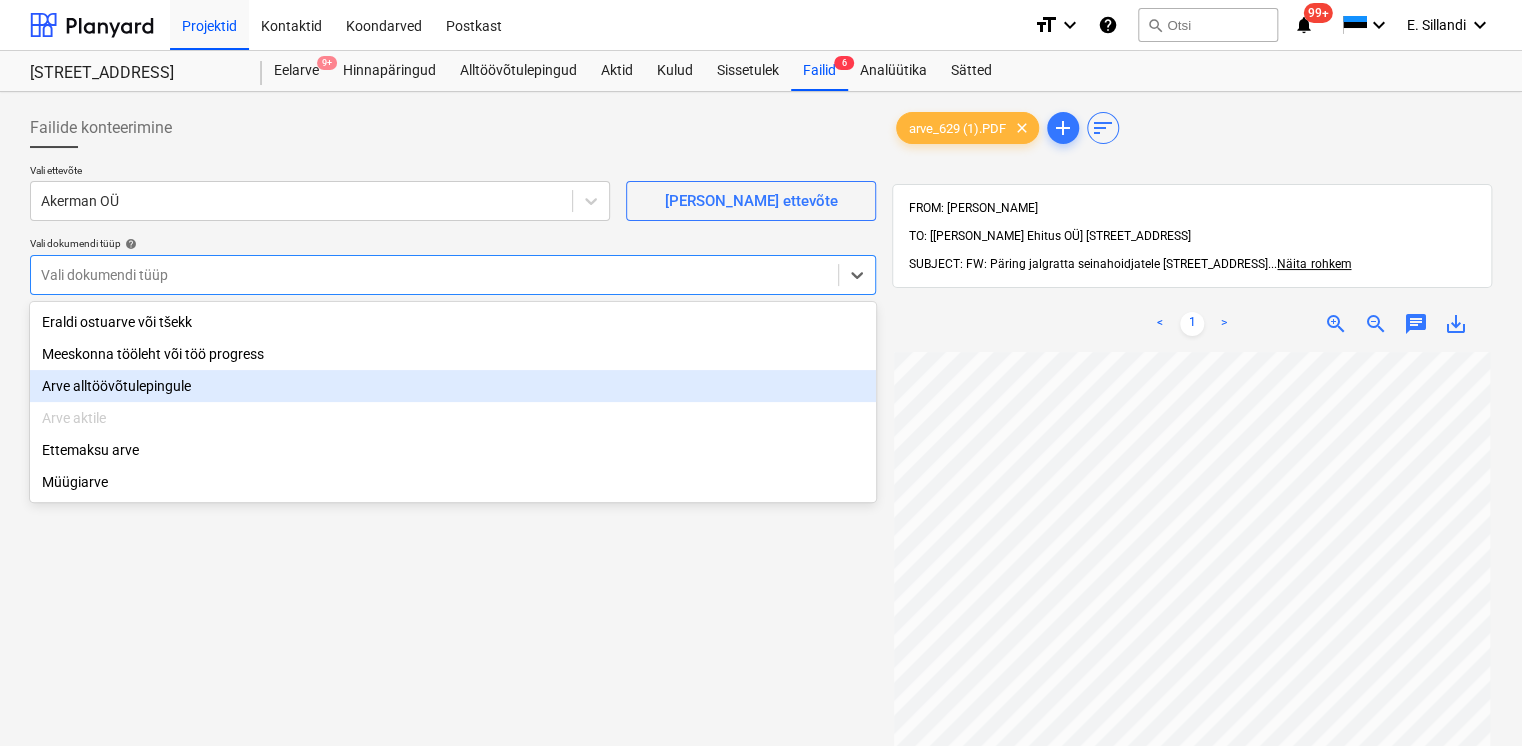 click on "Arve alltöövõtulepingule" at bounding box center [453, 386] 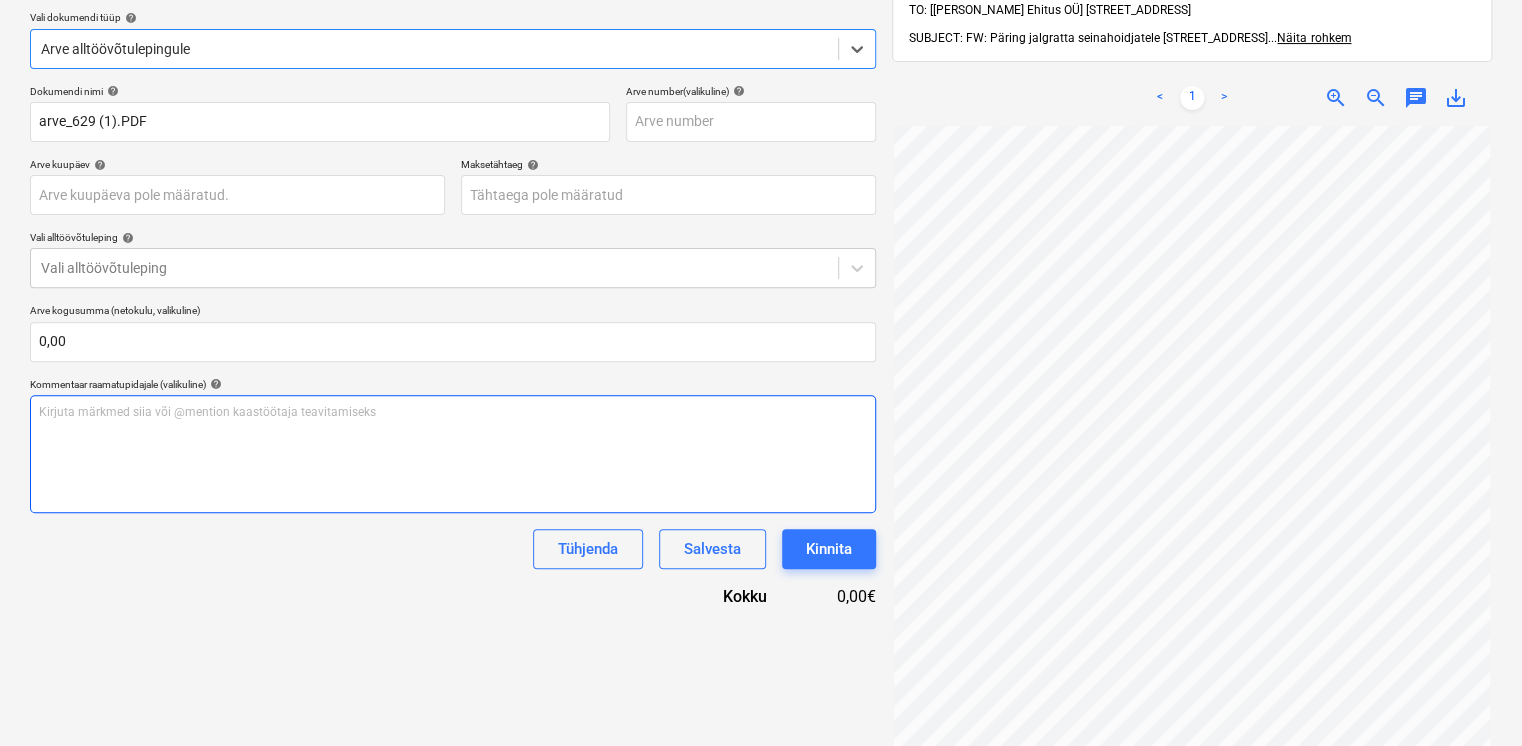 scroll, scrollTop: 233, scrollLeft: 0, axis: vertical 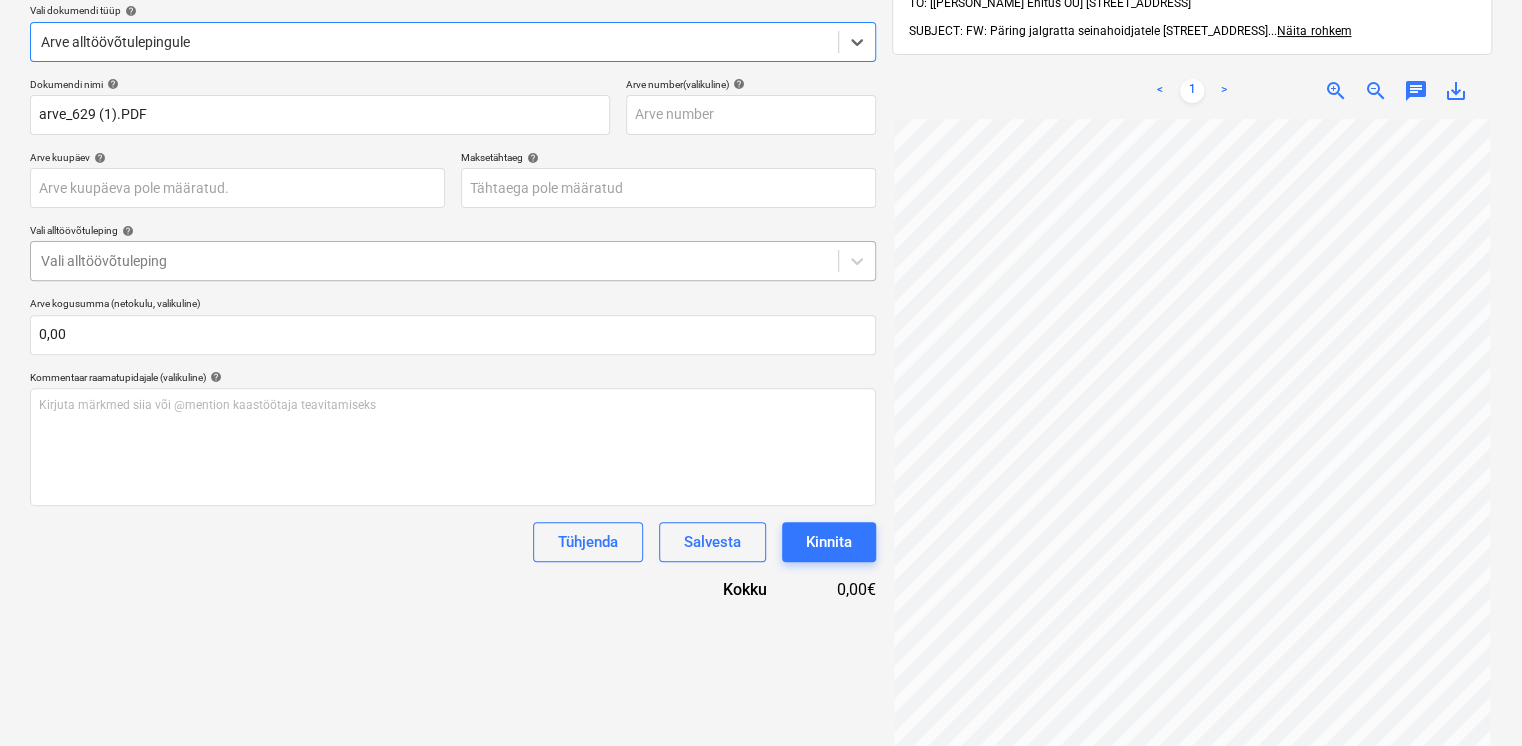 click at bounding box center [434, 261] 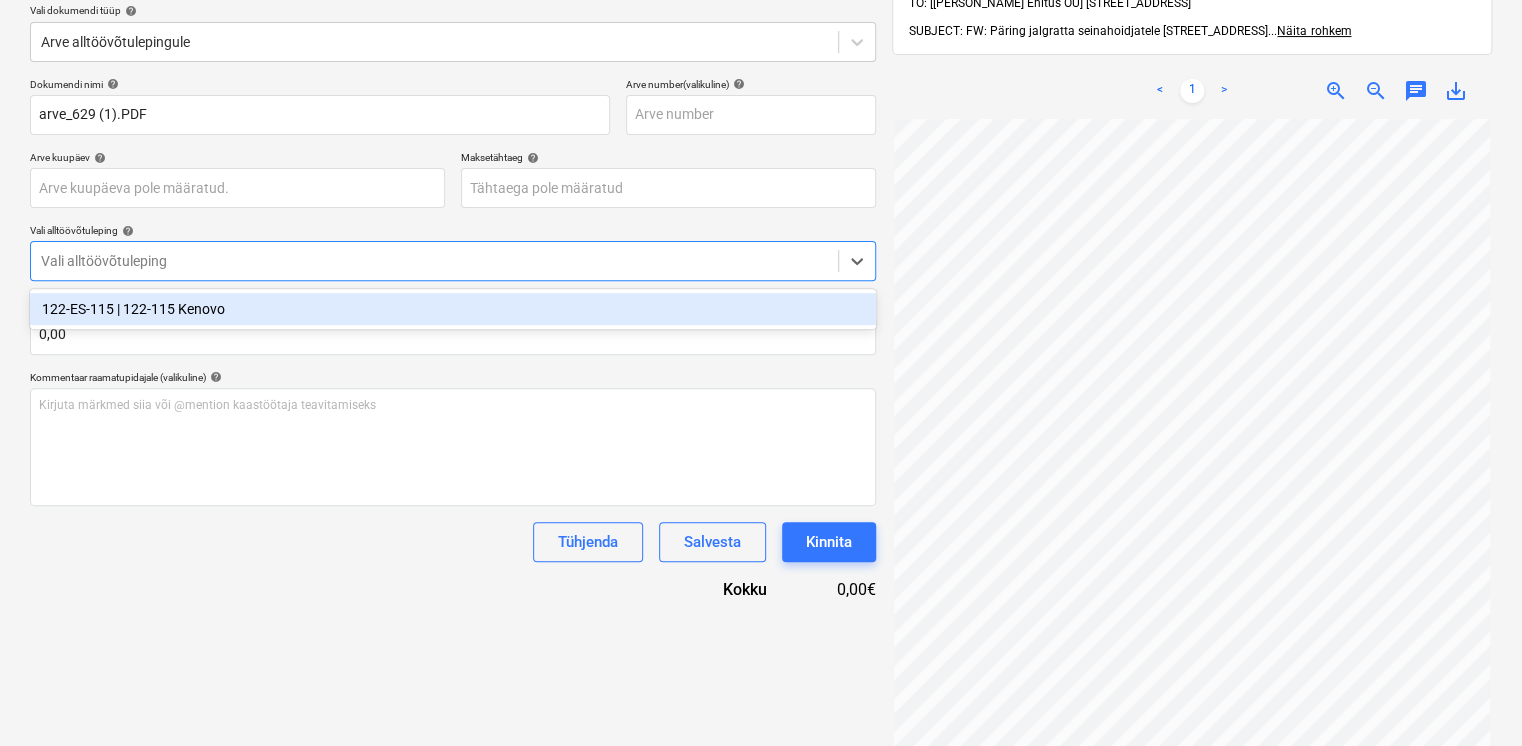 click on "122-ES-115 | 122-115 Kenovo" at bounding box center (453, 309) 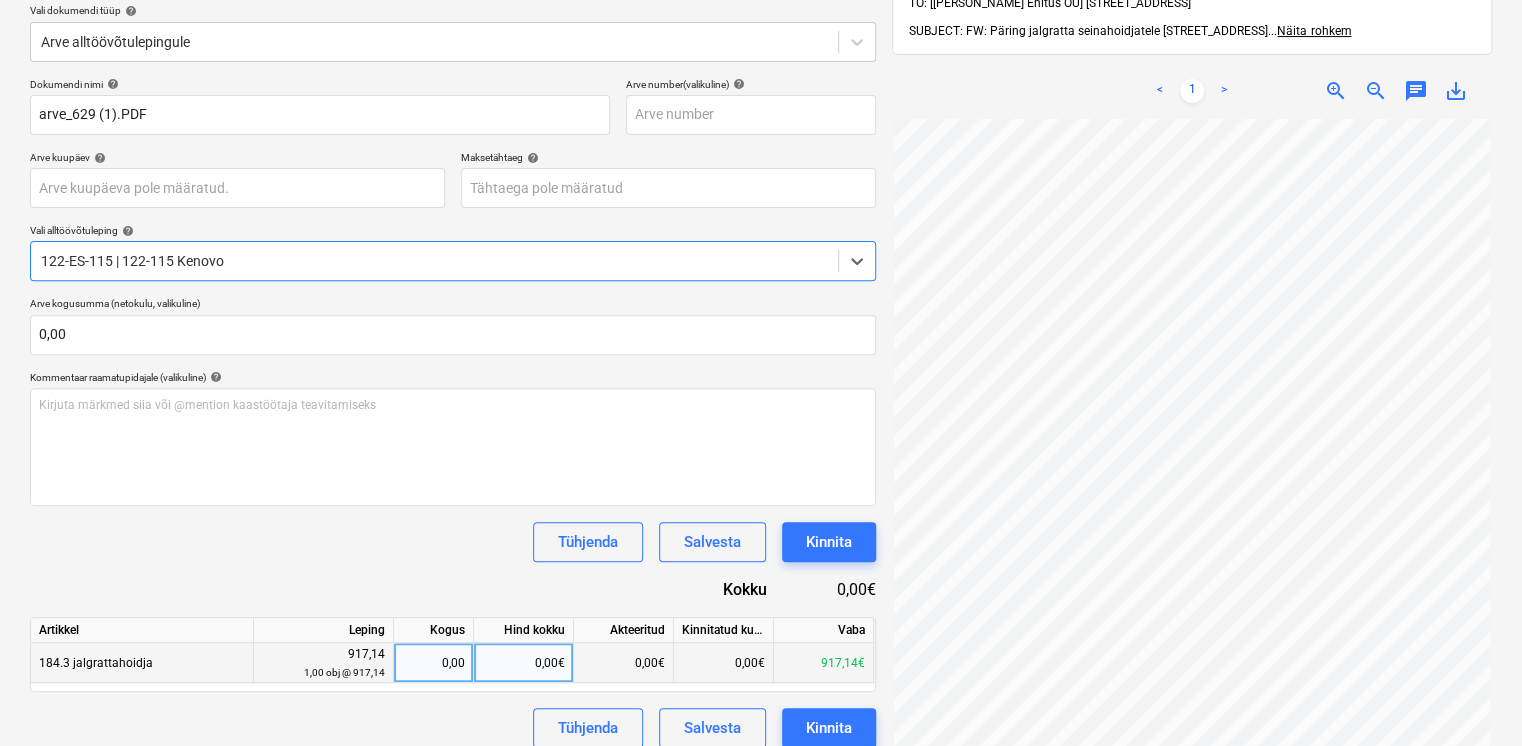 click on "0,00" at bounding box center [433, 663] 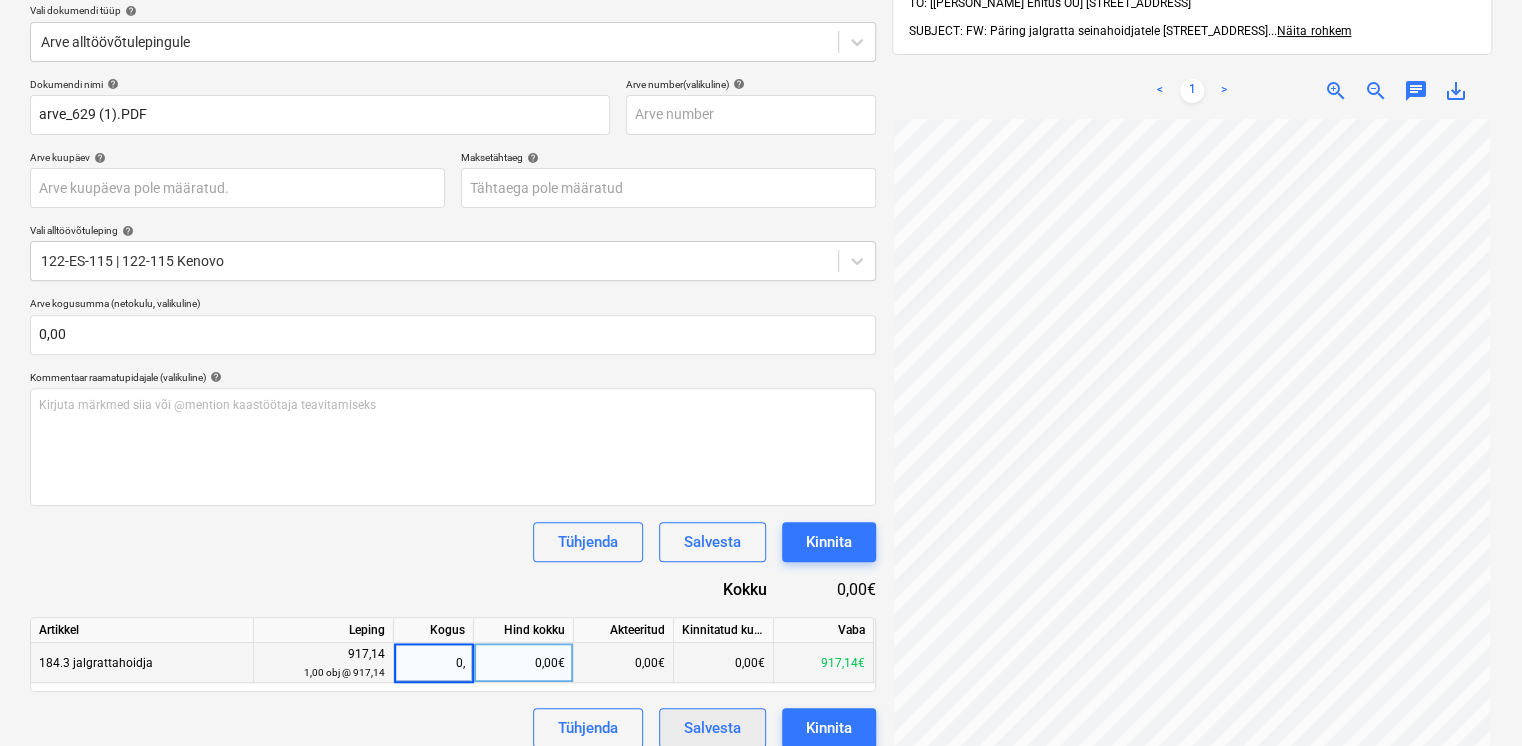 type on "0,5" 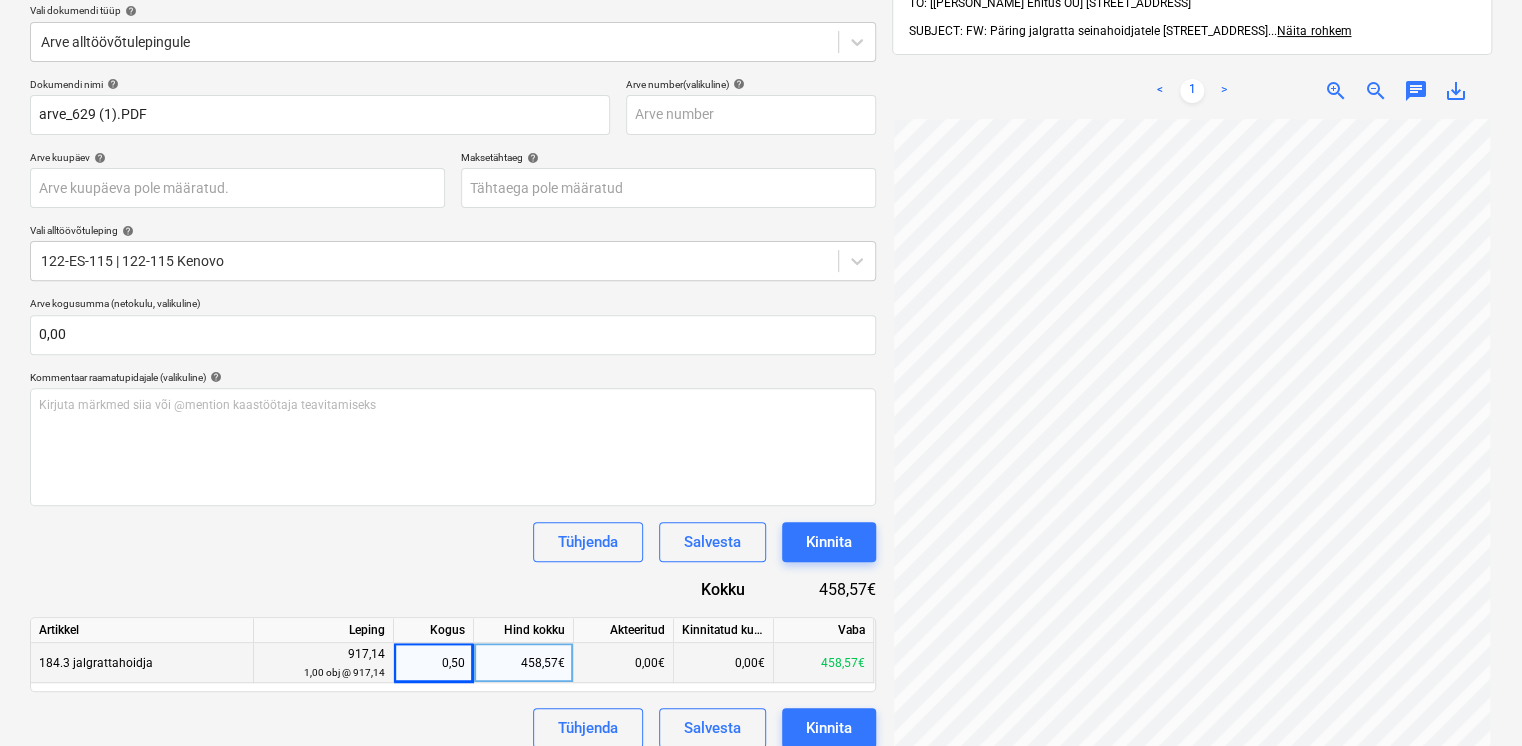 click on "Dokumendi nimi help arve_629 (1).PDF Arve number  (valikuline) help Arve kuupäev help Press the down arrow key to interact with the calendar and
select a date. Press the question mark key to get the keyboard shortcuts for changing dates. Maksetähtaeg help Press the down arrow key to interact with the calendar and
select a date. Press the question mark key to get the keyboard shortcuts for changing dates. Vali alltöövõtuleping help 122-ES-115 | 122-115 Kenovo Arve kogusumma (netokulu, valikuline) 0,00 Kommentaar raamatupidajale (valikuline) help [PERSON_NAME] märkmed siia või @mention kaastöötaja teavitamiseks ﻿ Tühjenda Salvesta Kinnita Kokku 458,57€ Artikkel [PERSON_NAME] Hind kokku Akteeritud Kinnitatud kulud Vaba 184.3 jalgrattahoidja 917,14 1,00 obj @ 917,14 0,50 458,57€ 0,00€ 0,00€ 458,57€ Tühjenda Salvesta Kinnita" at bounding box center [453, 413] 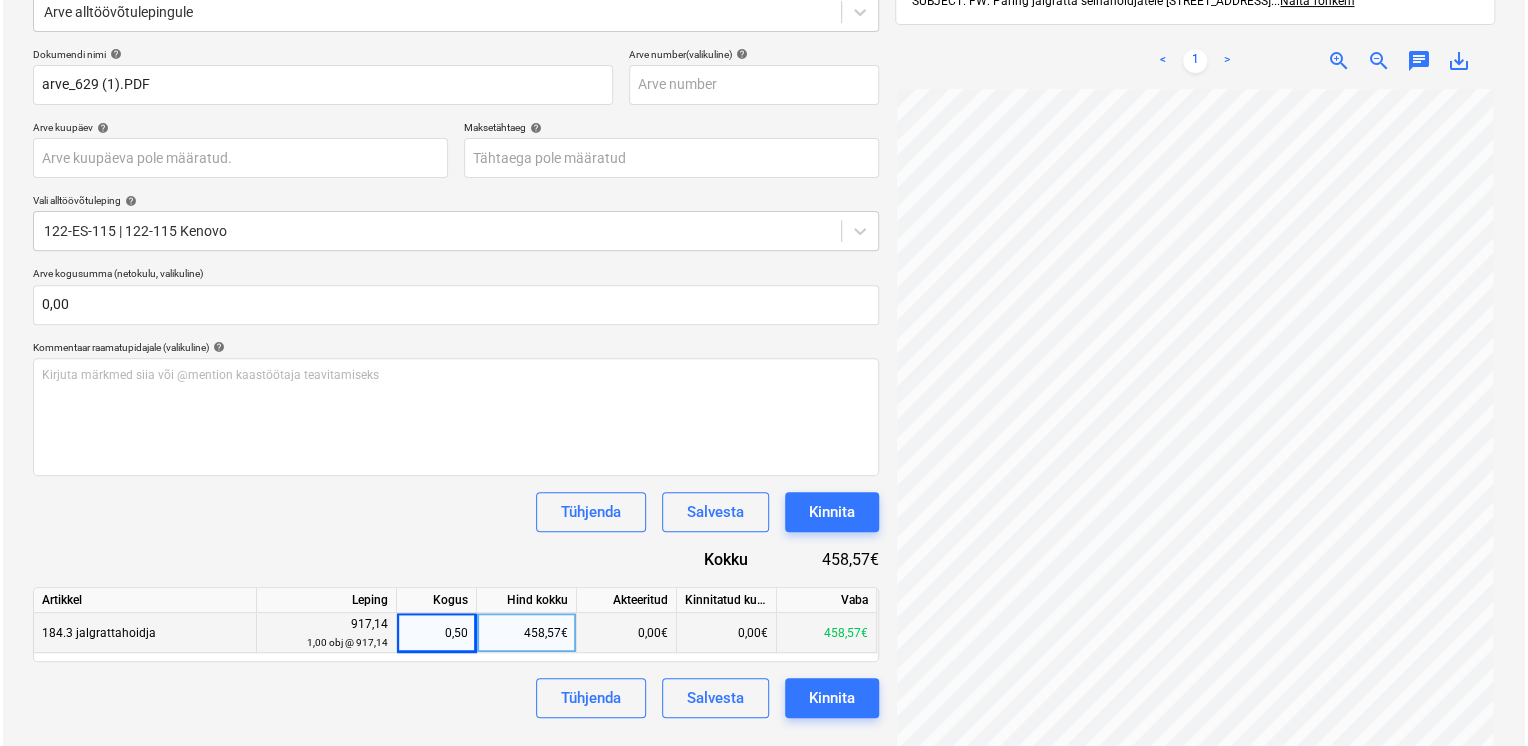 scroll, scrollTop: 284, scrollLeft: 0, axis: vertical 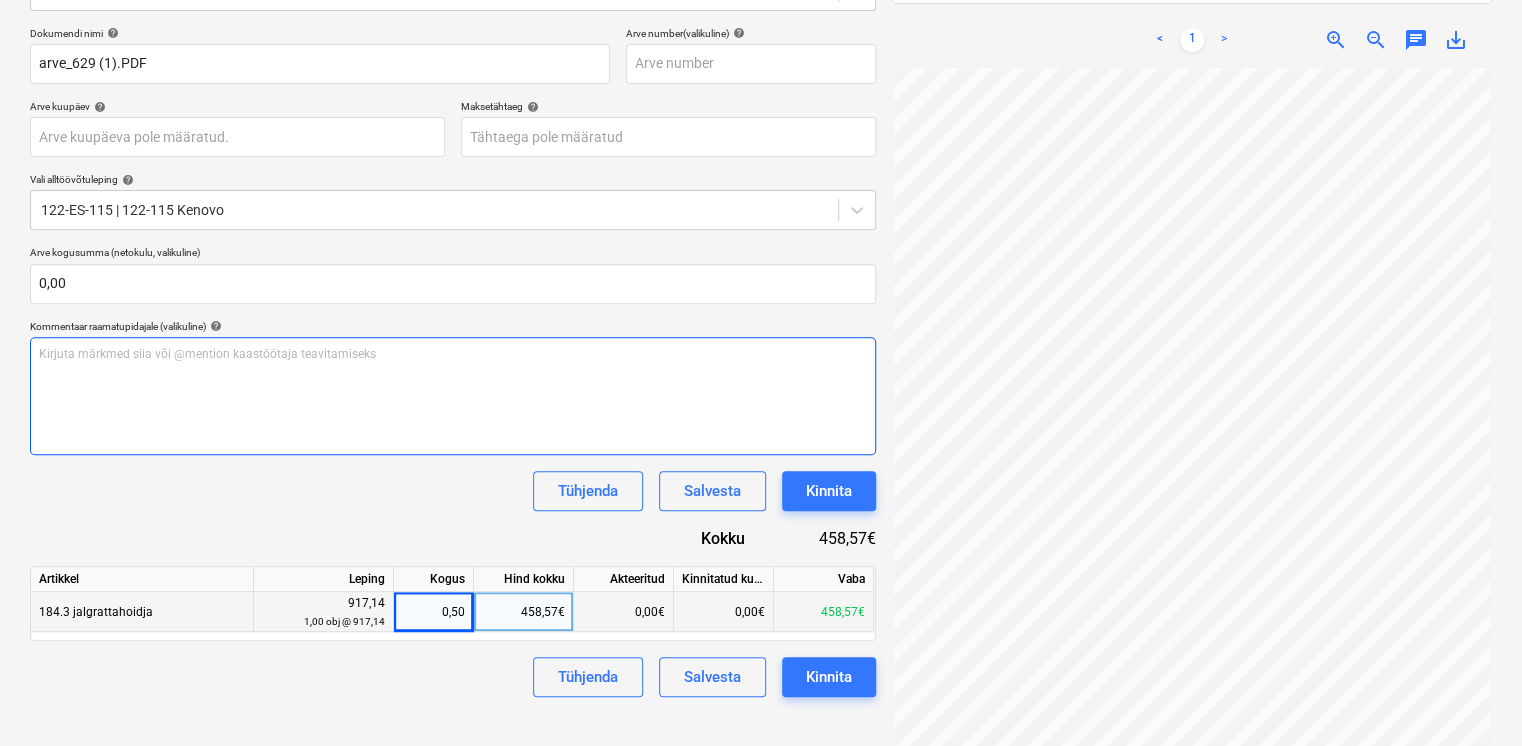 click on "Kirjuta märkmed siia või @mention kaastöötaja teavitamiseks ﻿" at bounding box center [453, 396] 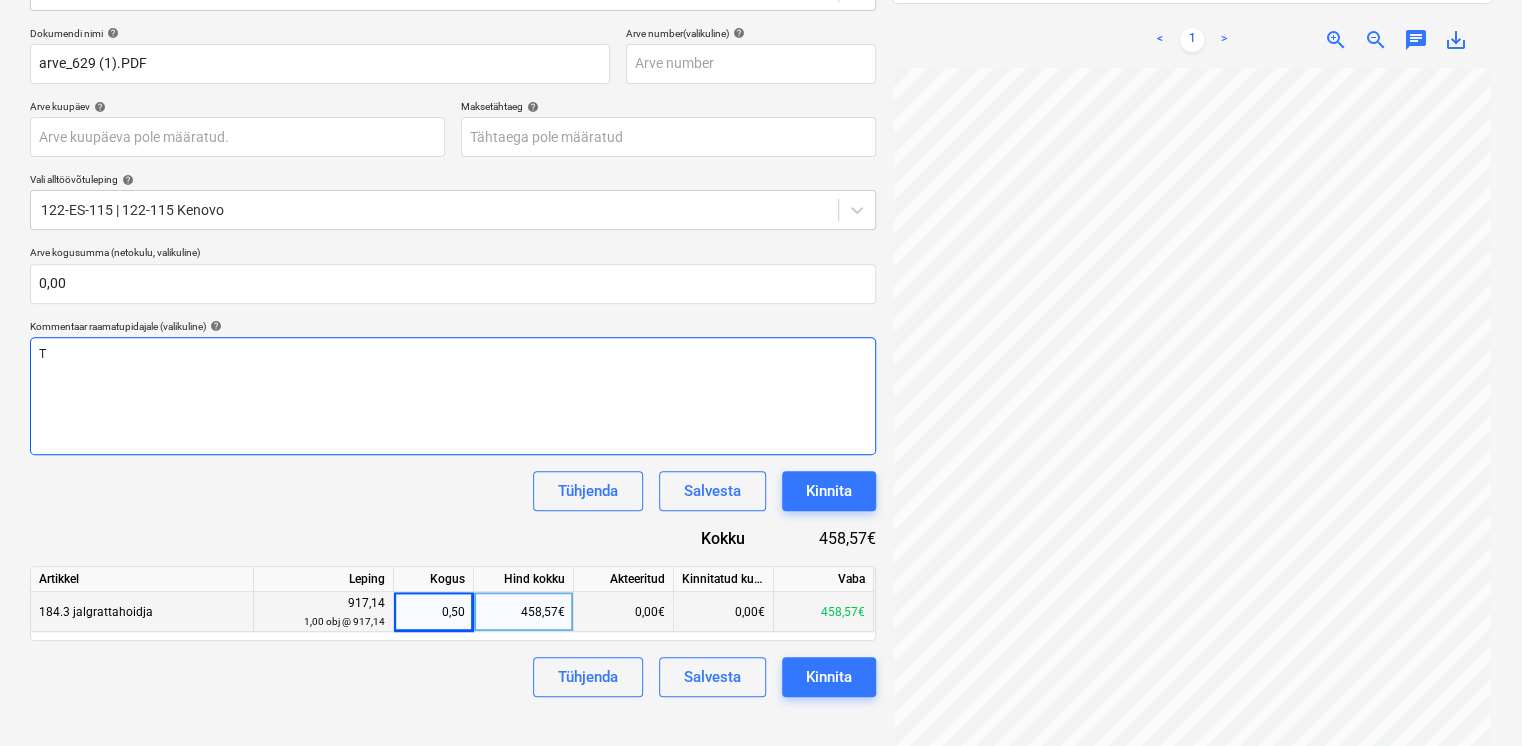 type 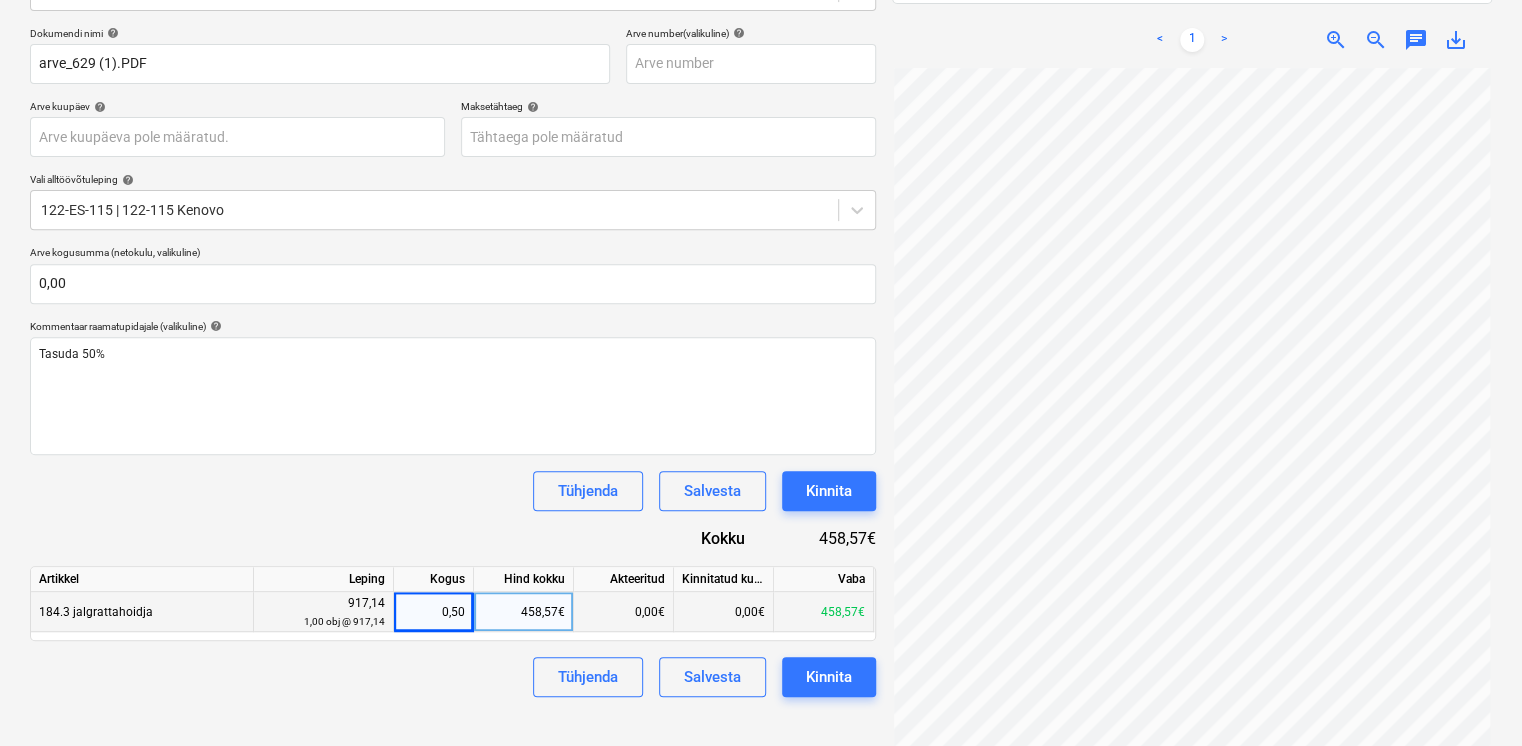 click on "Dokumendi nimi help arve_629 (1).PDF Arve number  (valikuline) help Arve kuupäev help Press the down arrow key to interact with the calendar and
select a date. Press the question mark key to get the keyboard shortcuts for changing dates. Maksetähtaeg help Press the down arrow key to interact with the calendar and
select a date. Press the question mark key to get the keyboard shortcuts for changing dates. Vali alltöövõtuleping help 122-ES-115 | 122-115 Kenovo Arve kogusumma (netokulu, valikuline) 0,00 Kommentaar raamatupidajale (valikuline) help Tasuda 50% Tühjenda Salvesta Kinnita Kokku 458,57€ Artikkel [PERSON_NAME] Hind kokku Akteeritud Kinnitatud kulud Vaba 184.3 jalgrattahoidja 917,14 1,00 obj @ 917,14 0,50 458,57€ 0,00€ 0,00€ 458,57€ Tühjenda Salvesta Kinnita" at bounding box center (453, 362) 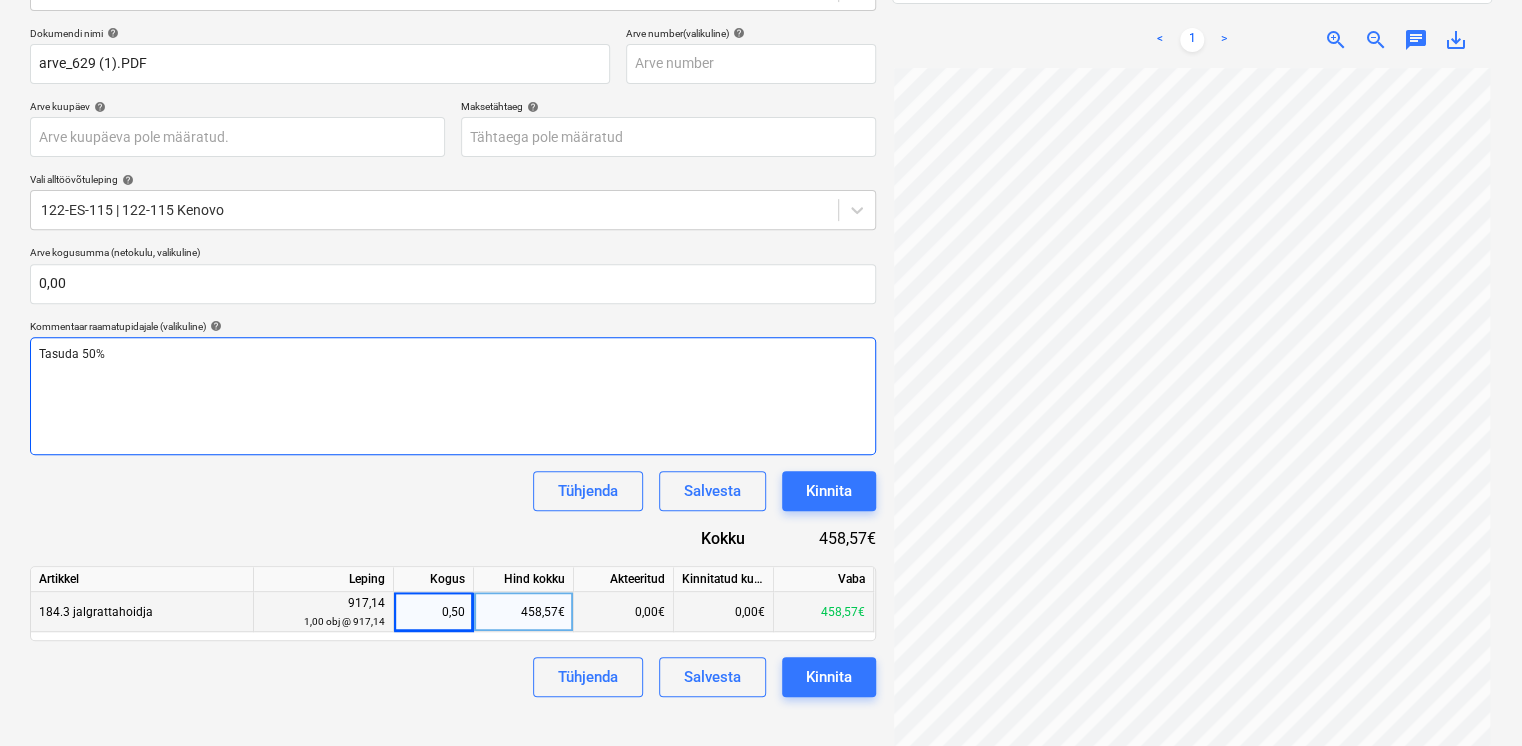 click on "Tasuda 50%" at bounding box center (453, 354) 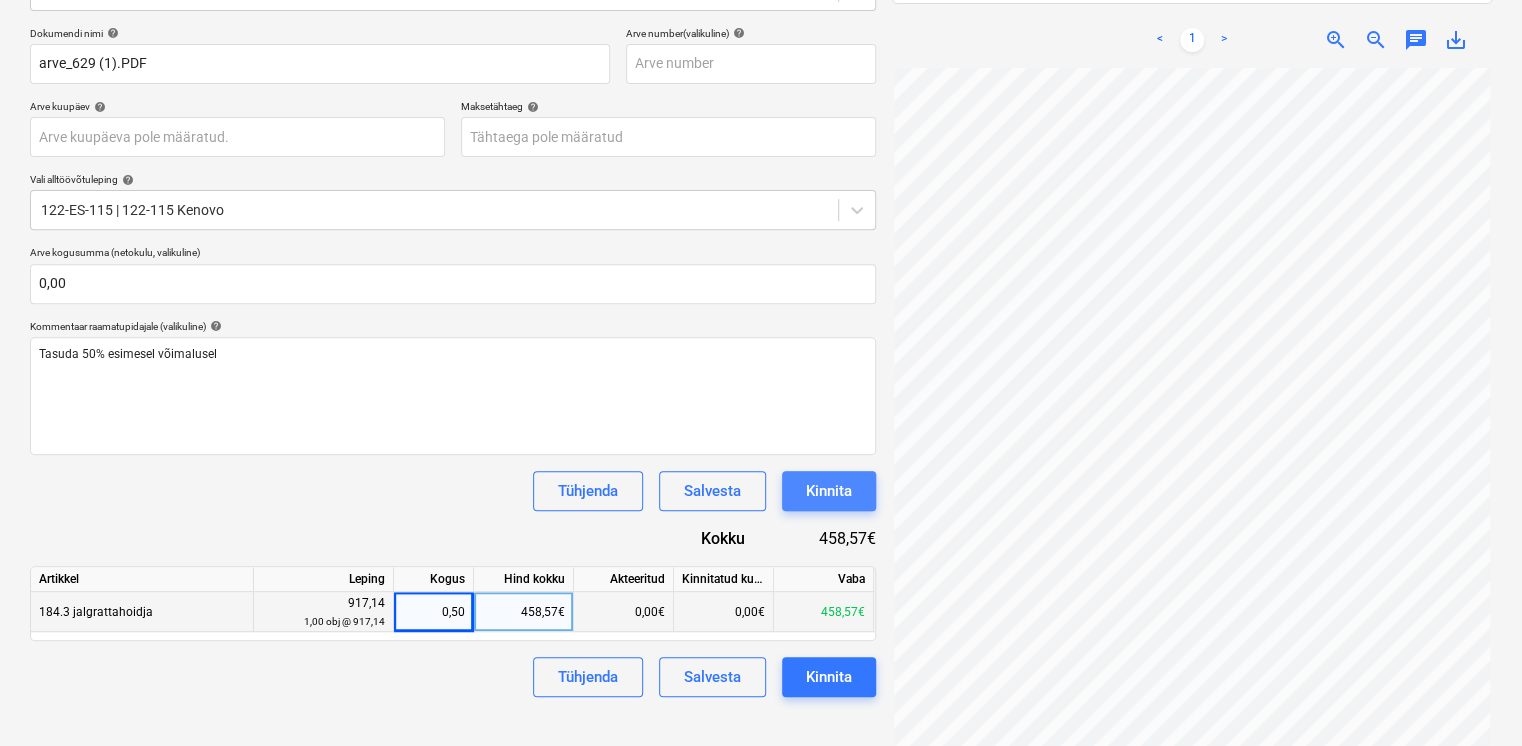 click on "Kinnita" at bounding box center [829, 491] 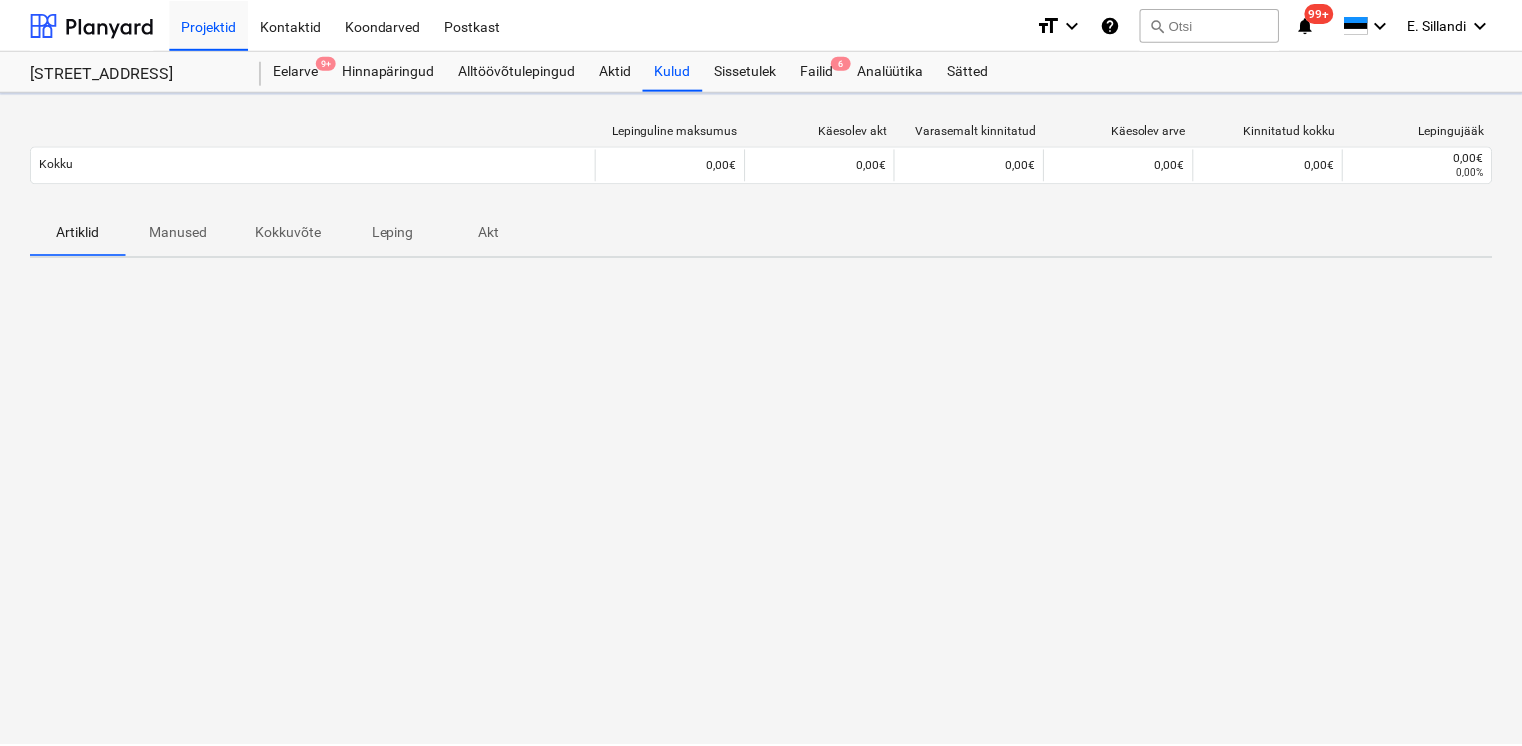 scroll, scrollTop: 0, scrollLeft: 0, axis: both 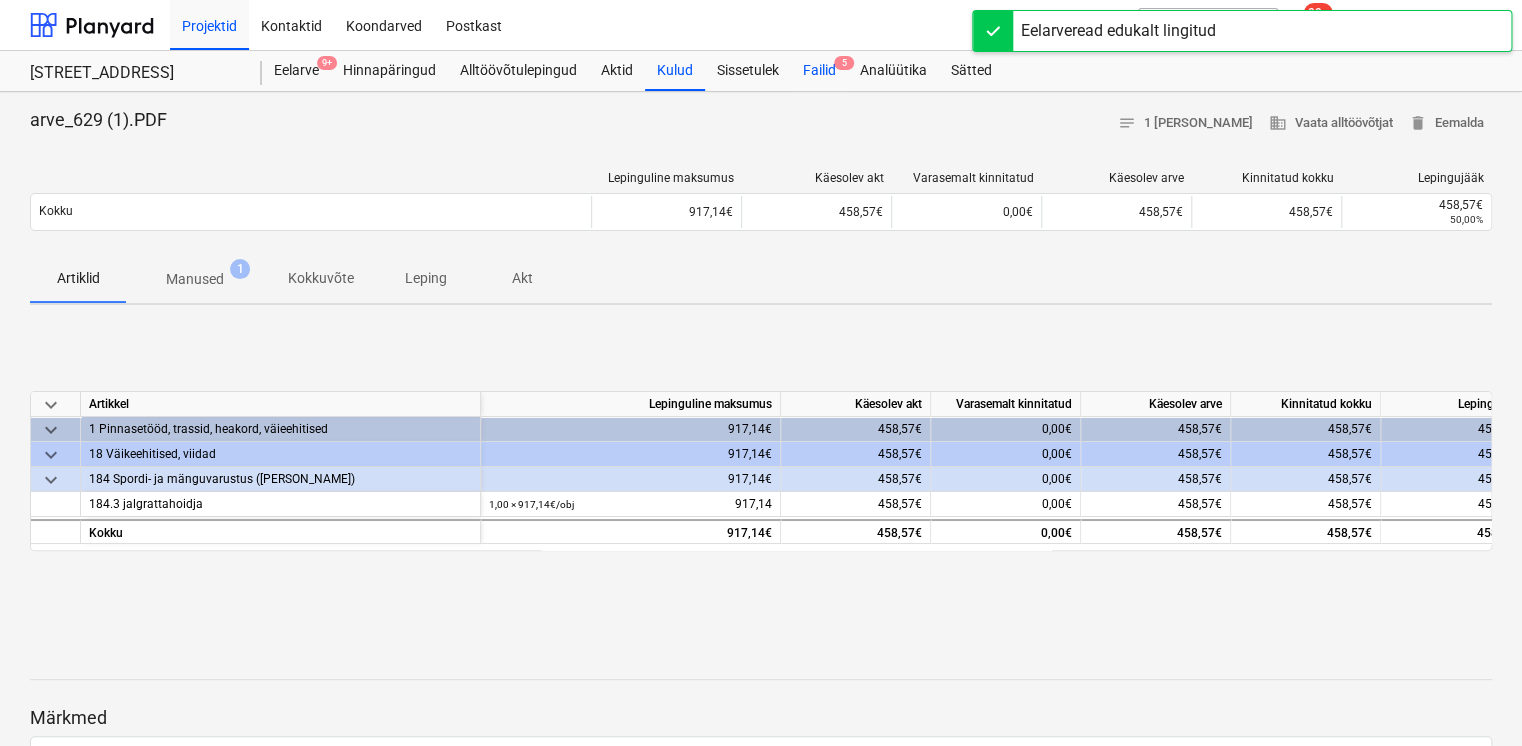 click on "Failid 5" at bounding box center [819, 71] 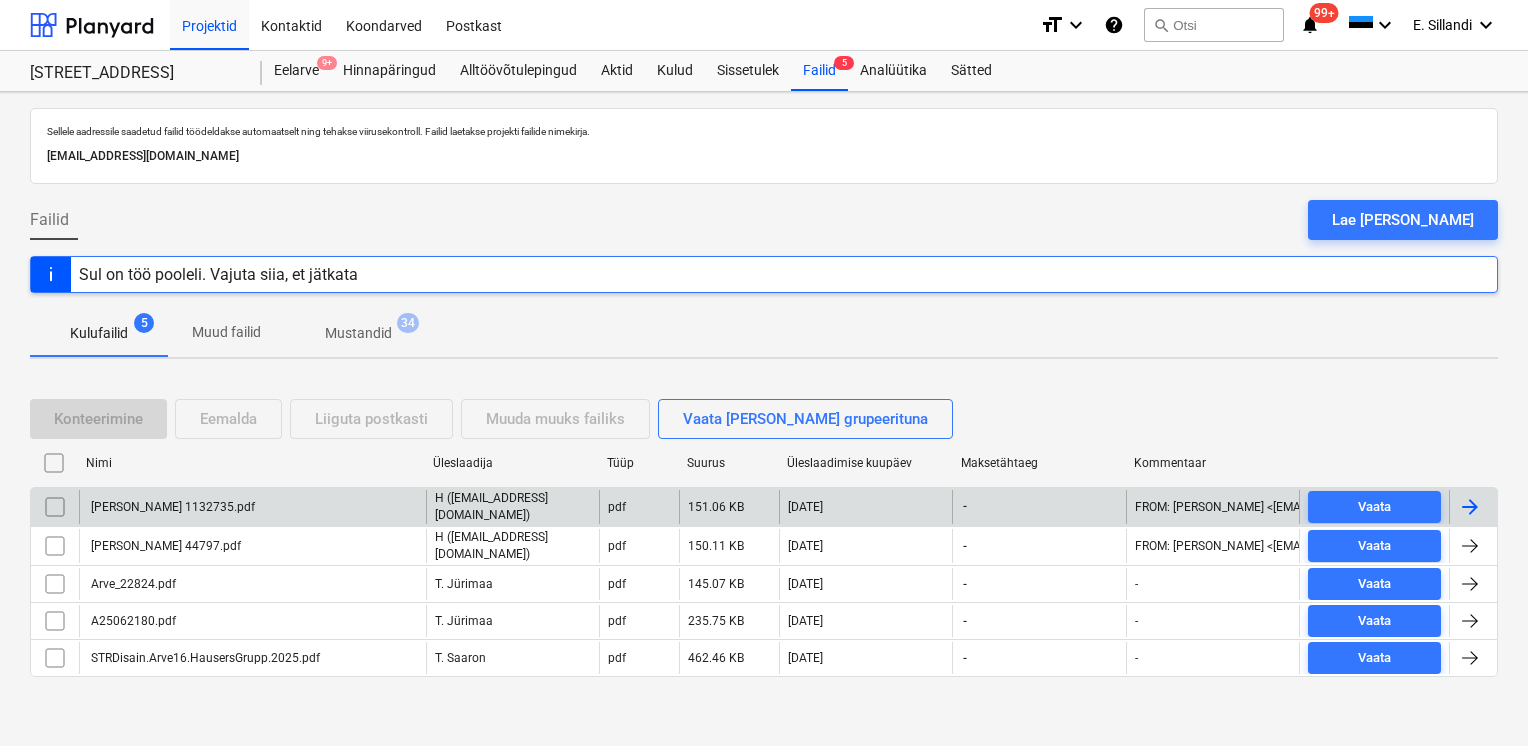 click on "[PERSON_NAME] 1132735.pdf" at bounding box center [252, 507] 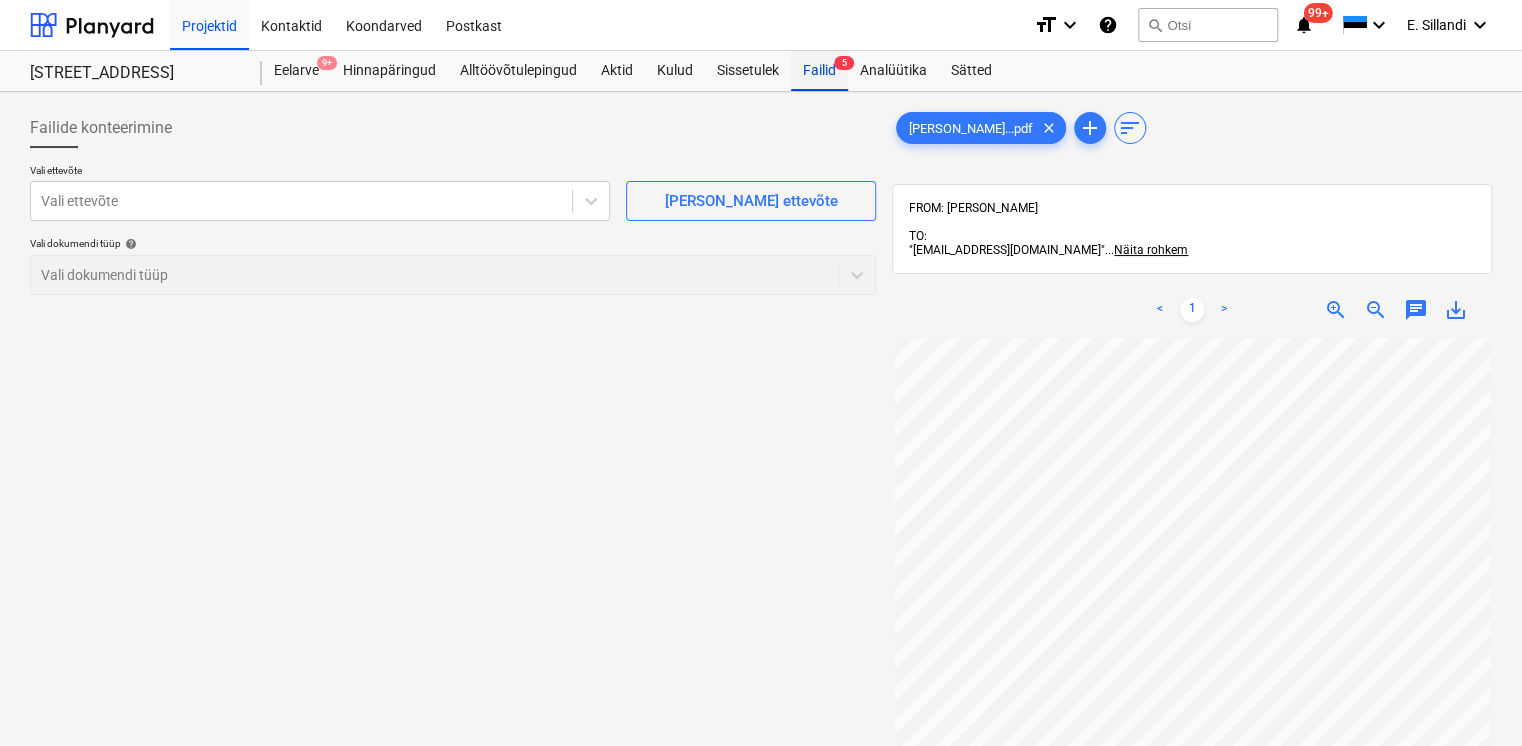 click on "Failid 5" at bounding box center (819, 71) 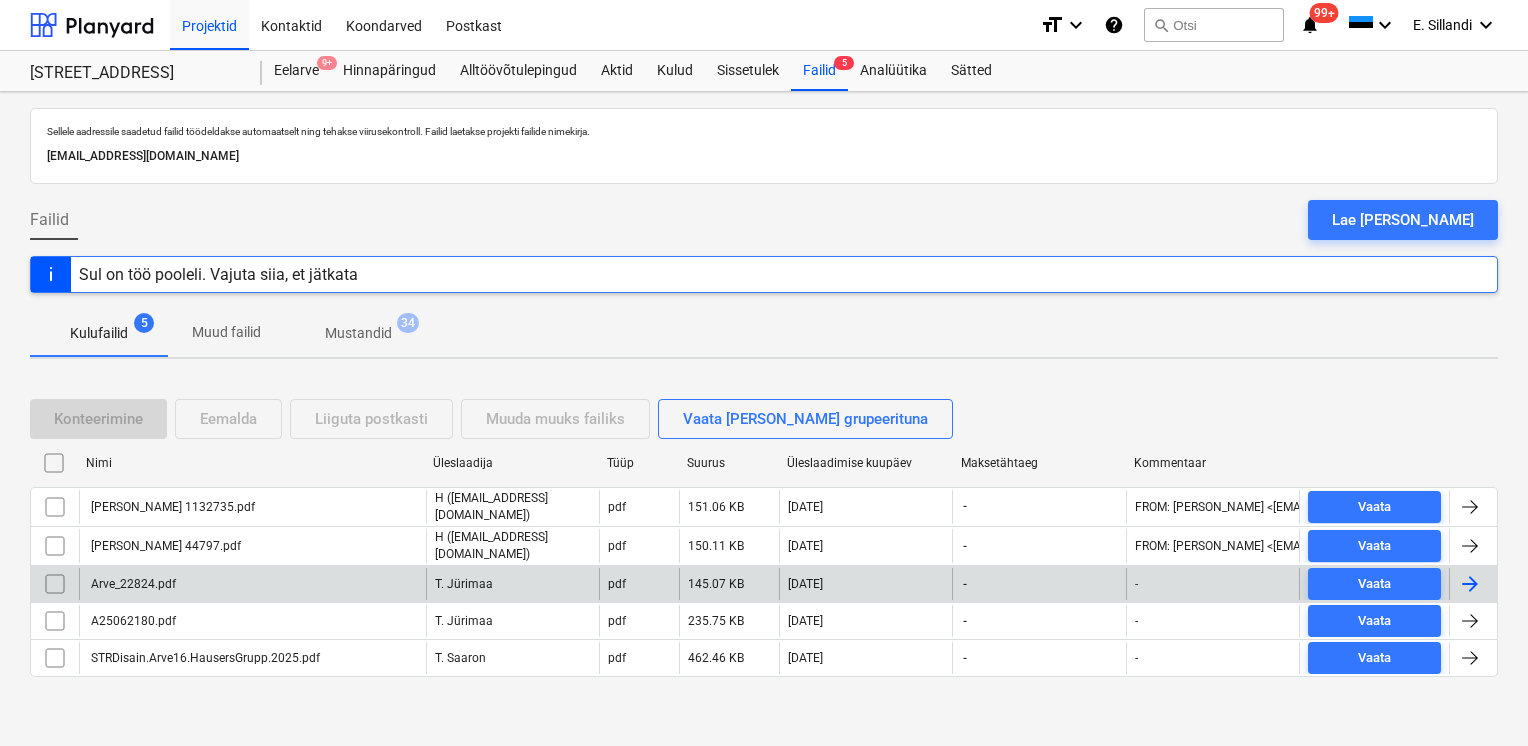 click on "Arve_22824.pdf" at bounding box center (252, 584) 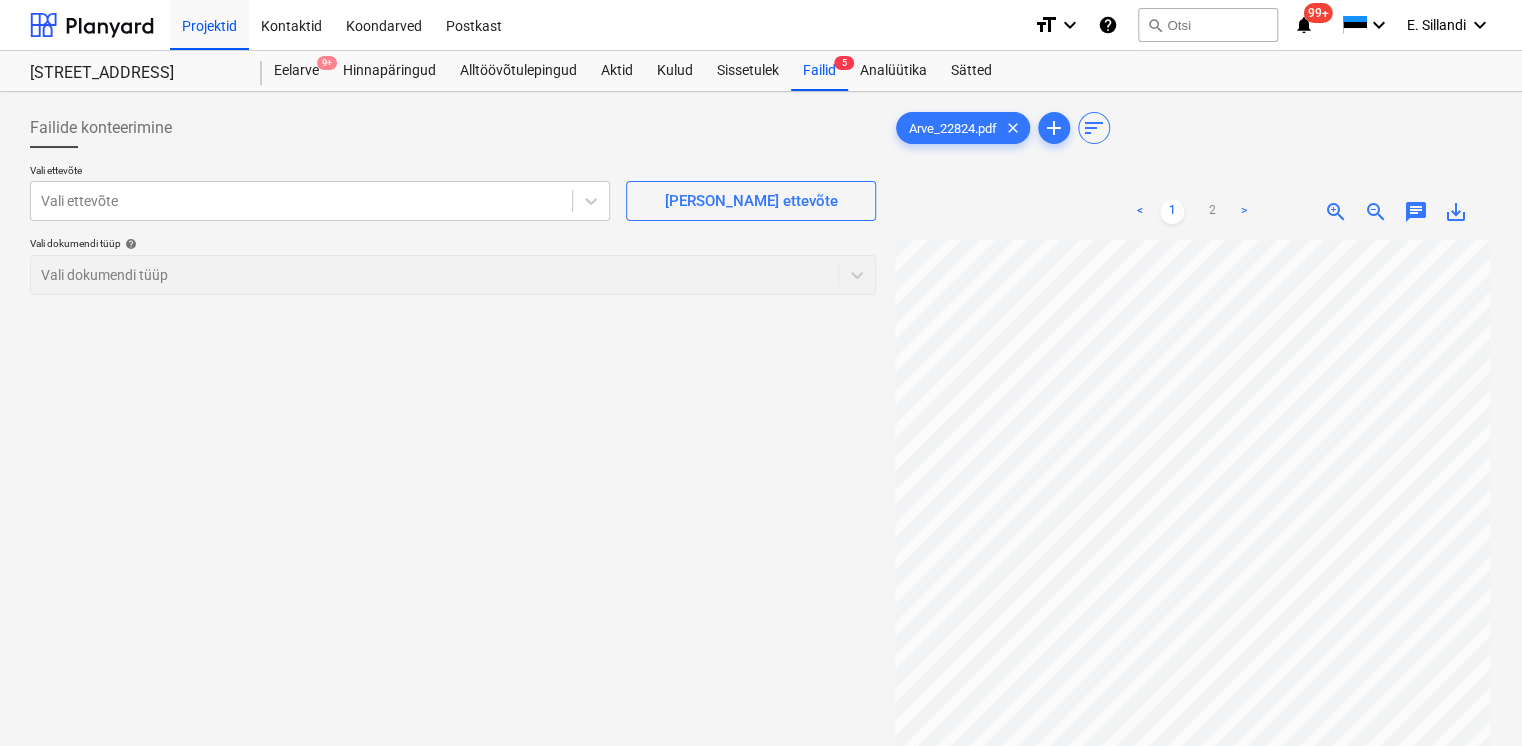scroll, scrollTop: 165, scrollLeft: 0, axis: vertical 